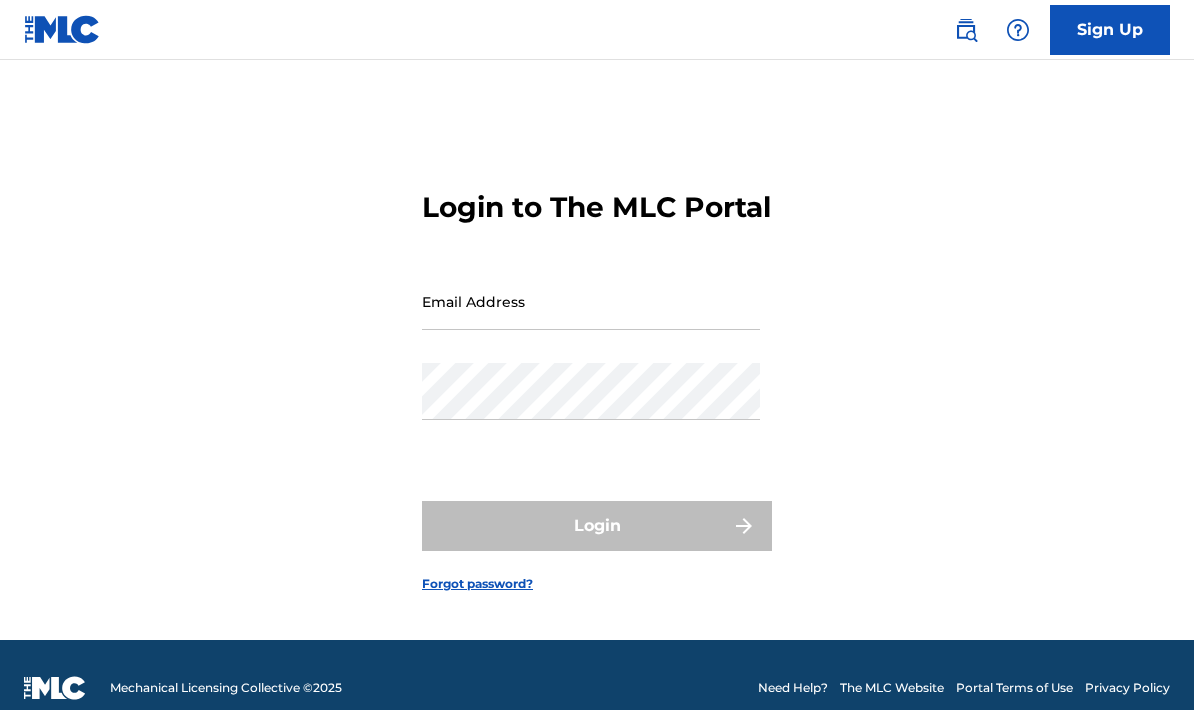 scroll, scrollTop: 0, scrollLeft: 0, axis: both 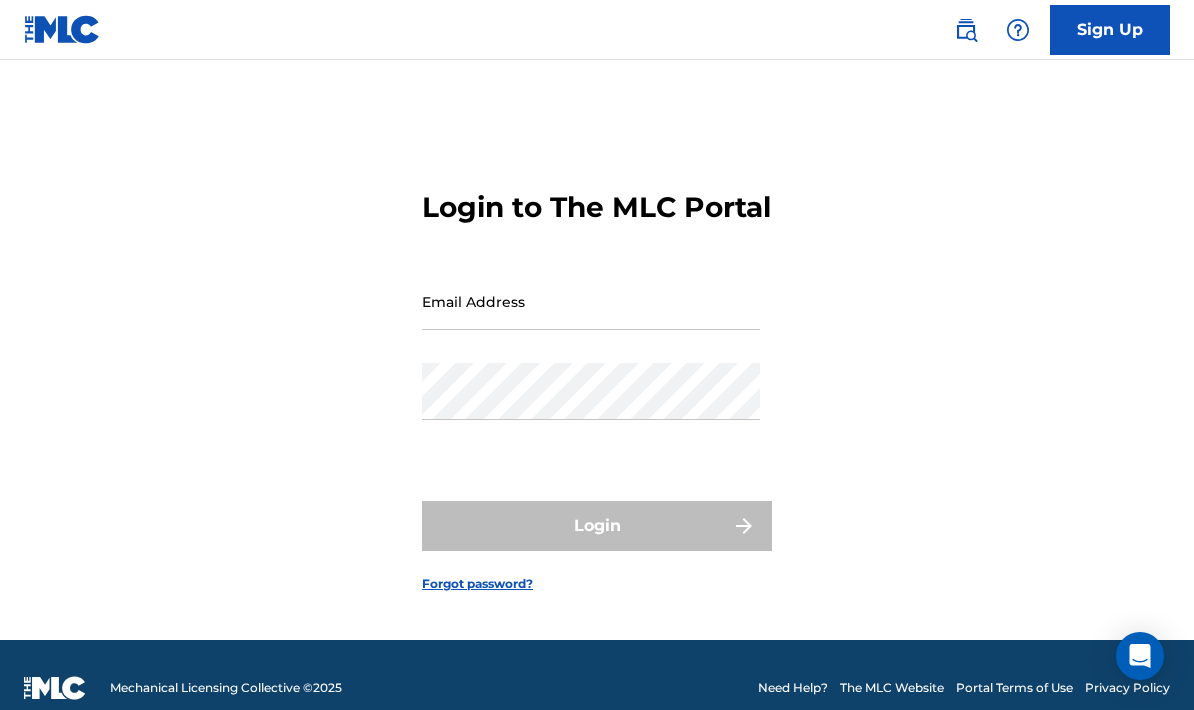 click on "Email Address" at bounding box center (591, 301) 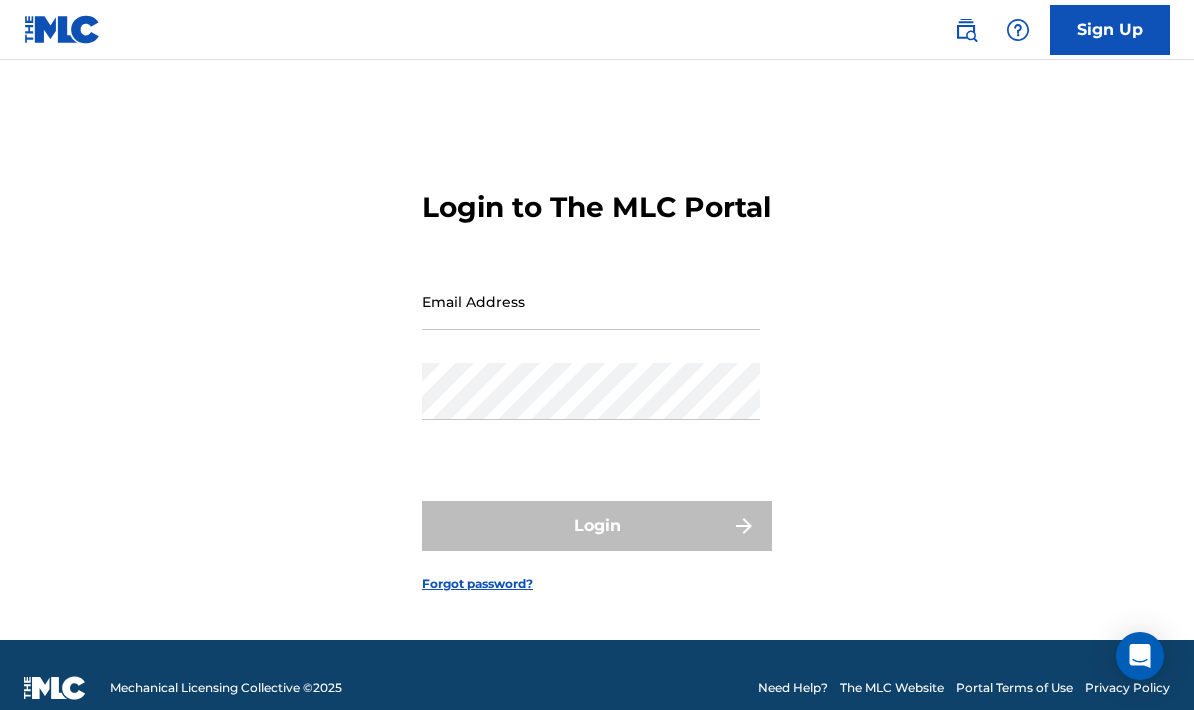 scroll, scrollTop: 0, scrollLeft: 0, axis: both 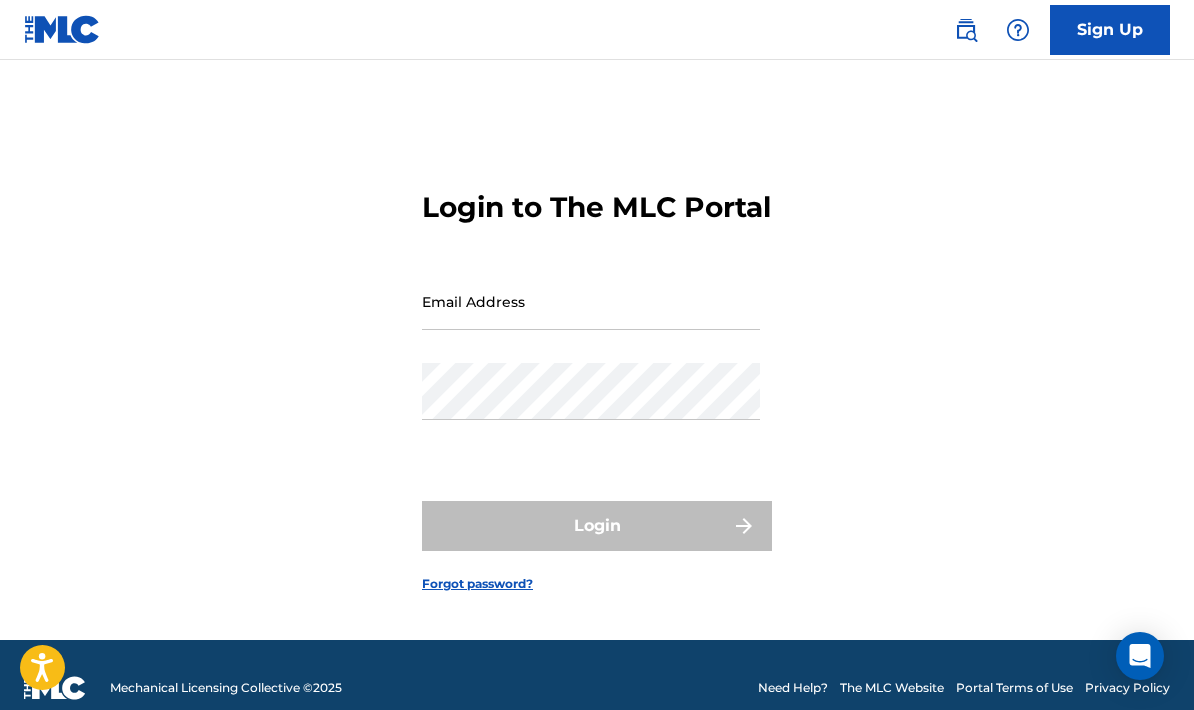 click on "Email Address" at bounding box center [591, 301] 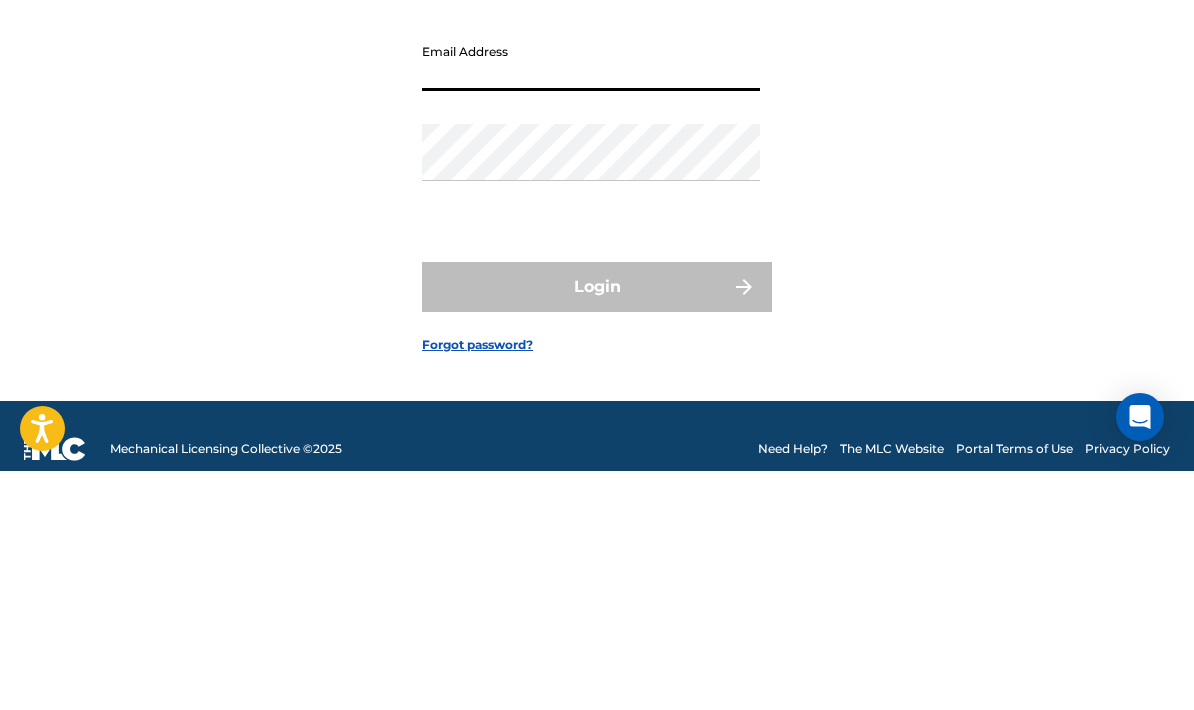 scroll, scrollTop: 106, scrollLeft: 0, axis: vertical 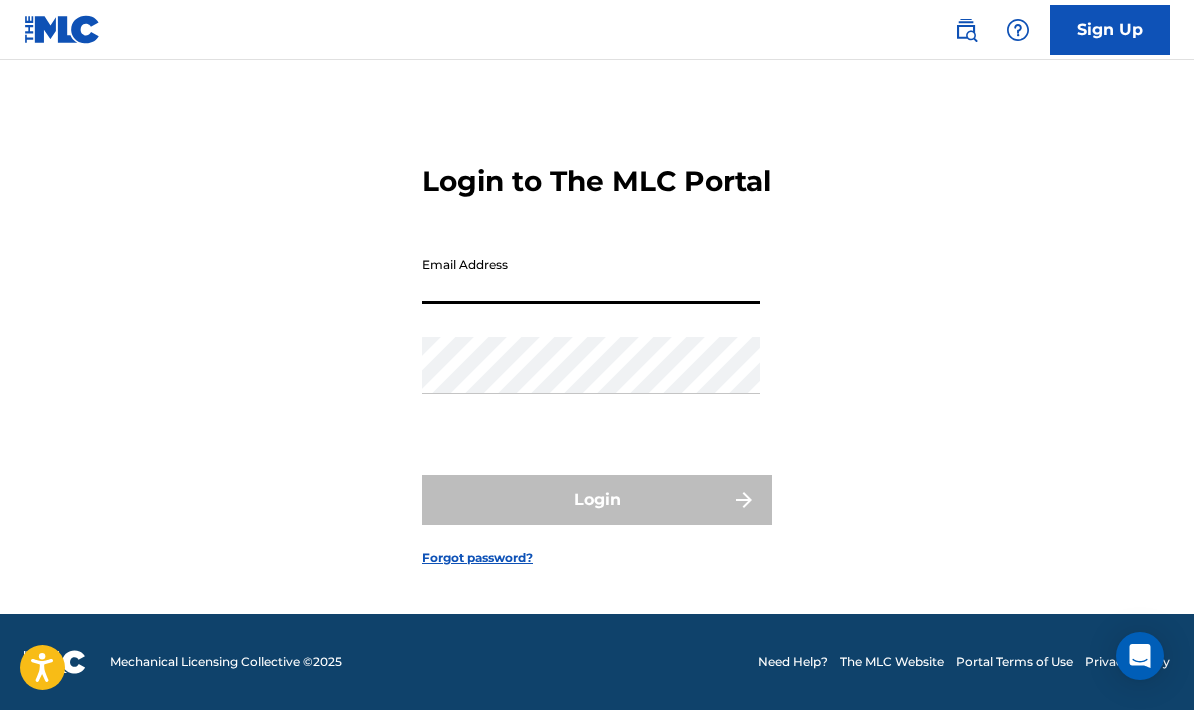 type on "Jermainemmorris@gmail.com" 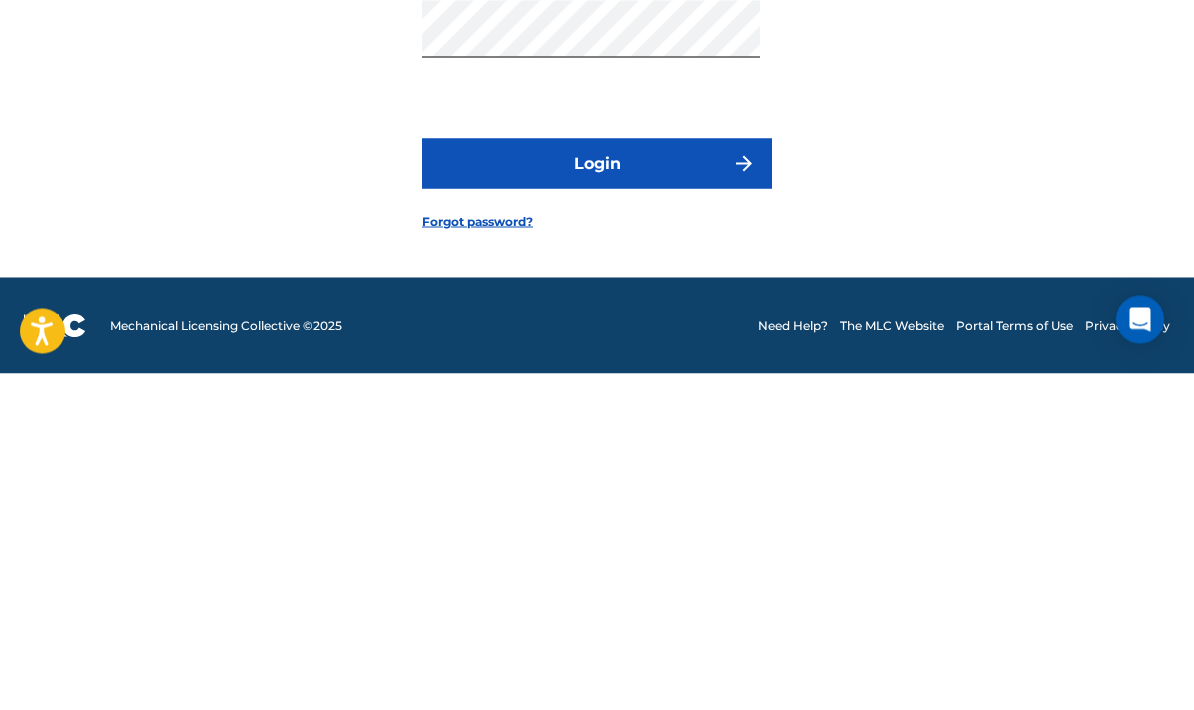 click at bounding box center [744, 500] 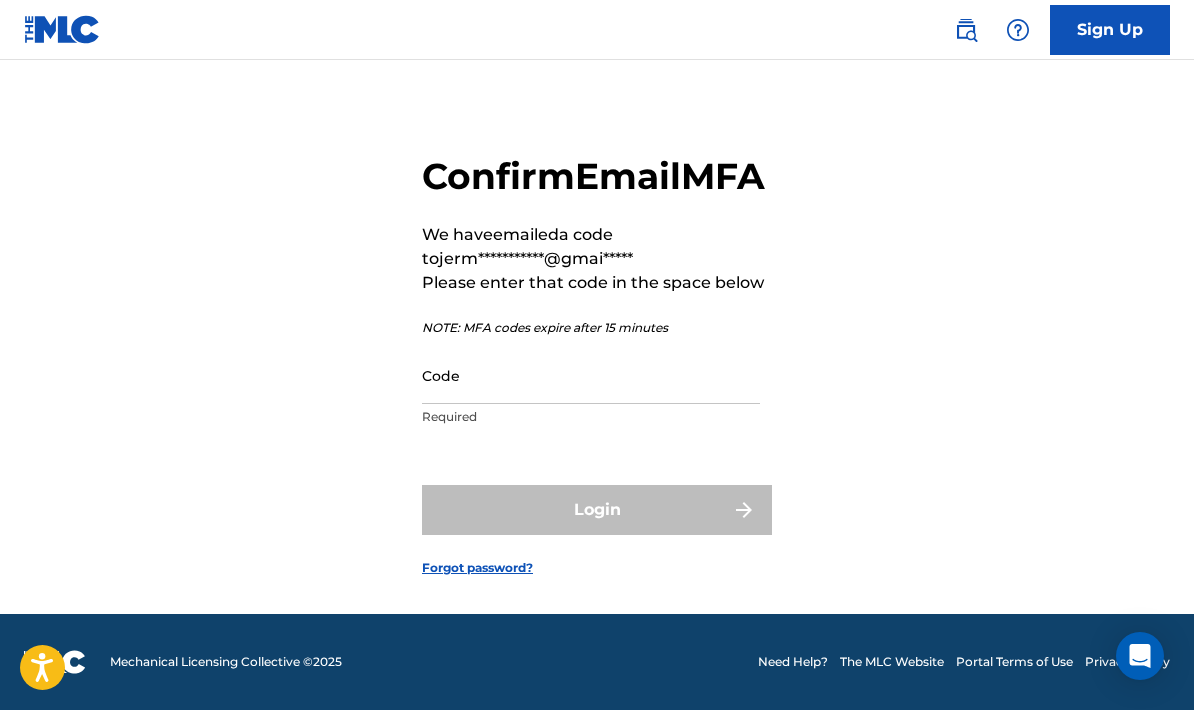click on "Code" at bounding box center [591, 375] 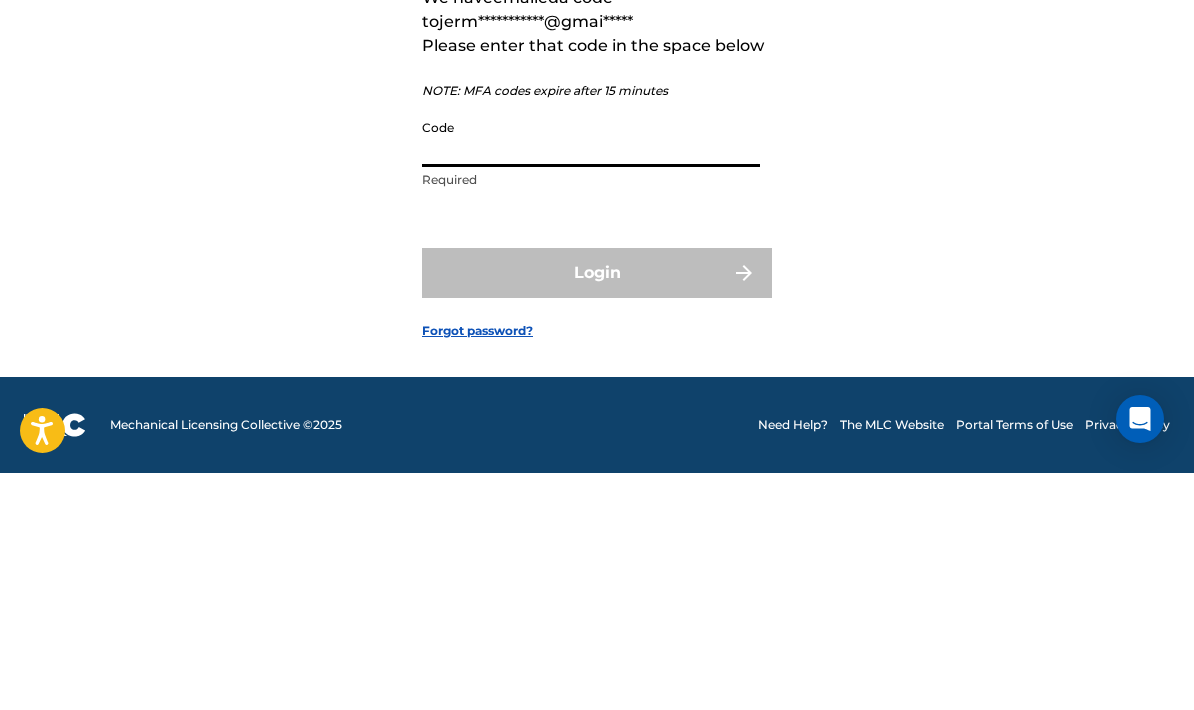 click on "Code" at bounding box center [591, 375] 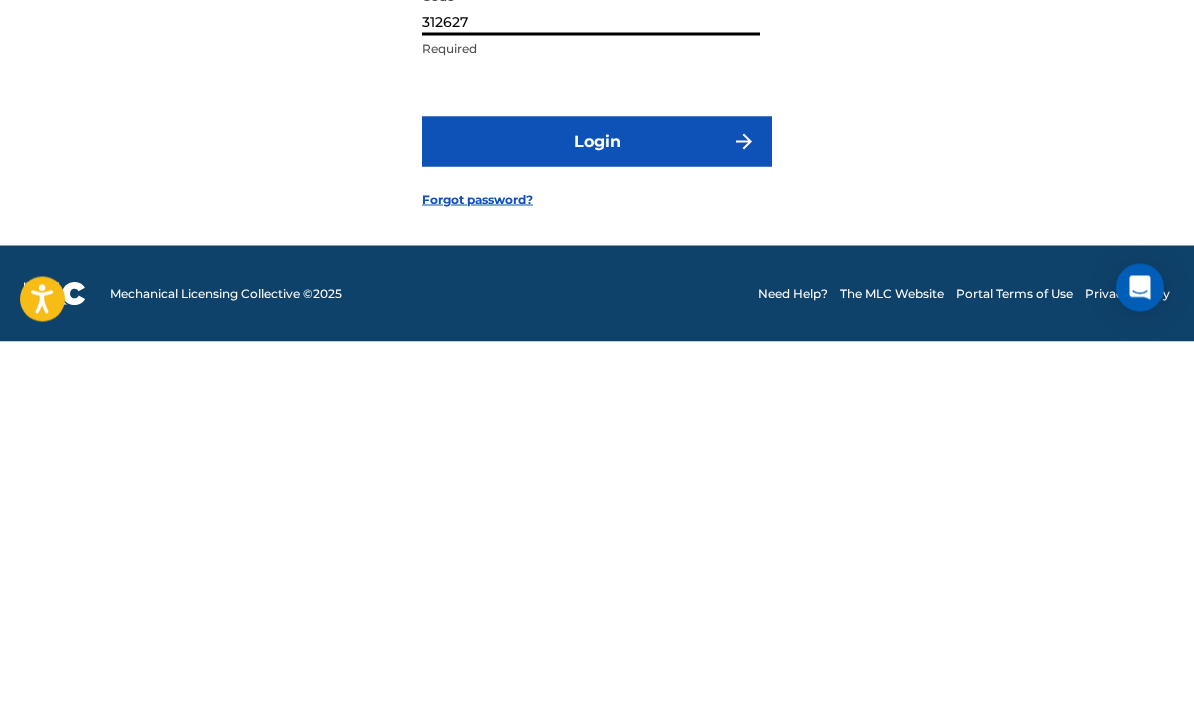 type on "312627" 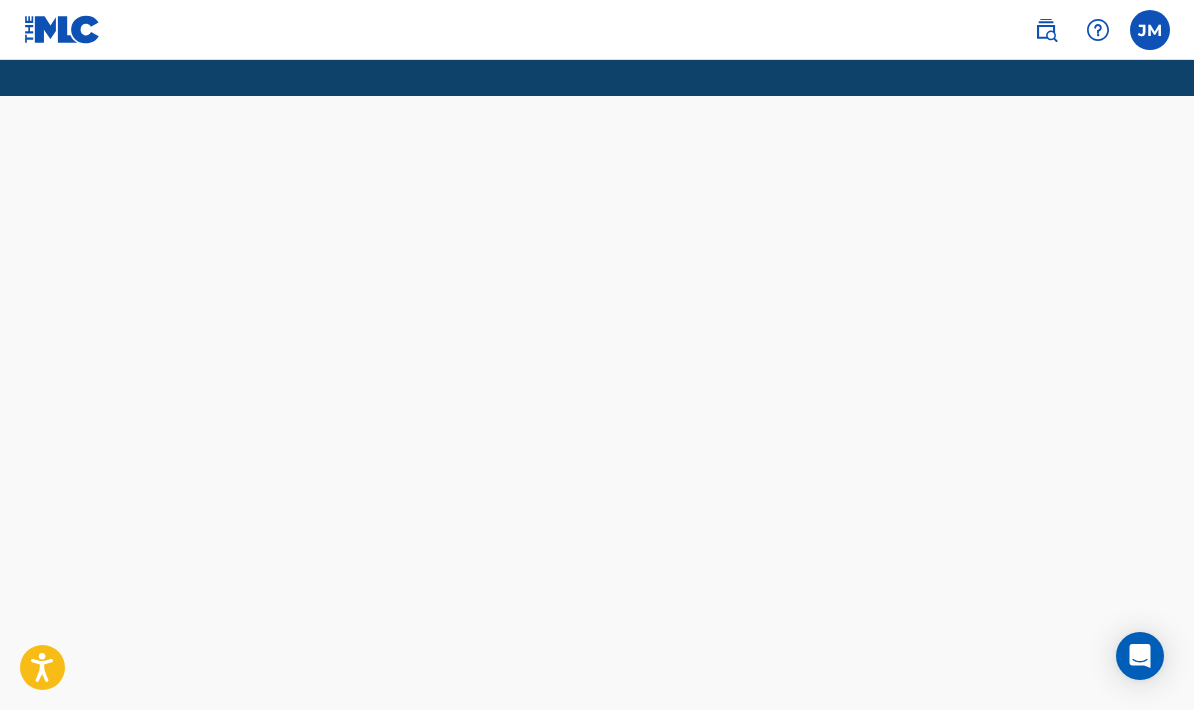 scroll, scrollTop: 80, scrollLeft: 0, axis: vertical 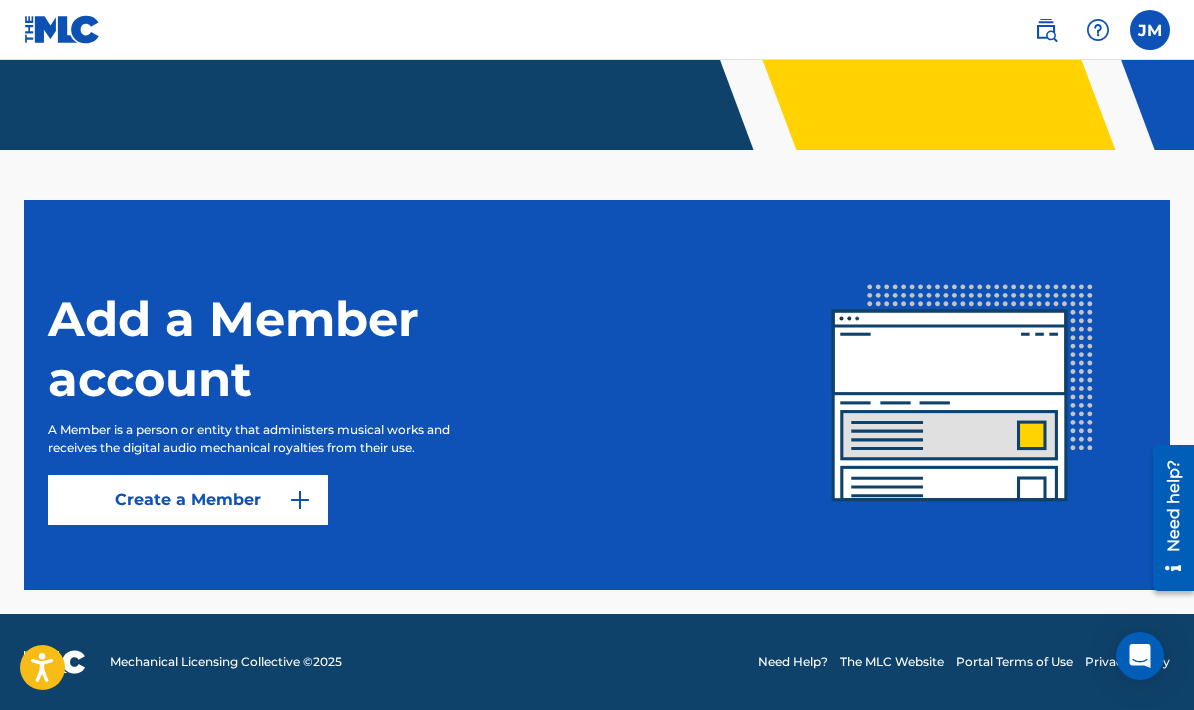 click on "Create a Member" at bounding box center (188, 500) 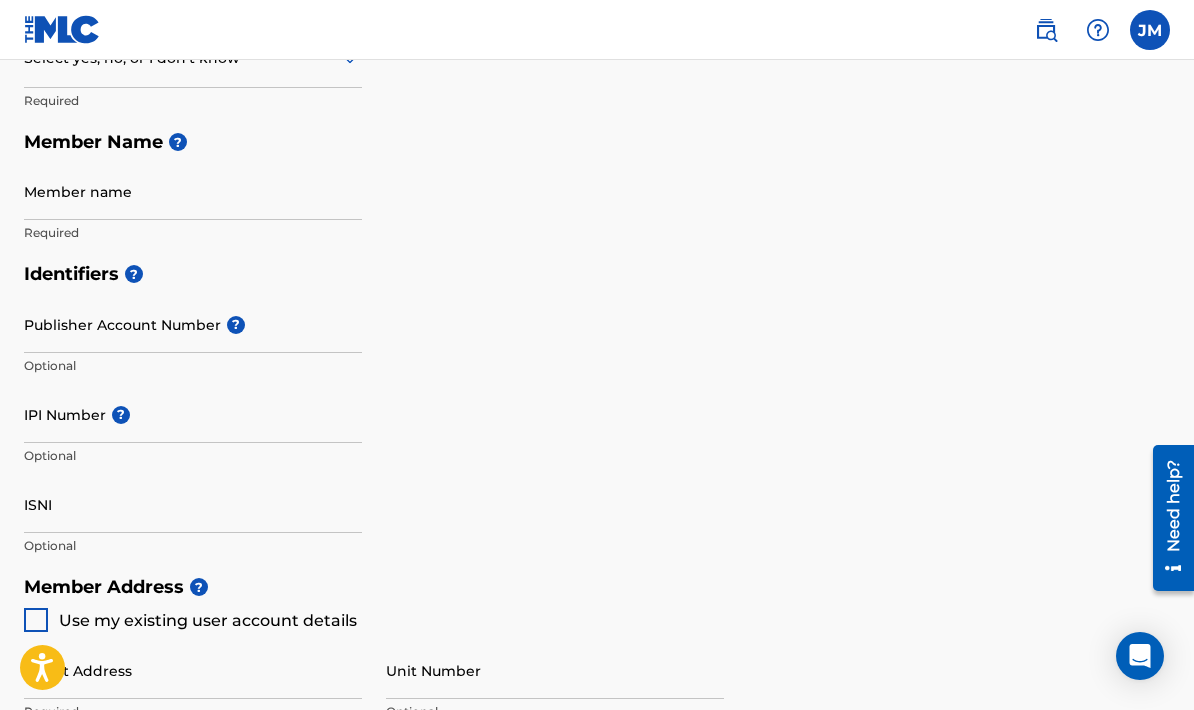 scroll, scrollTop: 0, scrollLeft: 0, axis: both 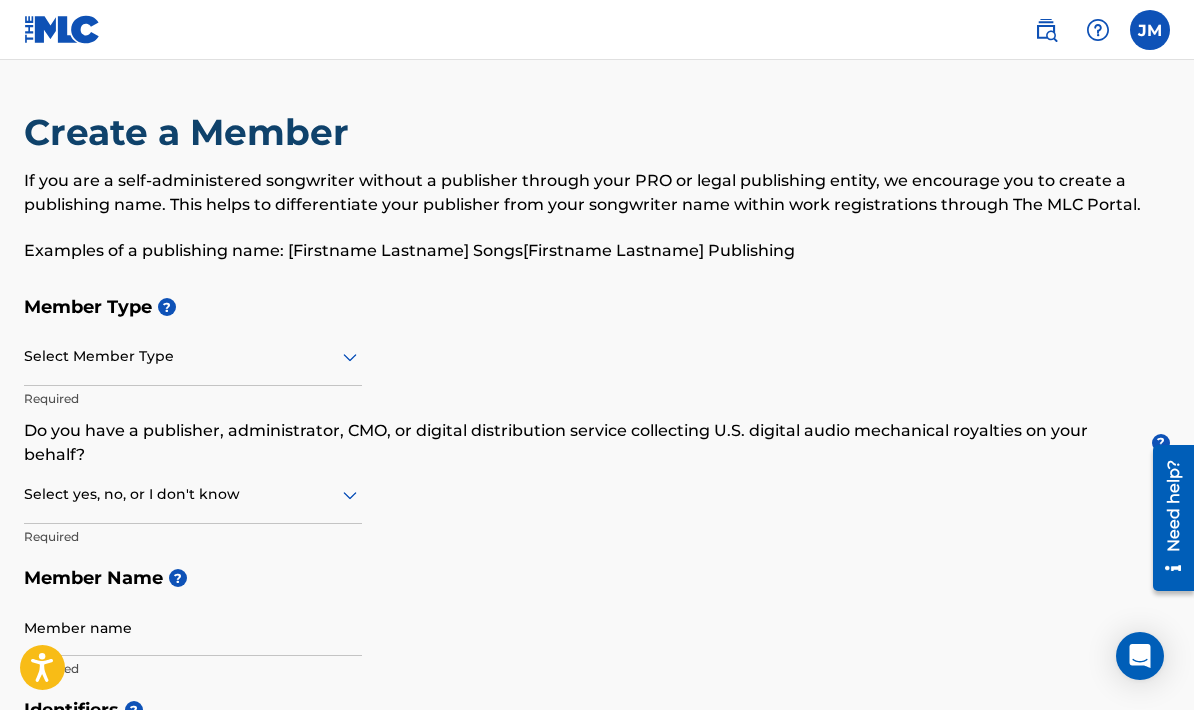 click on "Member Type ? Select Member Type Required Do you have a publisher, administrator, CMO, or digital distribution service collecting U.S. digital audio mechanical royalties on your behalf? ? Select yes, no, or I don't know Required Member Name ? Member name Required" at bounding box center [597, 487] 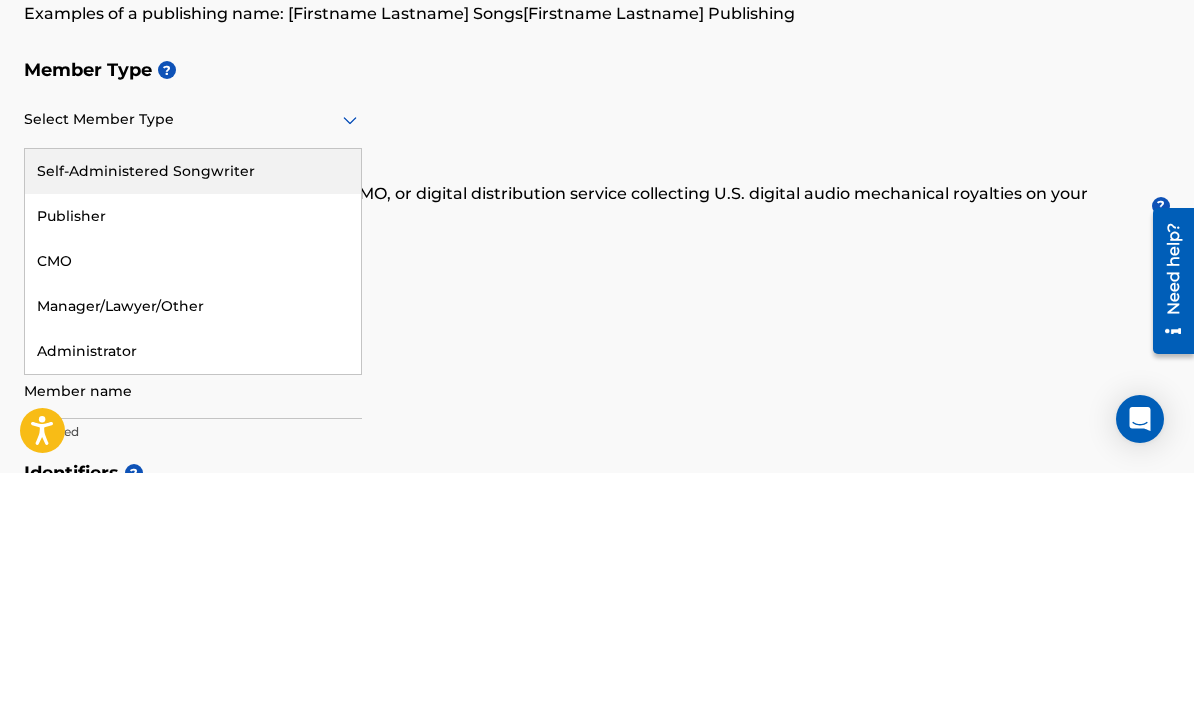 click on "Self-Administered Songwriter" at bounding box center (193, 408) 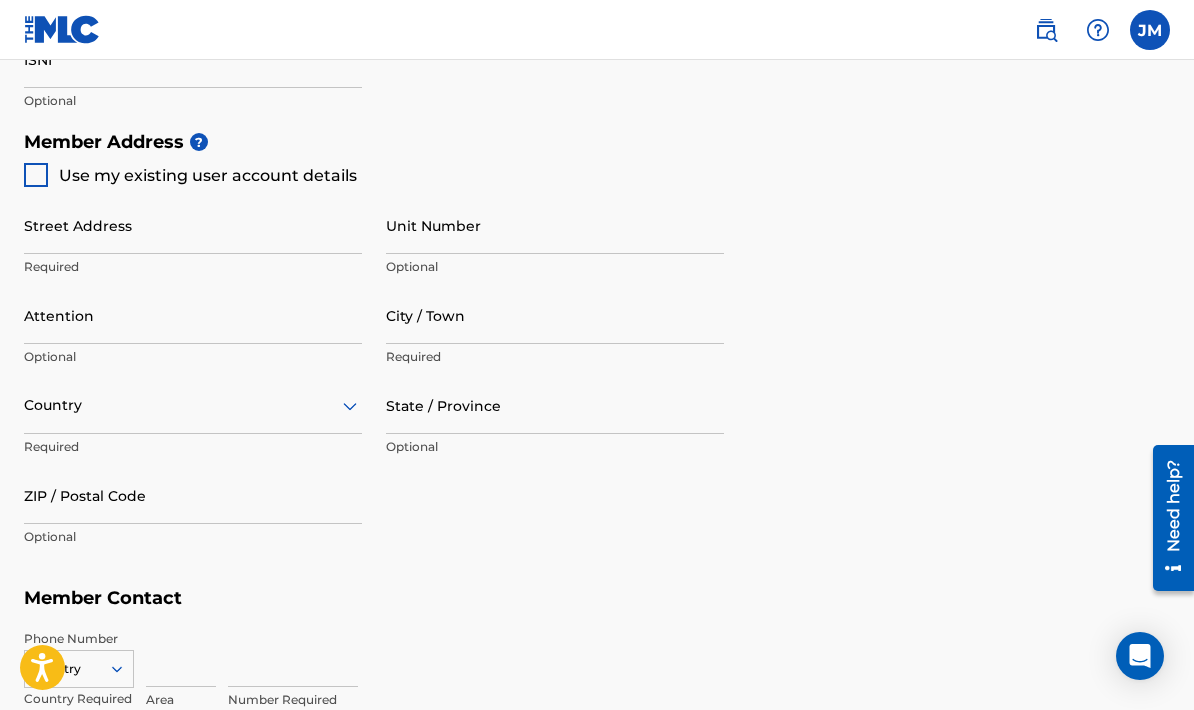scroll, scrollTop: 875, scrollLeft: 0, axis: vertical 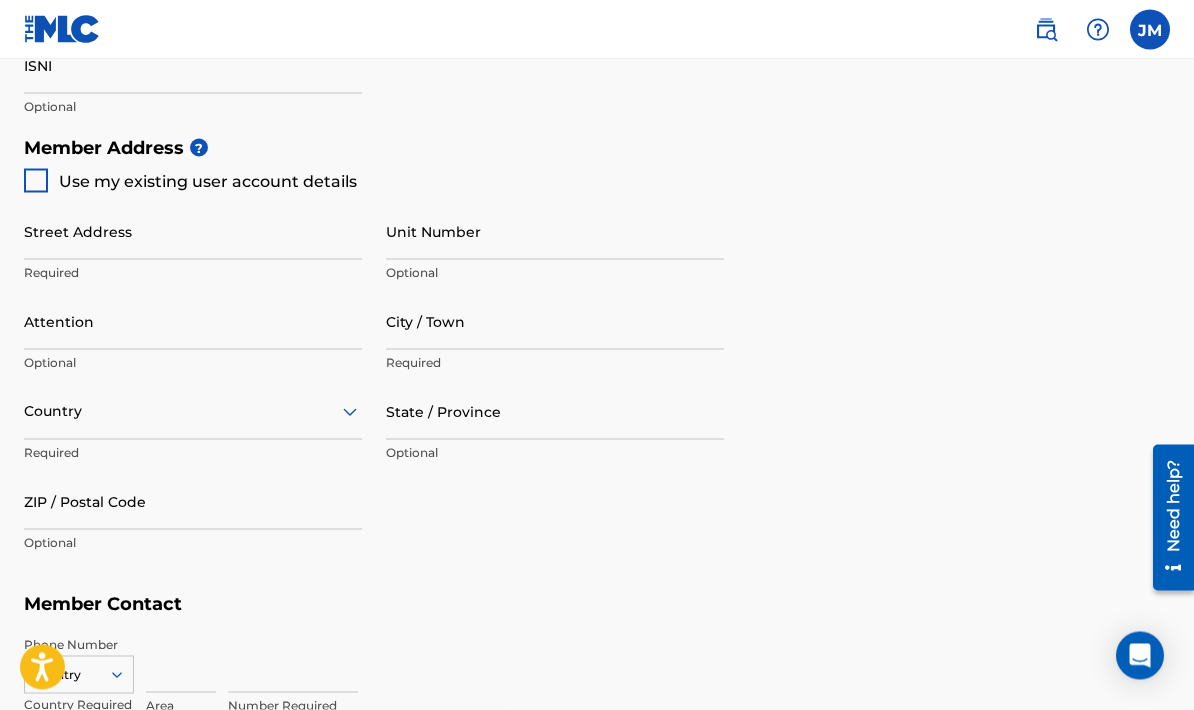 click at bounding box center [36, 181] 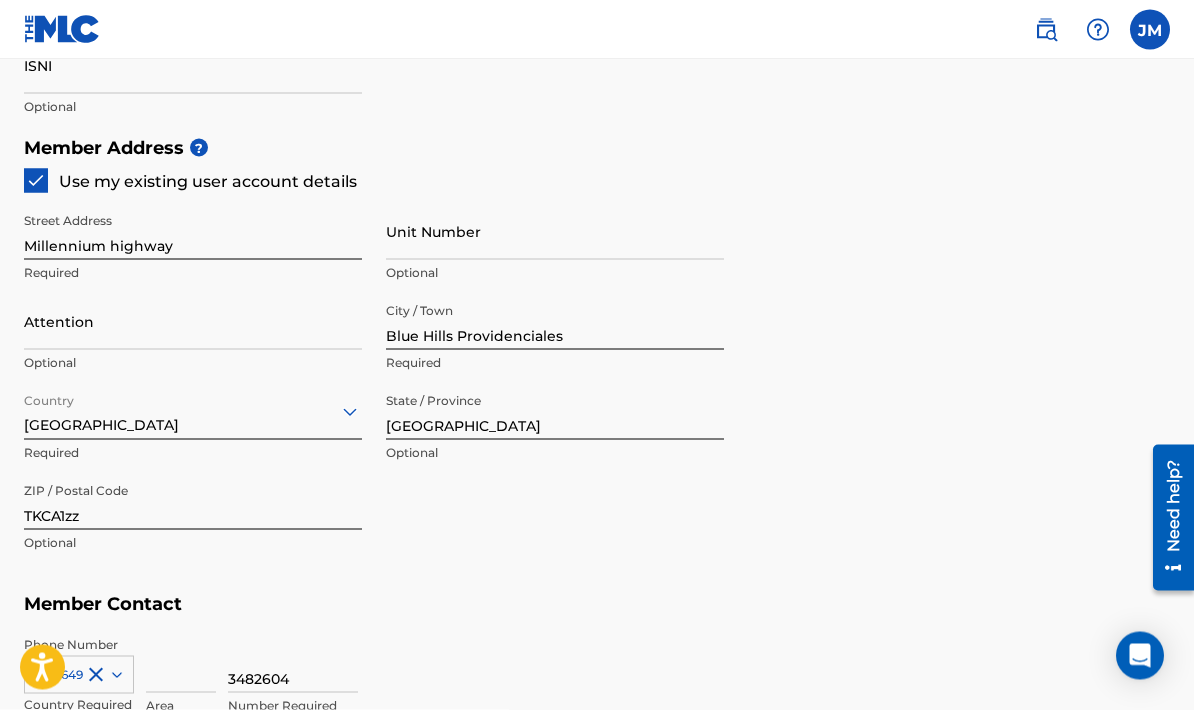 scroll, scrollTop: 876, scrollLeft: 0, axis: vertical 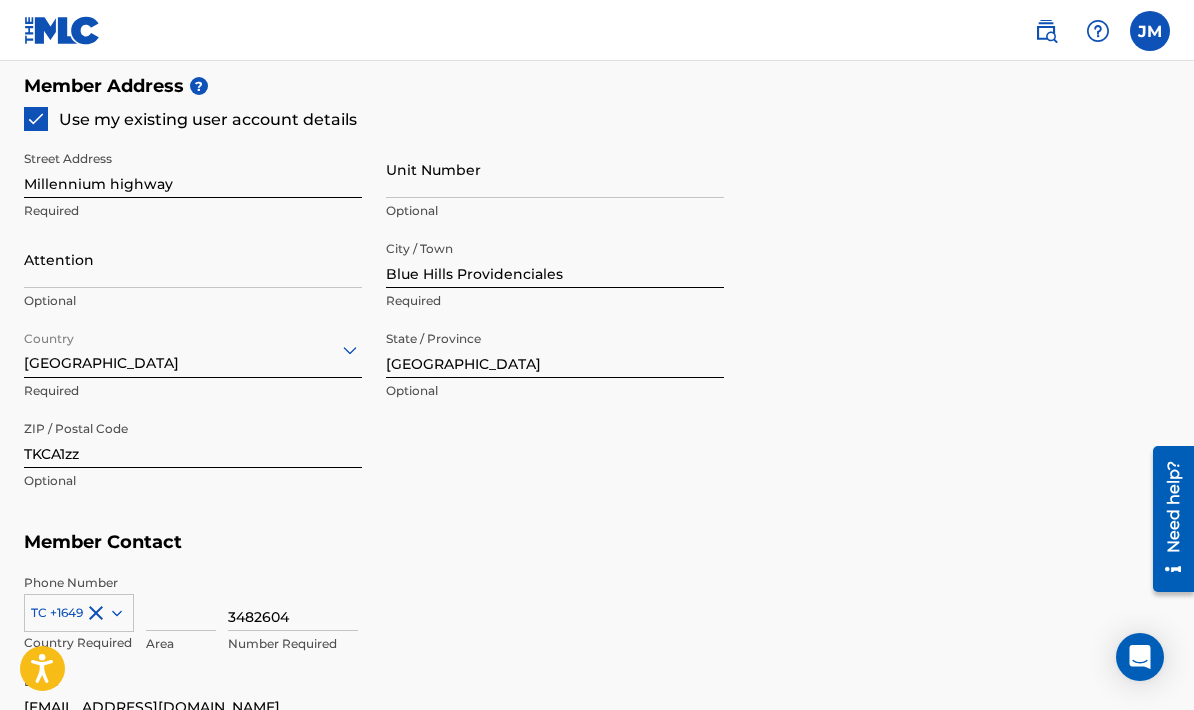 click on "Attention" at bounding box center (193, 258) 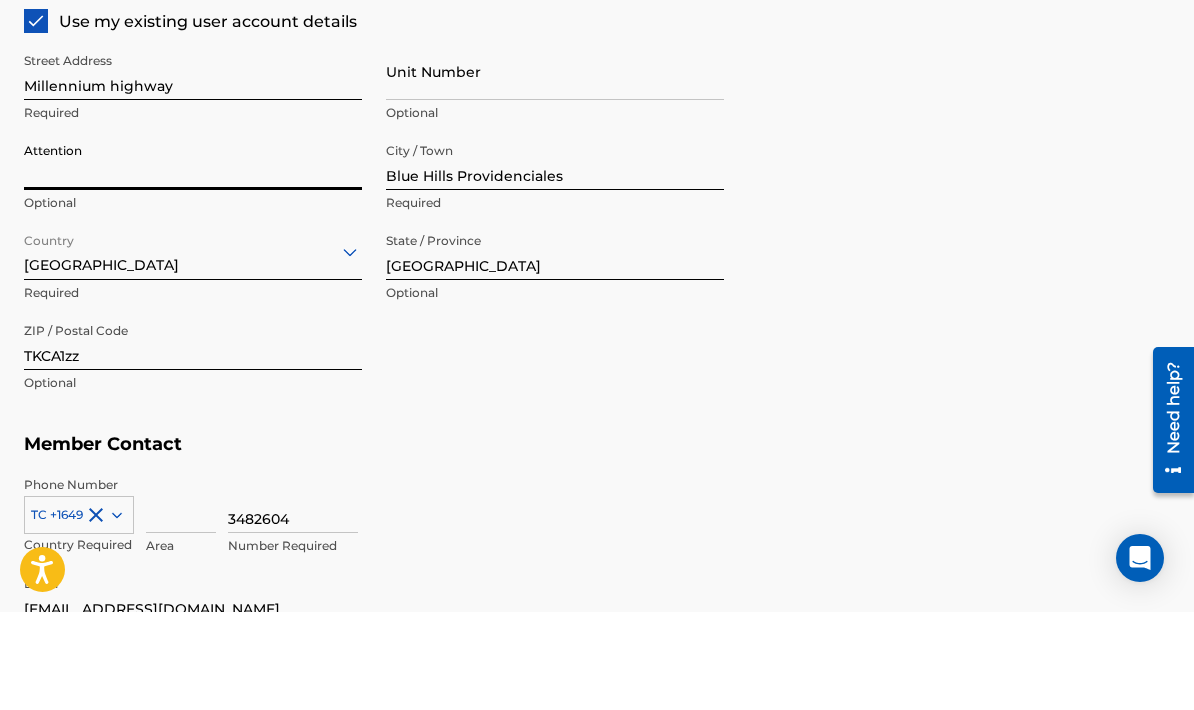 type on "Jermaine Morris" 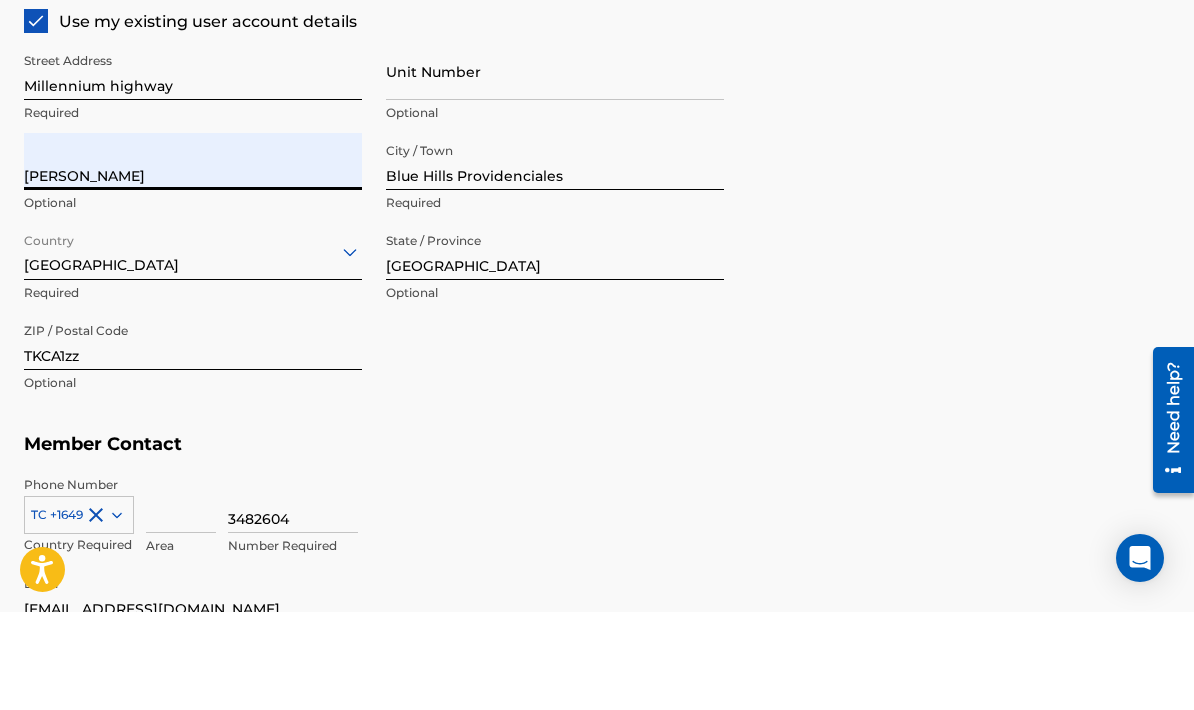 type on "Providenciales" 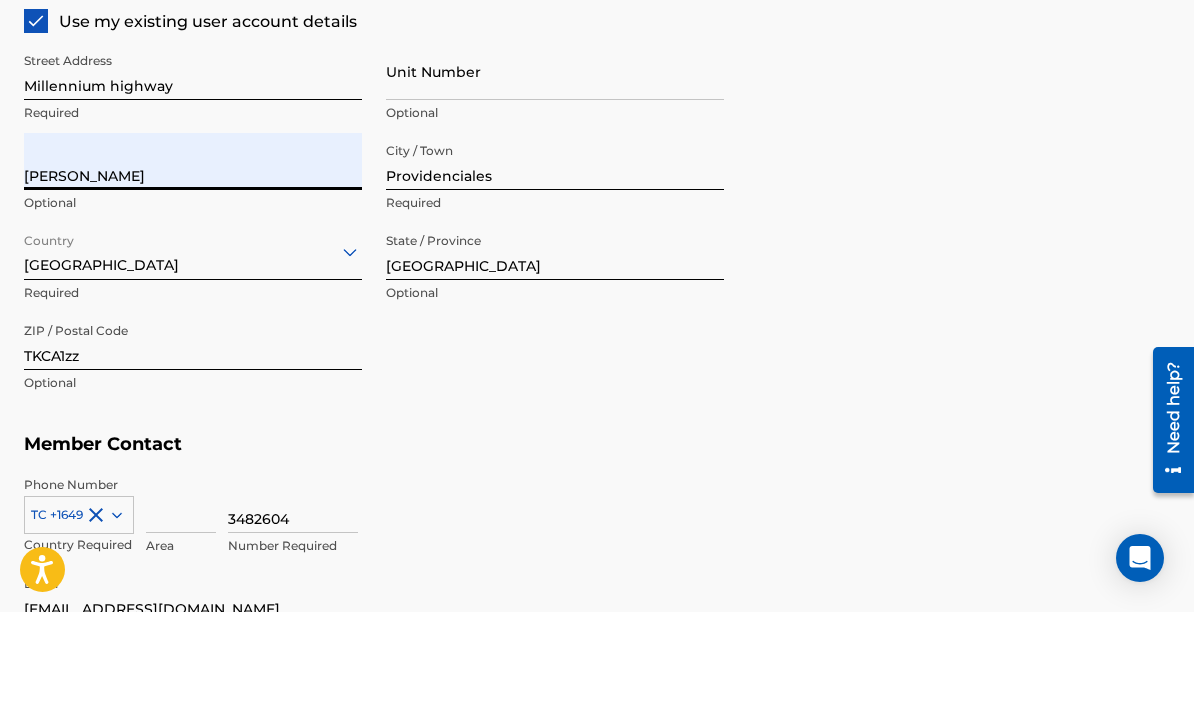 scroll, scrollTop: 1035, scrollLeft: 0, axis: vertical 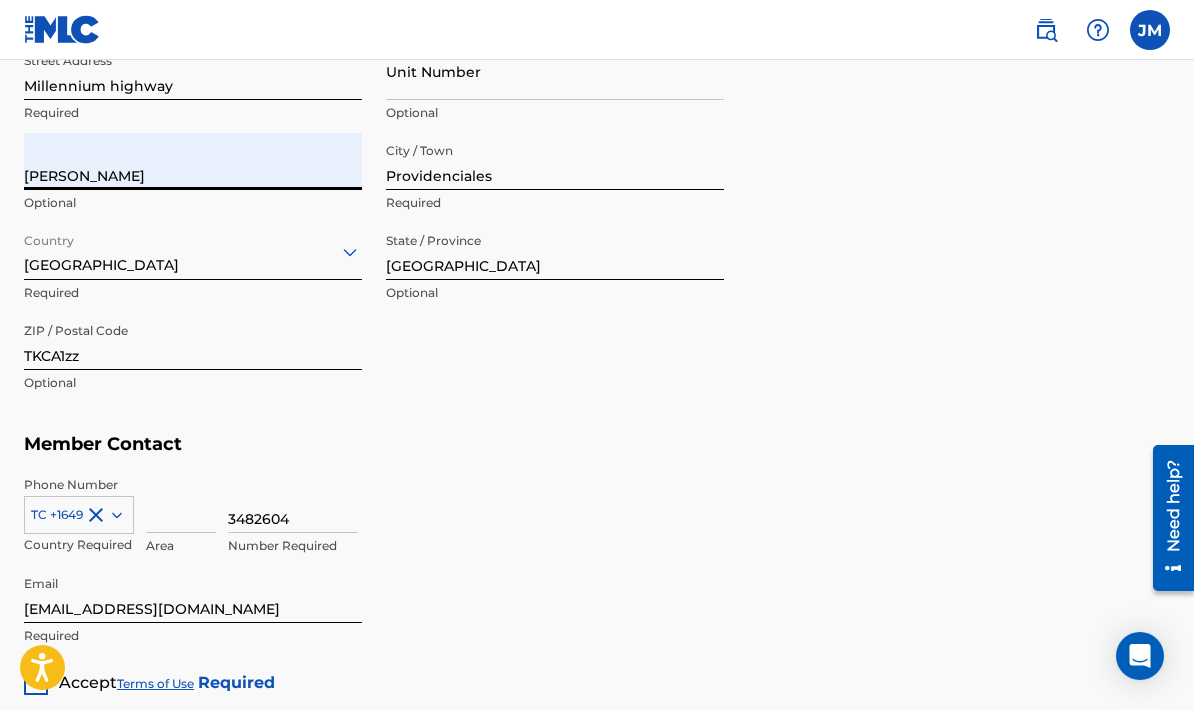 type on "Turks And Caicos" 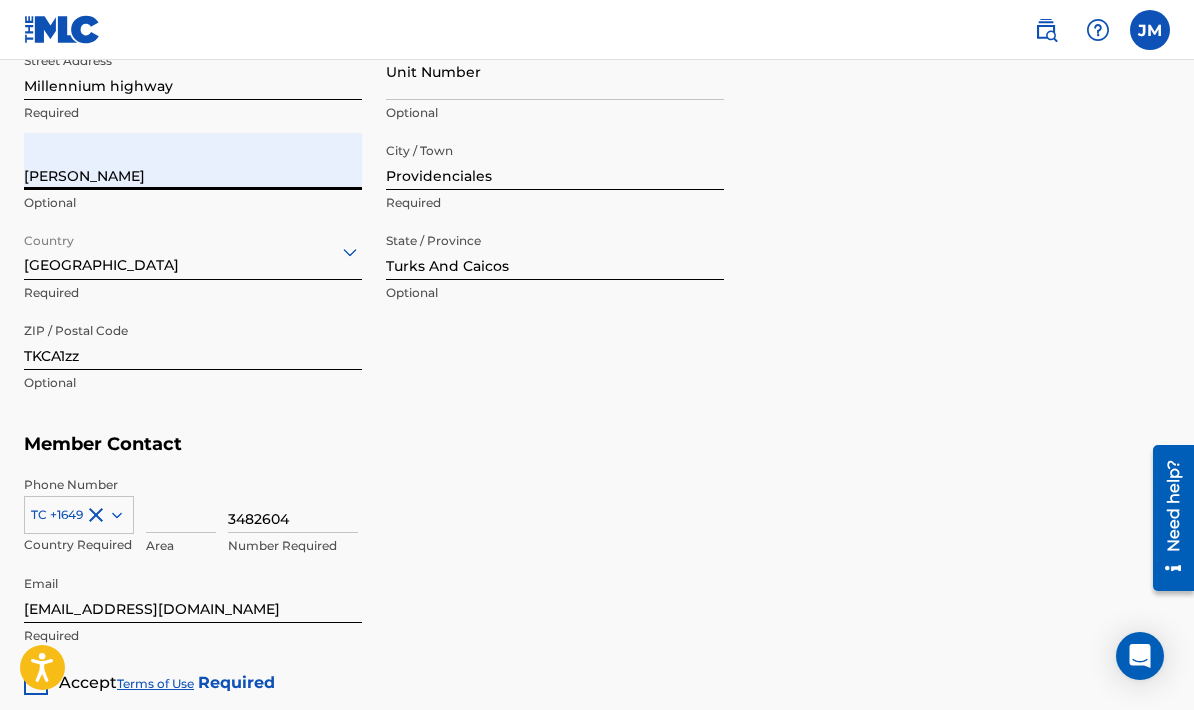 type on "TKCA 1ZZ" 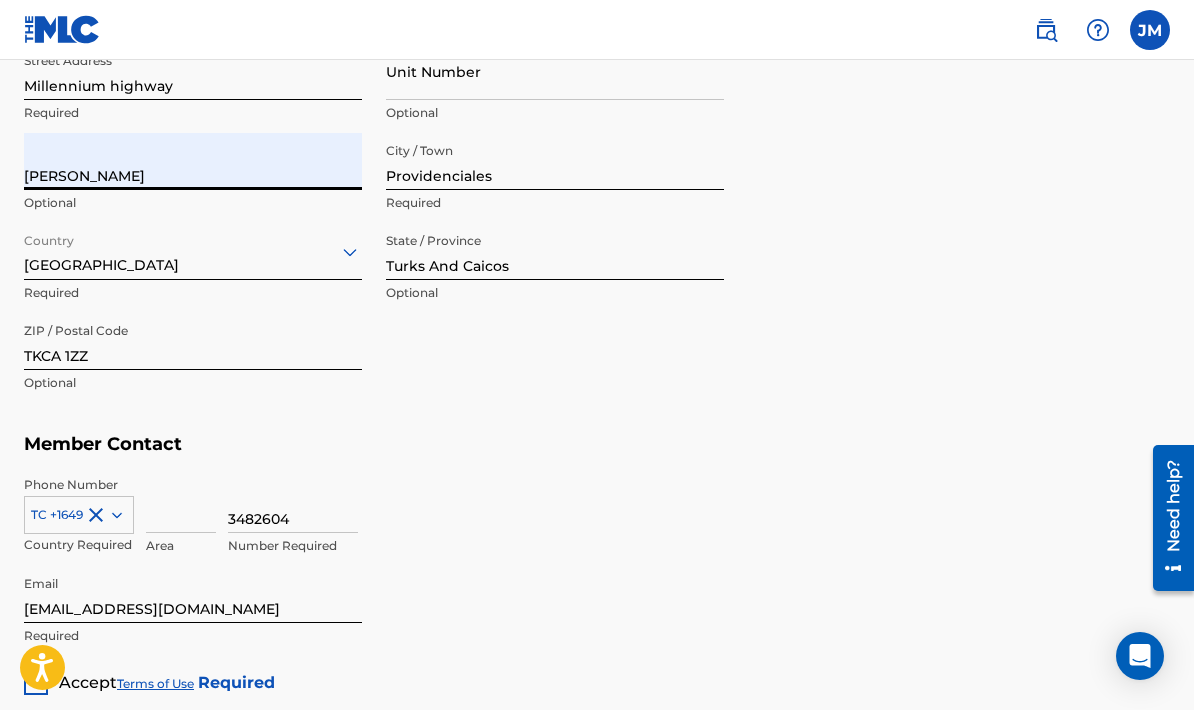 type on "649" 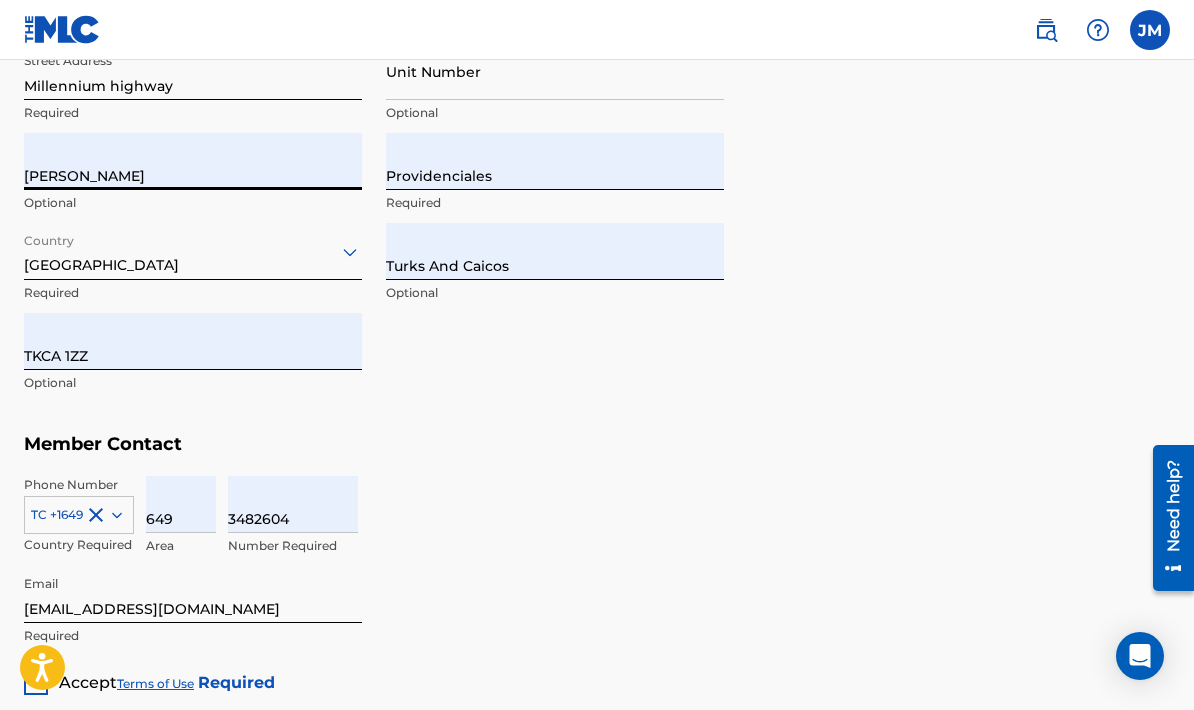 type on "Turks & Caicos Islands" 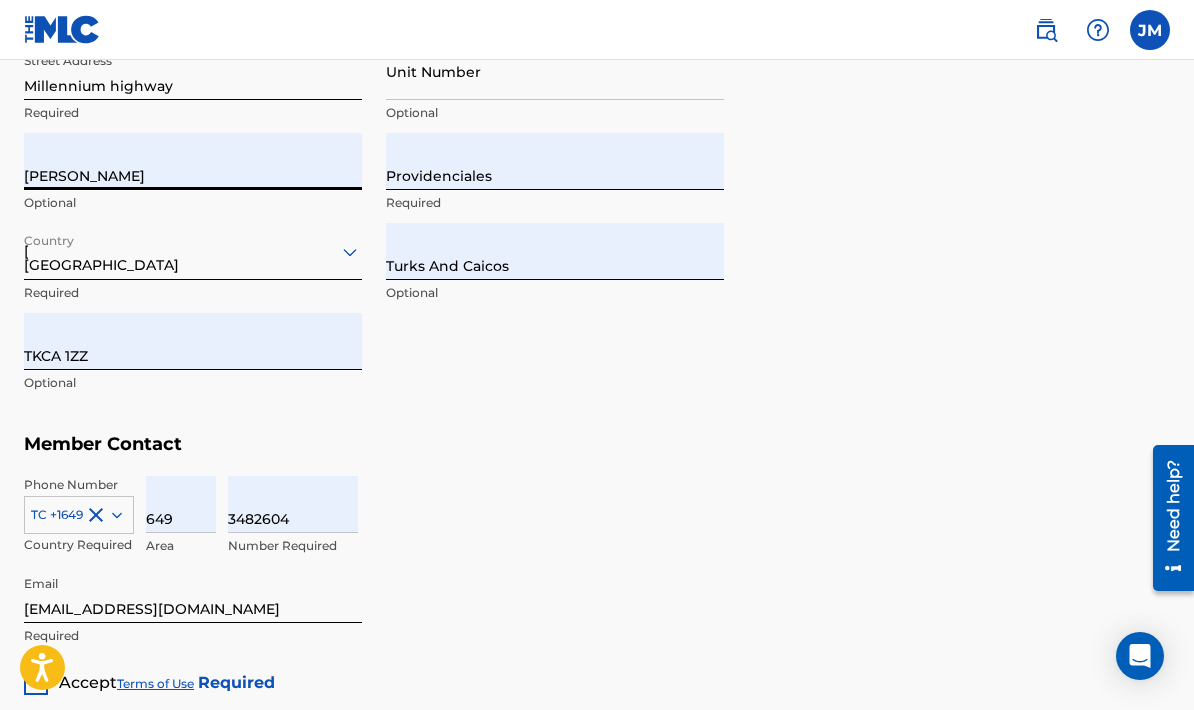 type on "1" 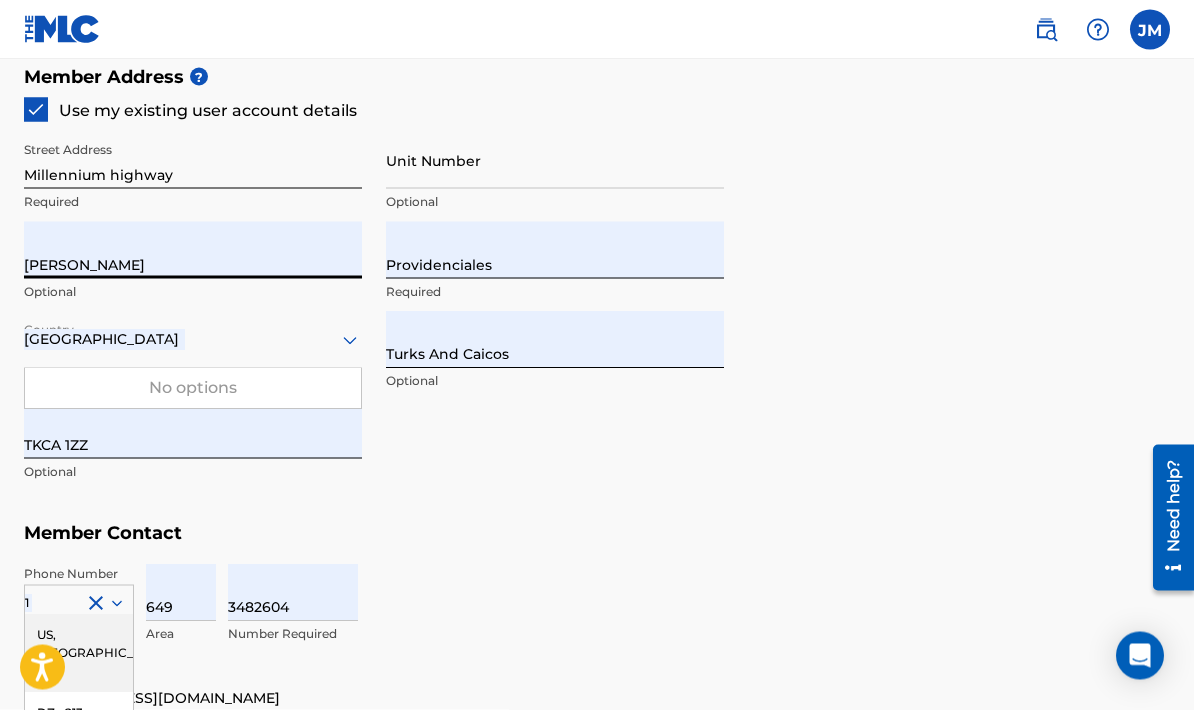 scroll, scrollTop: 947, scrollLeft: 0, axis: vertical 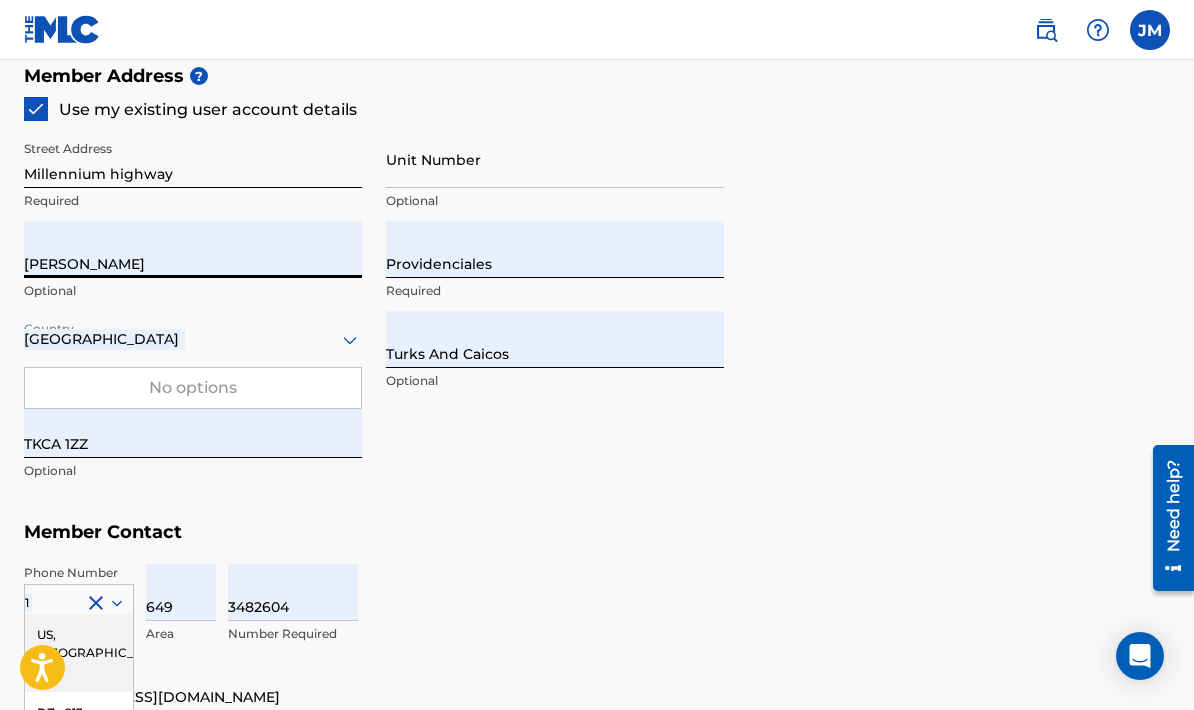 click on "Jermaine Morris" at bounding box center [193, 249] 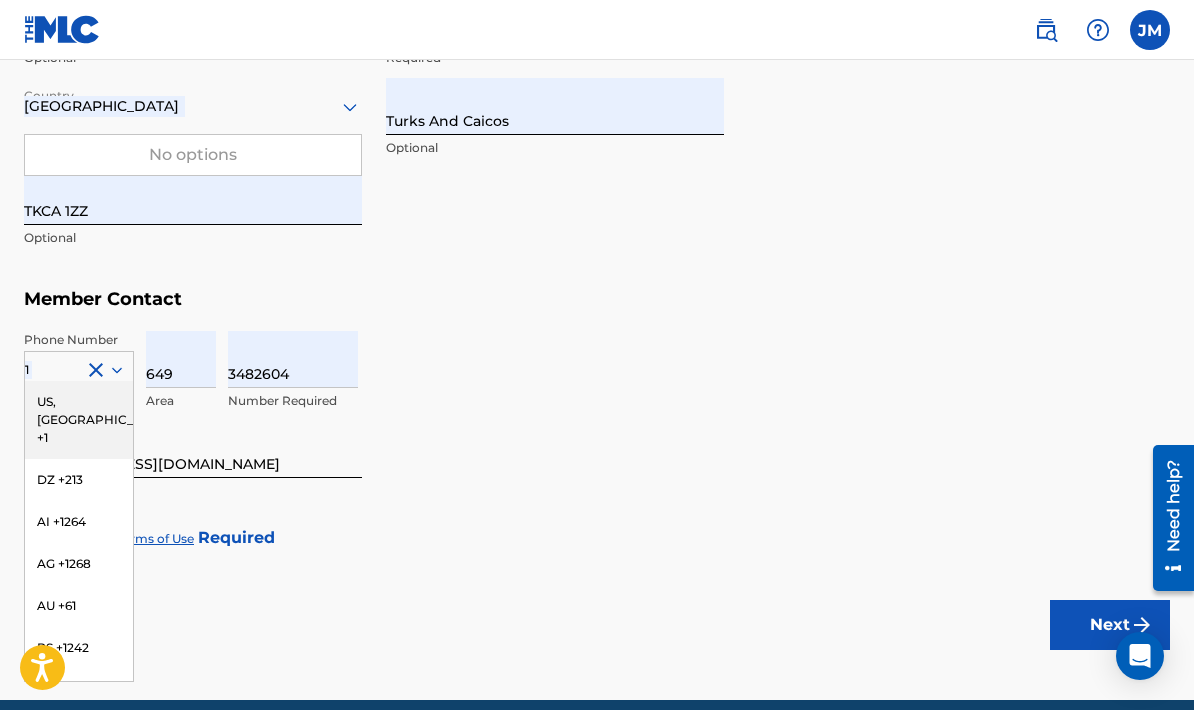 scroll, scrollTop: 1183, scrollLeft: 0, axis: vertical 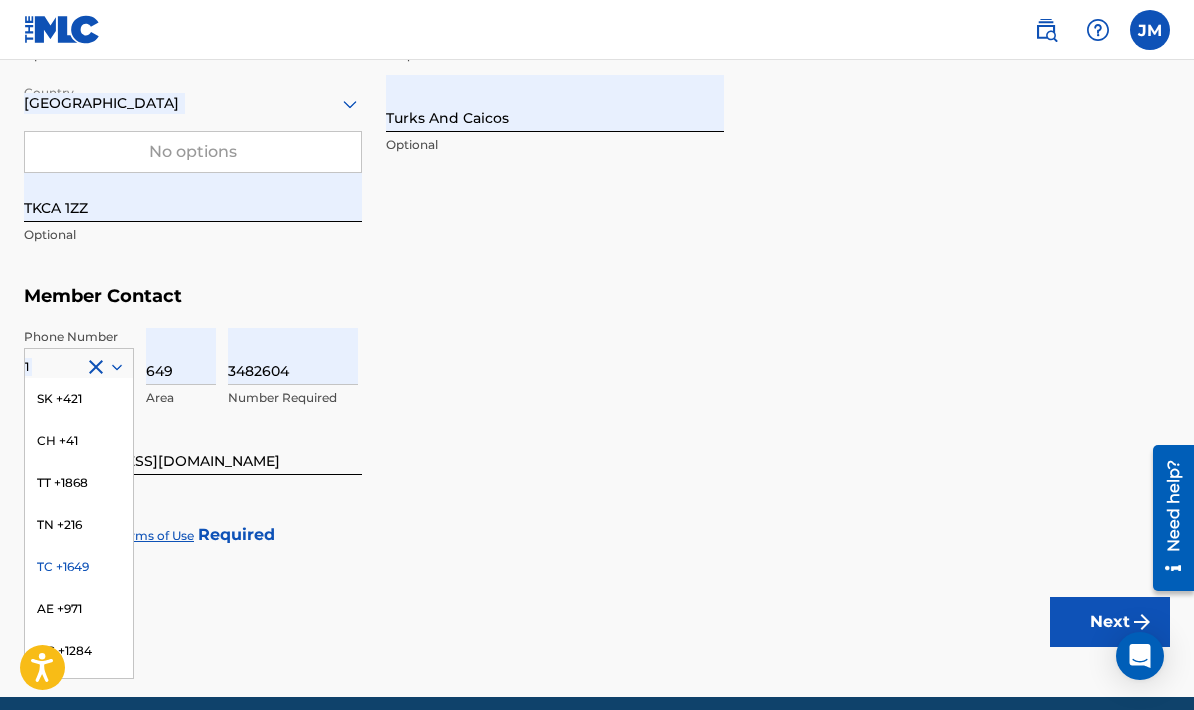 type on "Jermaine Everton Morris" 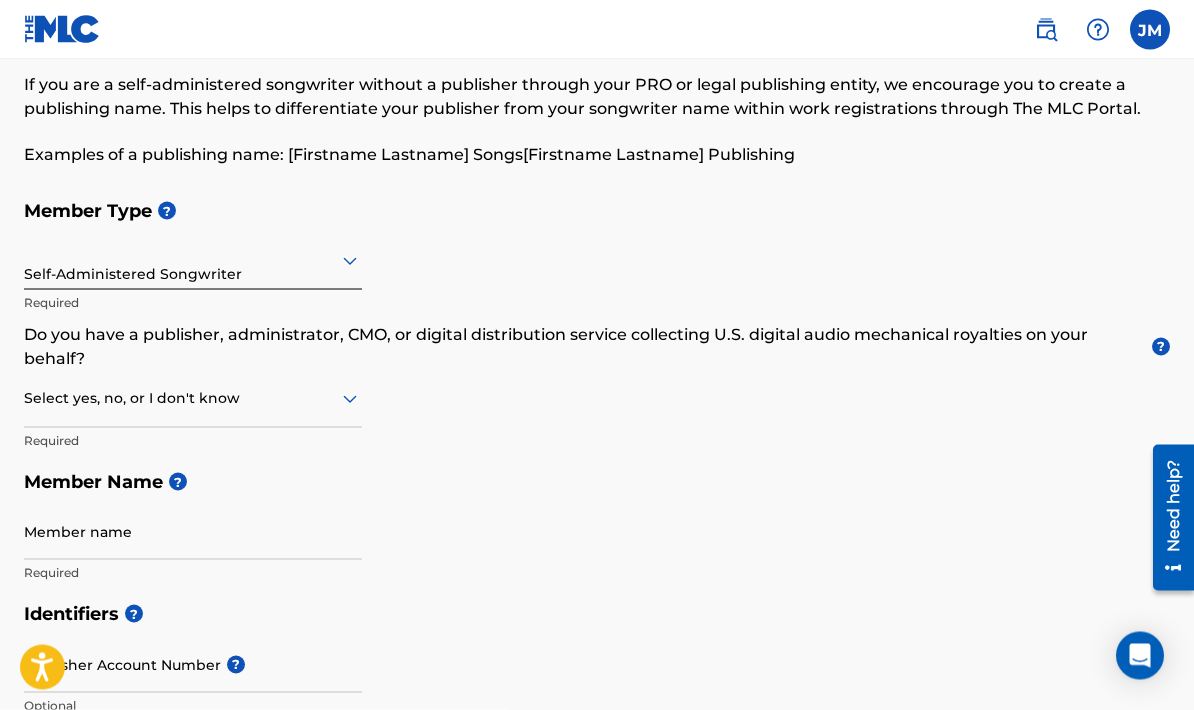 scroll, scrollTop: 97, scrollLeft: 0, axis: vertical 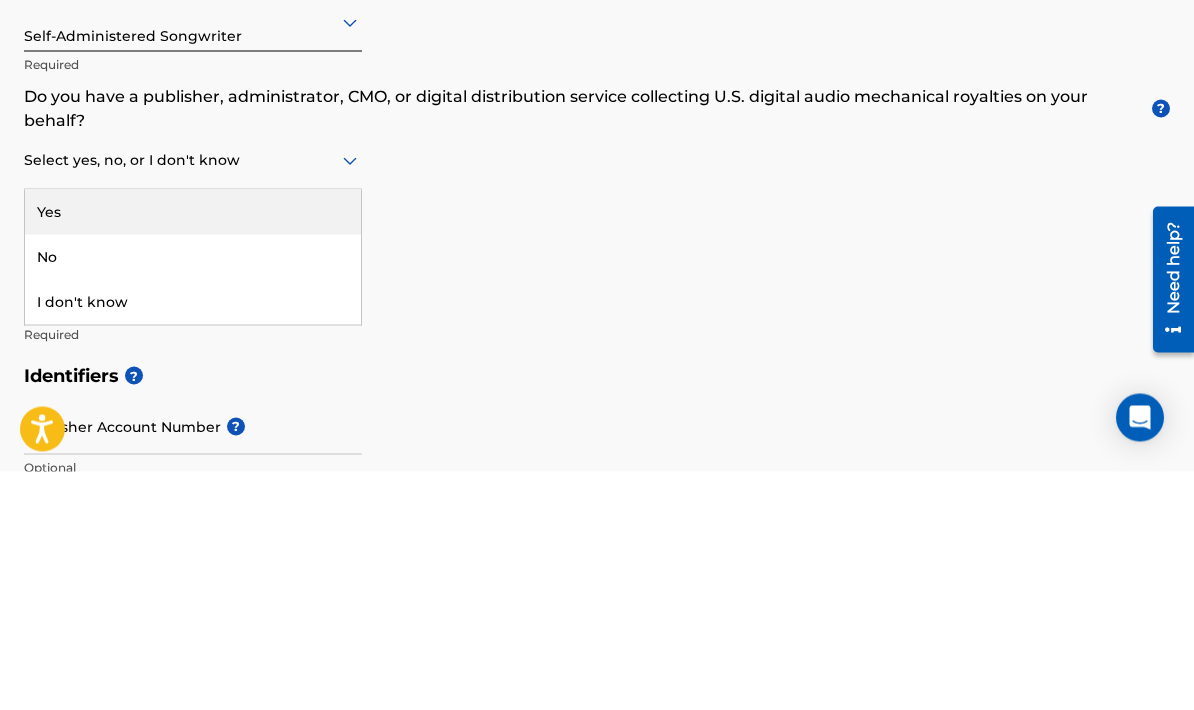 click on "Yes" at bounding box center [193, 450] 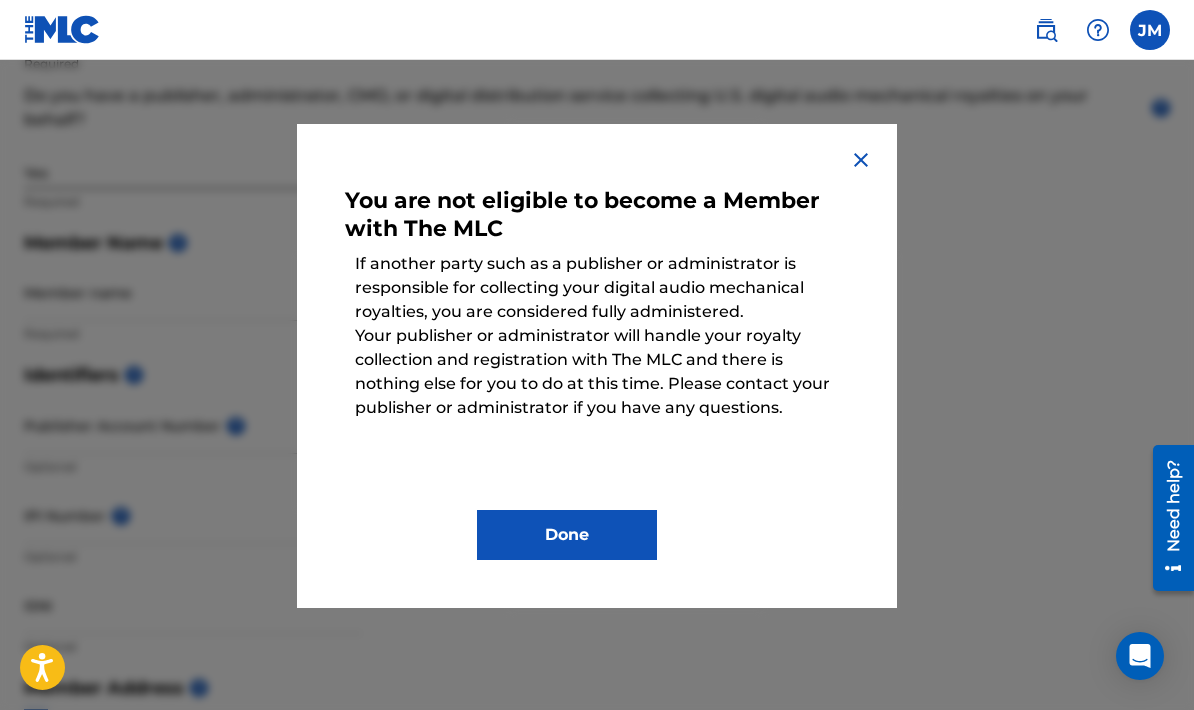 click at bounding box center (861, 160) 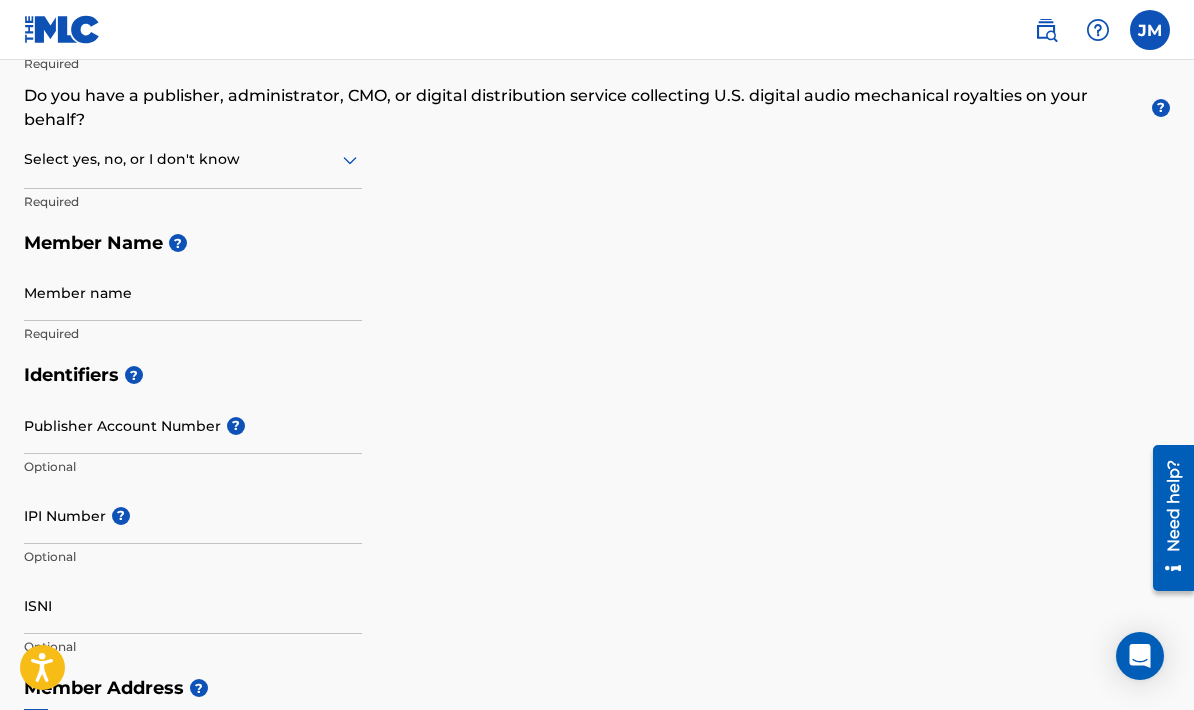 click on "Member name" at bounding box center (193, 292) 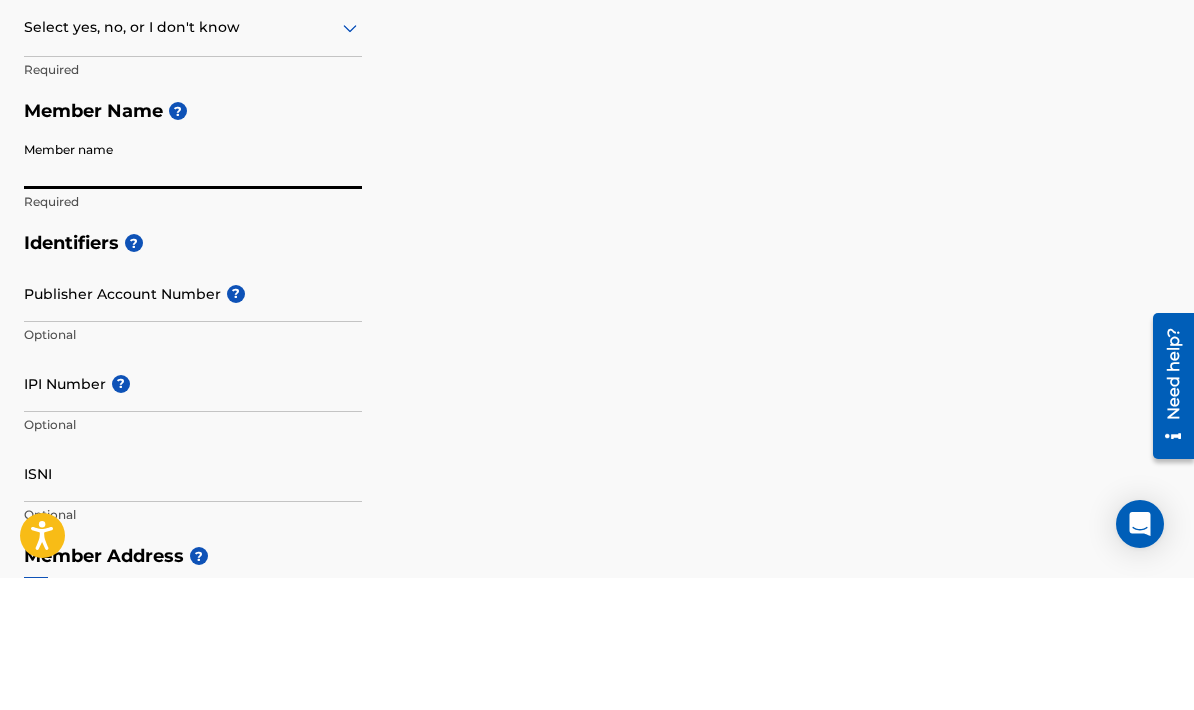 click on "Member name" at bounding box center [193, 292] 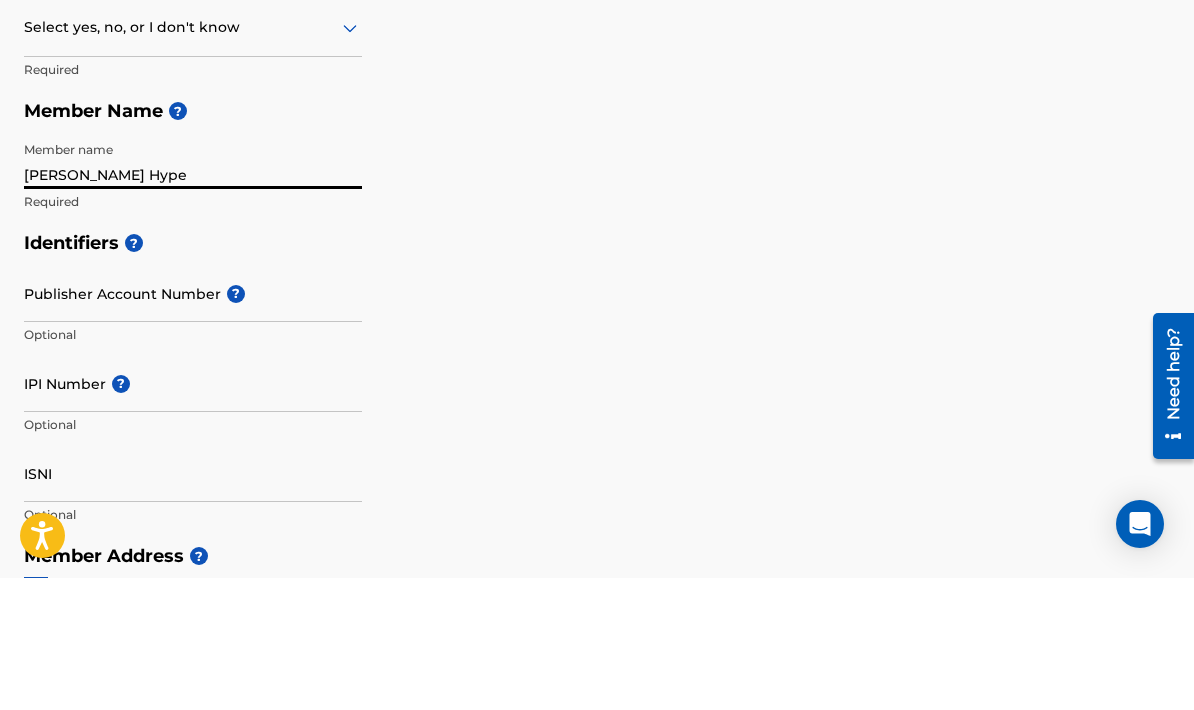 scroll, scrollTop: 467, scrollLeft: 0, axis: vertical 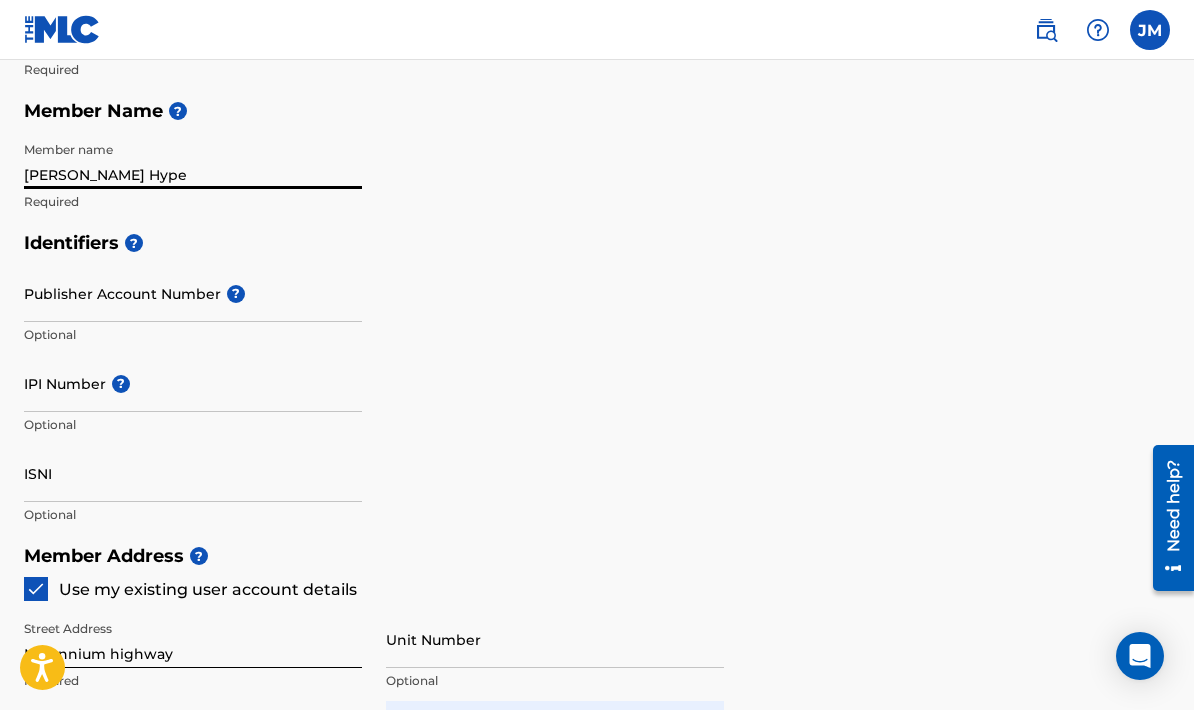 type on "Casie Hype" 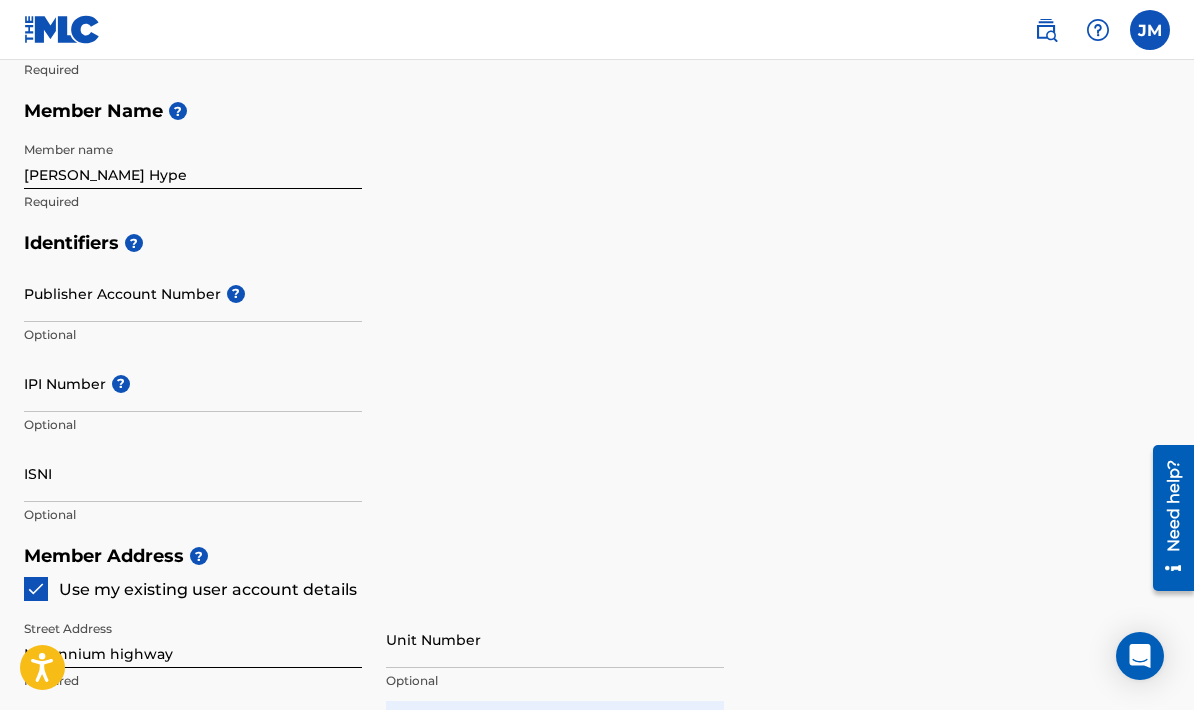 click on "Publisher Account Number ?" at bounding box center (193, 293) 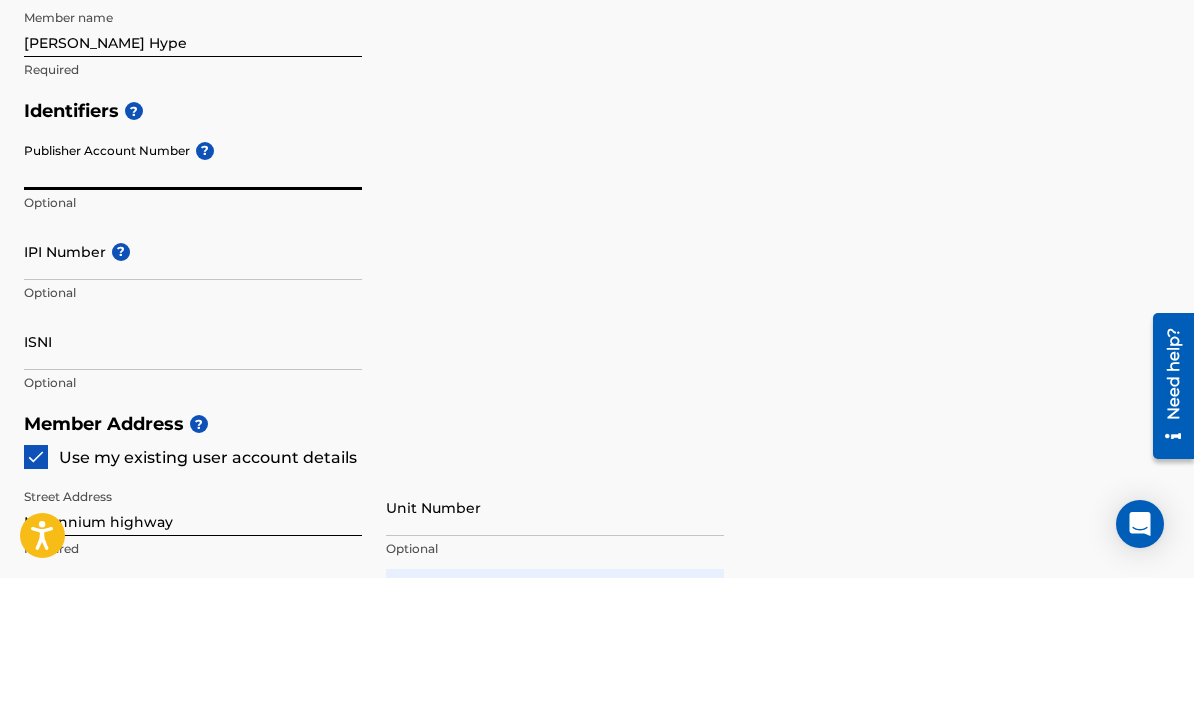 scroll, scrollTop: 679, scrollLeft: 0, axis: vertical 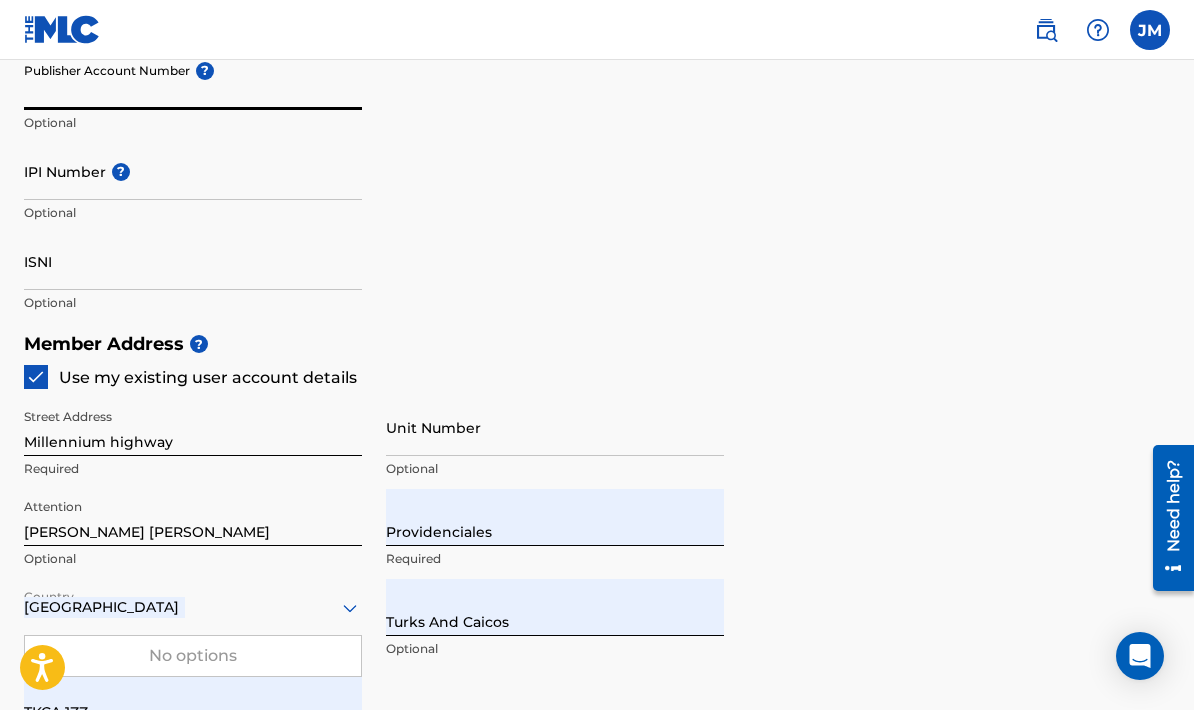 click on "Publisher Account Number ?" at bounding box center (193, 81) 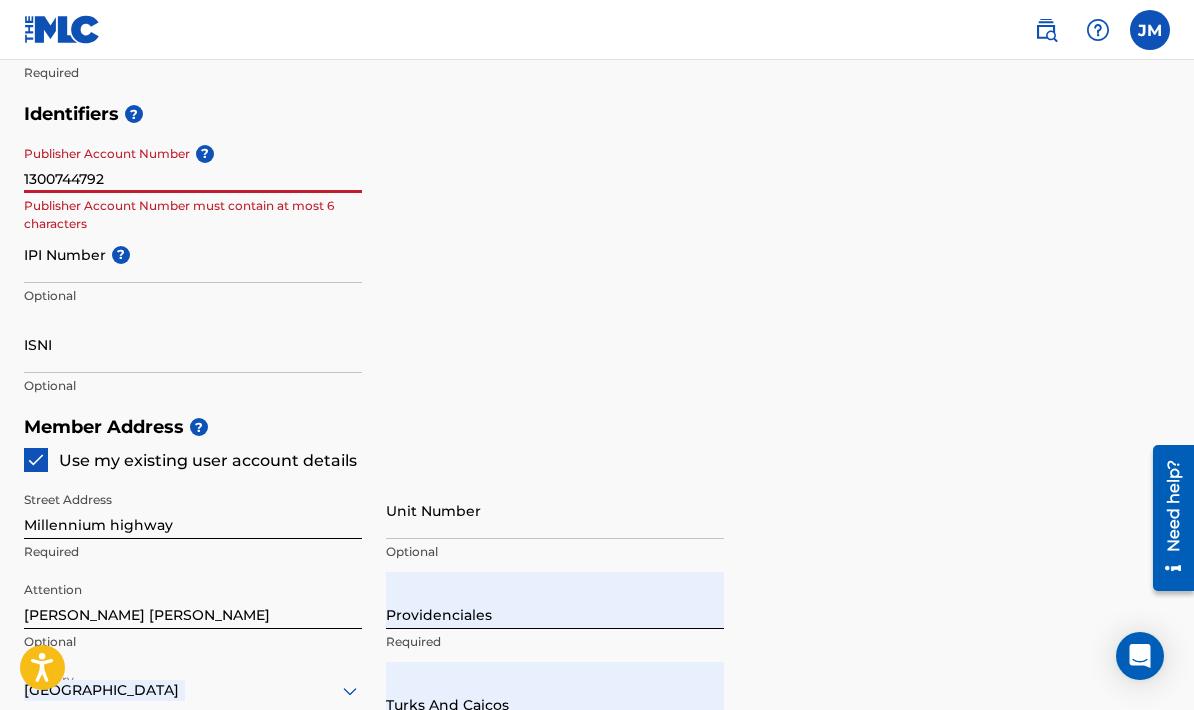 scroll, scrollTop: 595, scrollLeft: 0, axis: vertical 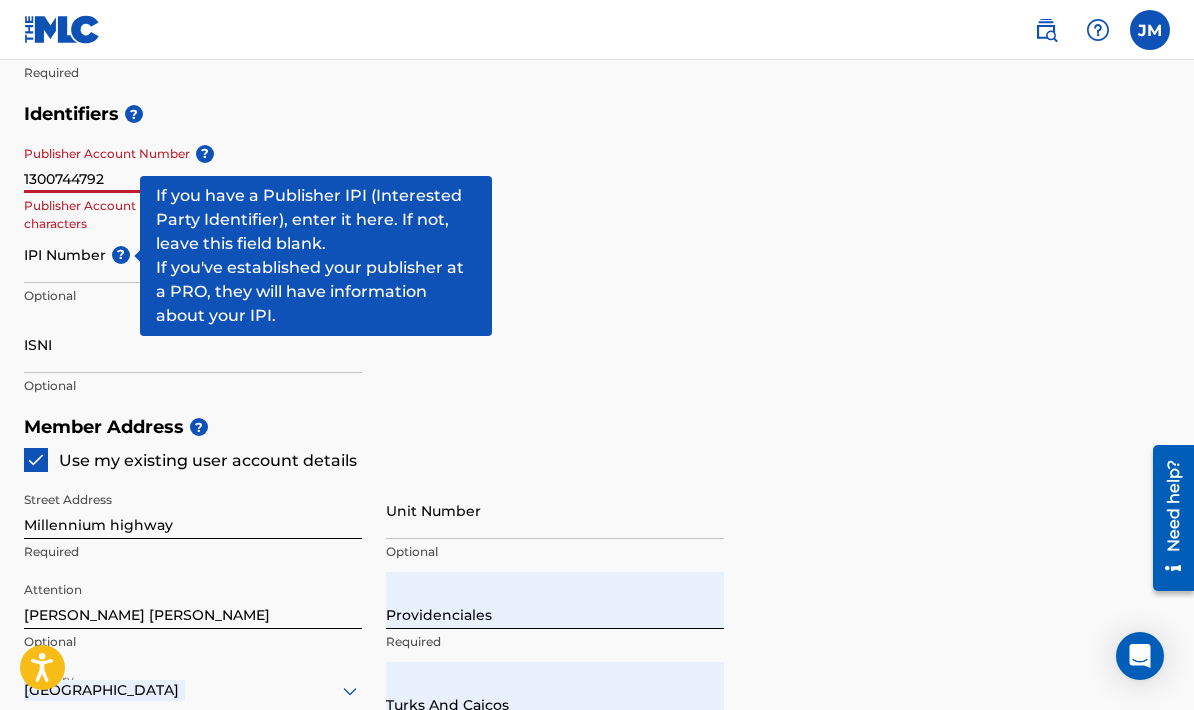 type on "1300744792" 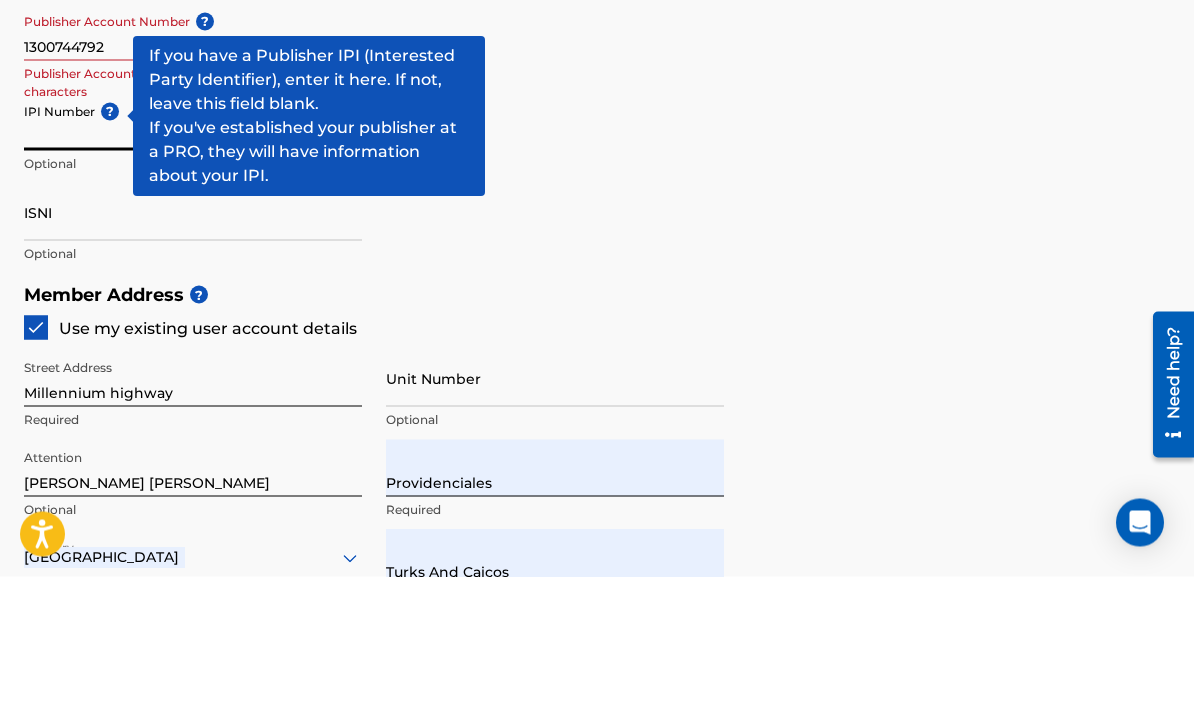 click on "IPI Number ?" at bounding box center [193, 255] 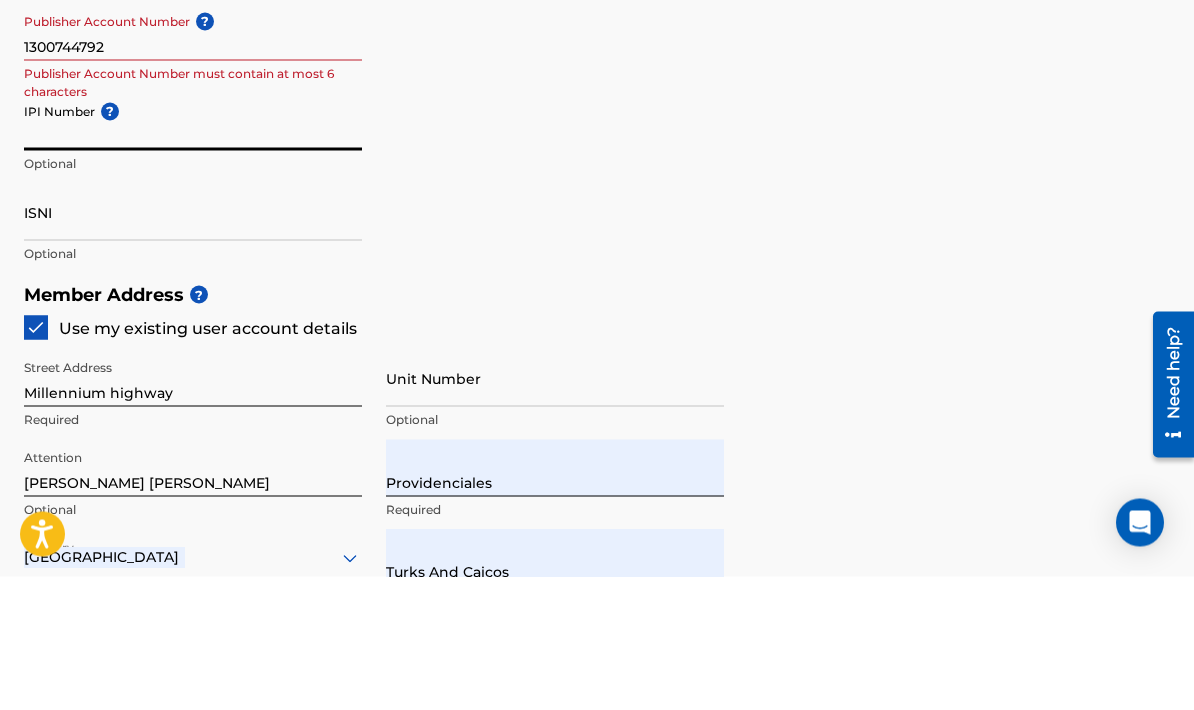 paste on "1300744792" 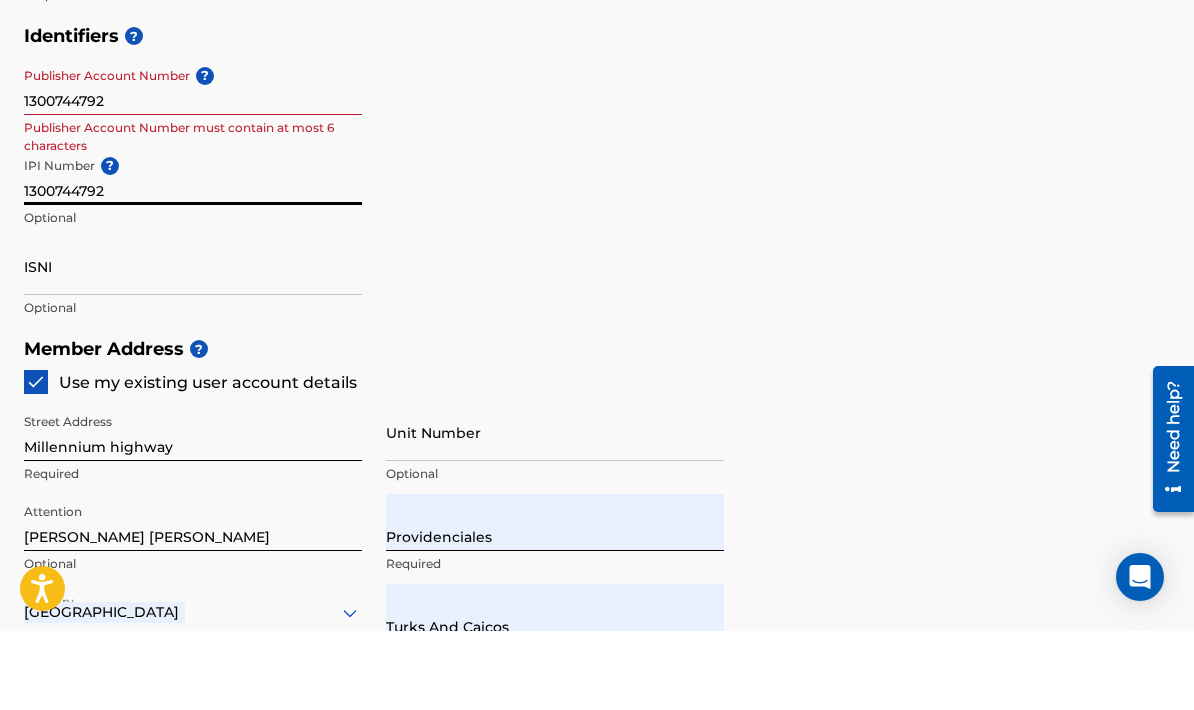 type on "1300744792" 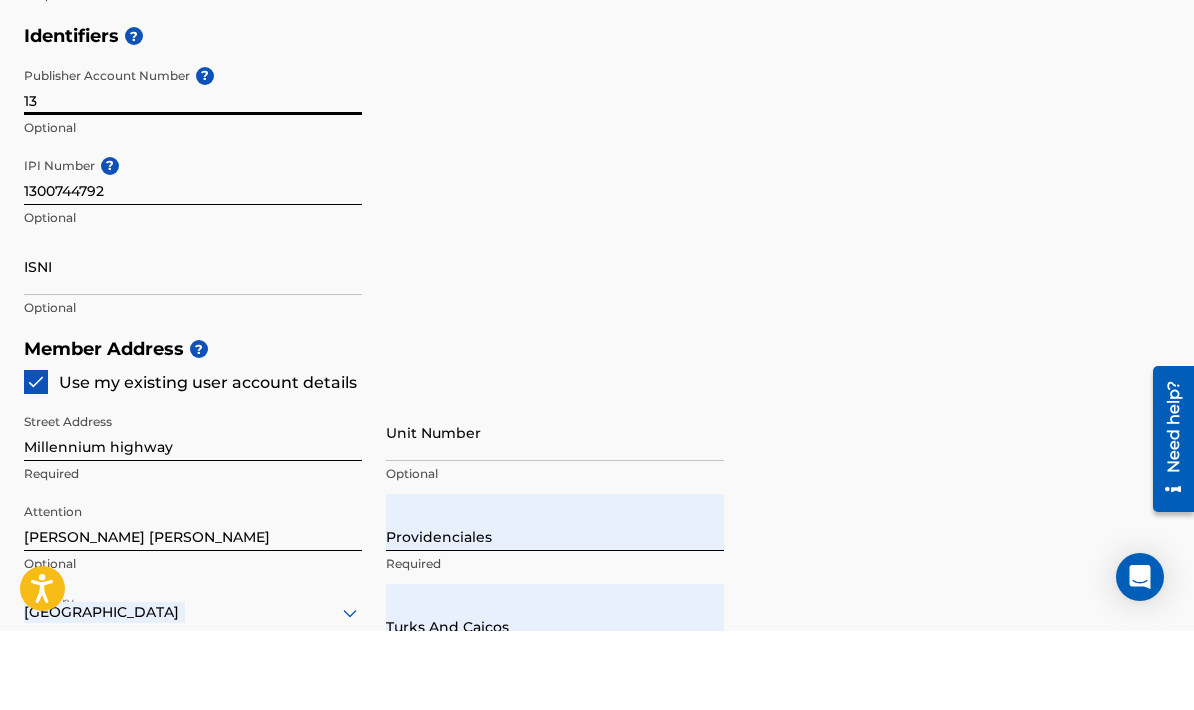 type on "1" 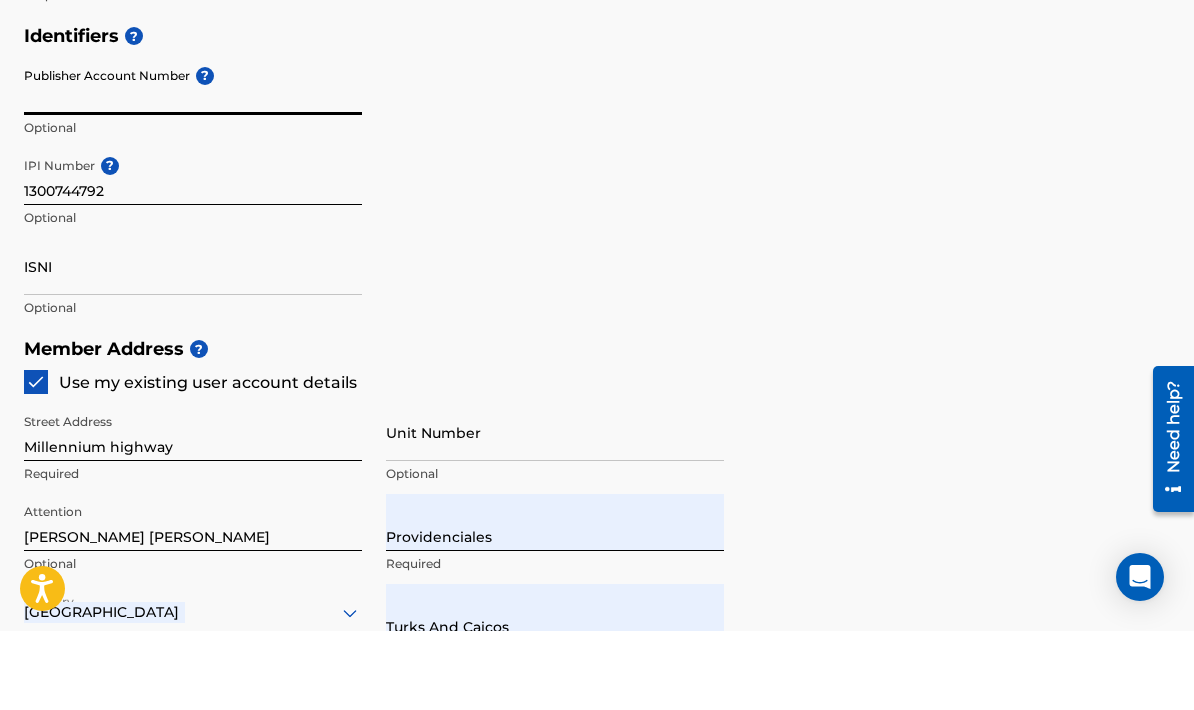 scroll, scrollTop: 674, scrollLeft: 0, axis: vertical 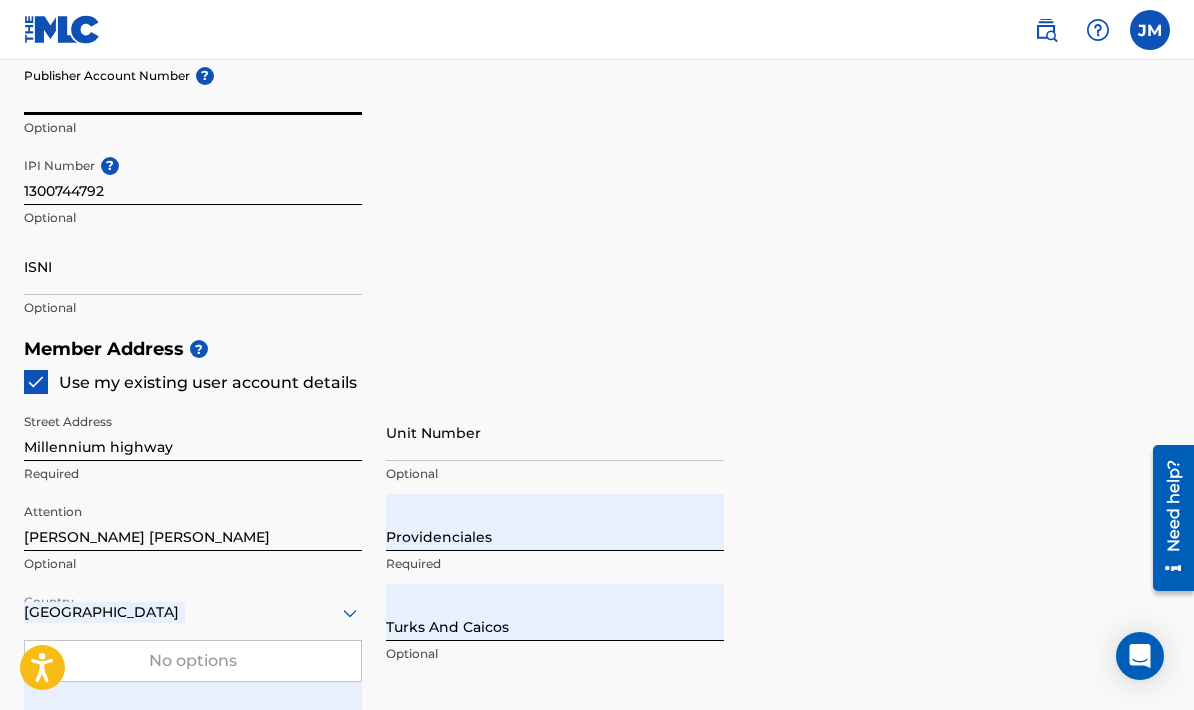 paste on "7852230" 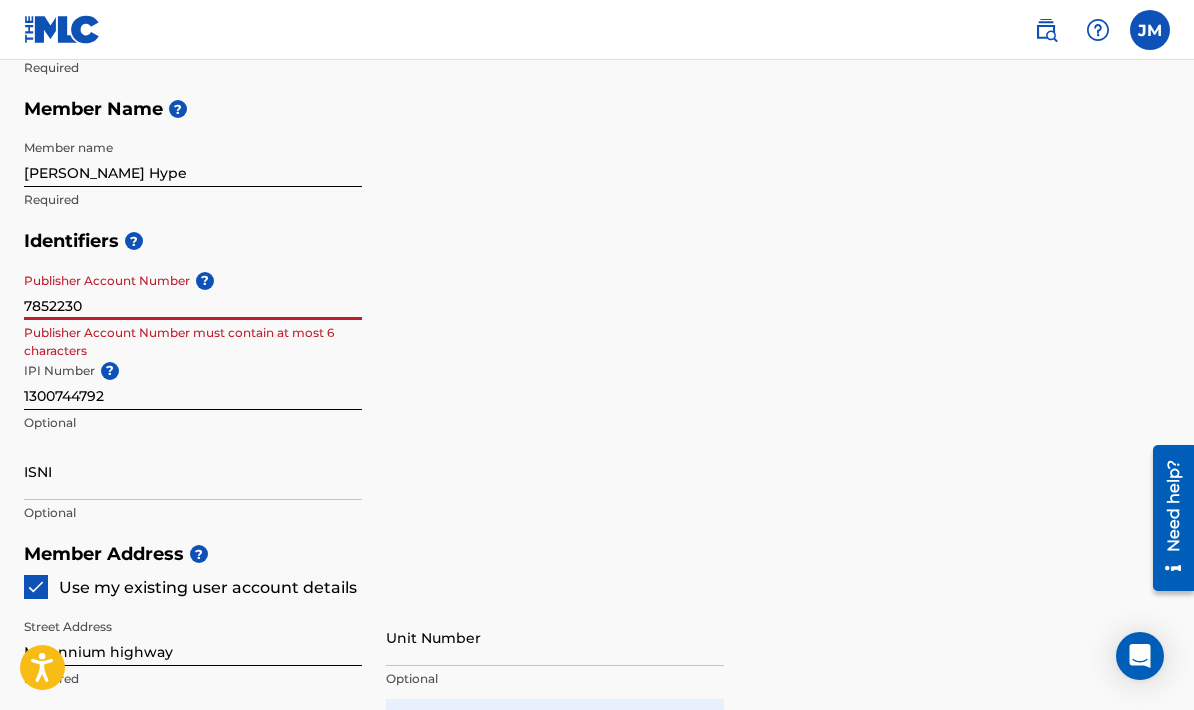 scroll, scrollTop: 451, scrollLeft: 0, axis: vertical 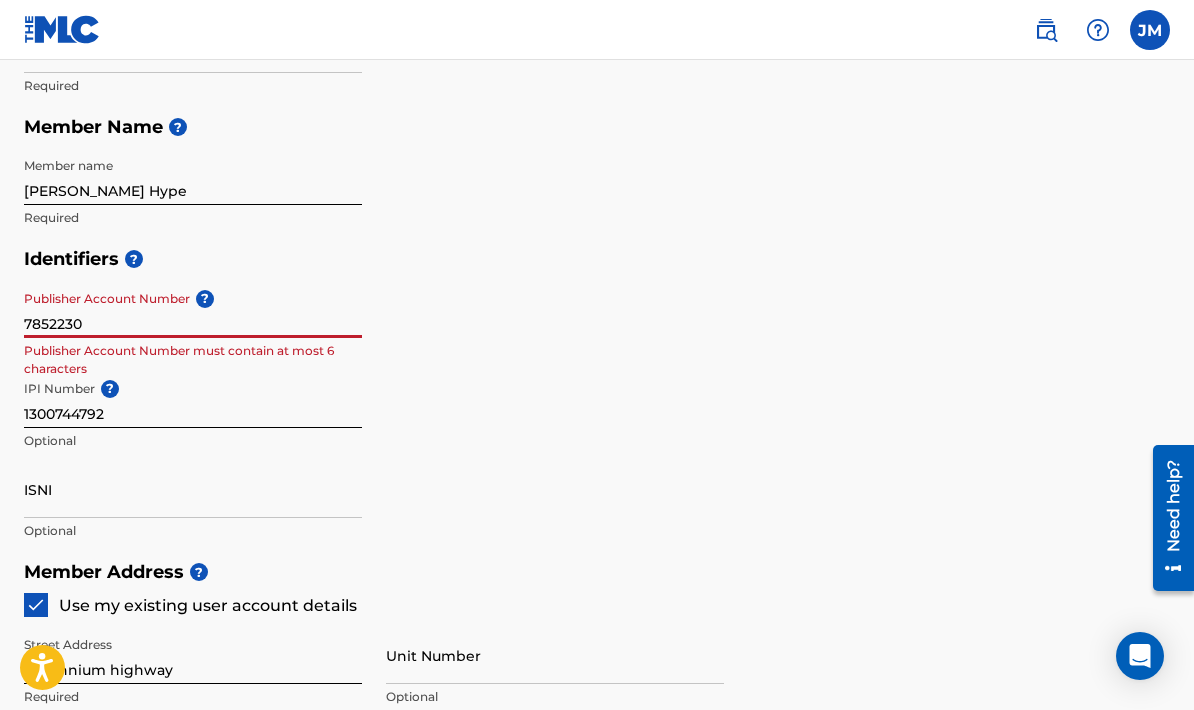 click on "?" at bounding box center (134, 259) 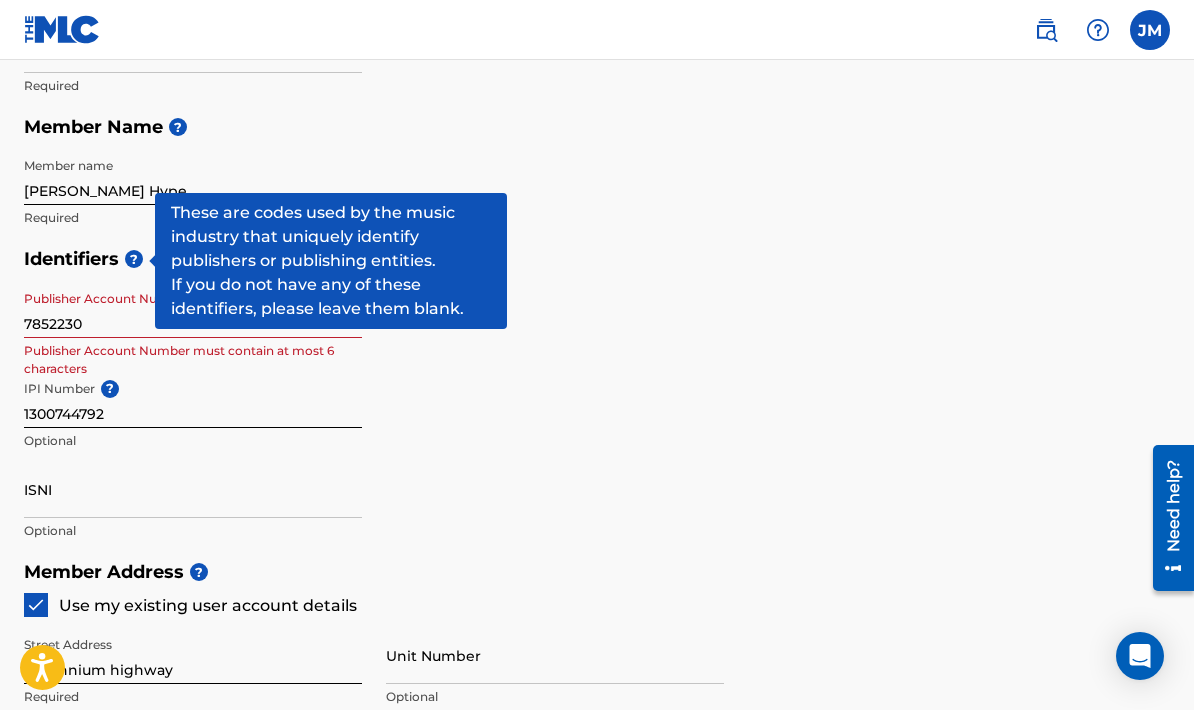click on "Identifiers ? Publisher Account Number ? 7852230 Publisher Account Number must contain at most 6 characters IPI Number ? 1300744792 Optional ISNI Optional" at bounding box center [597, 394] 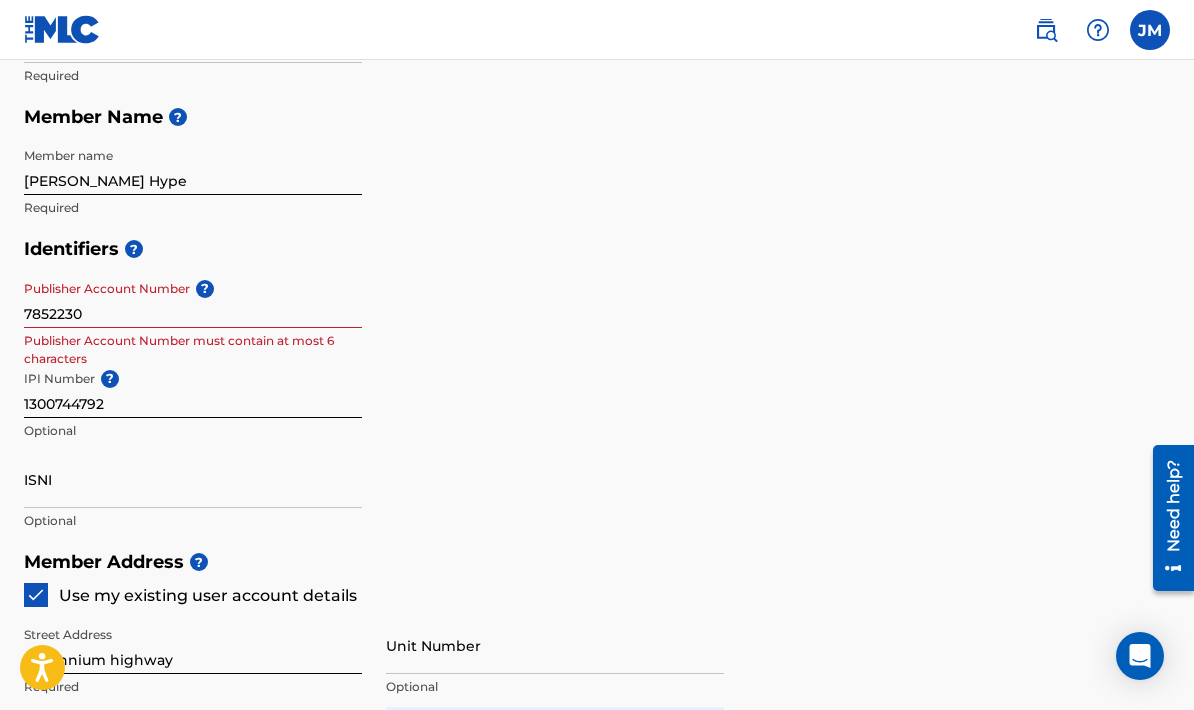 scroll, scrollTop: 460, scrollLeft: 0, axis: vertical 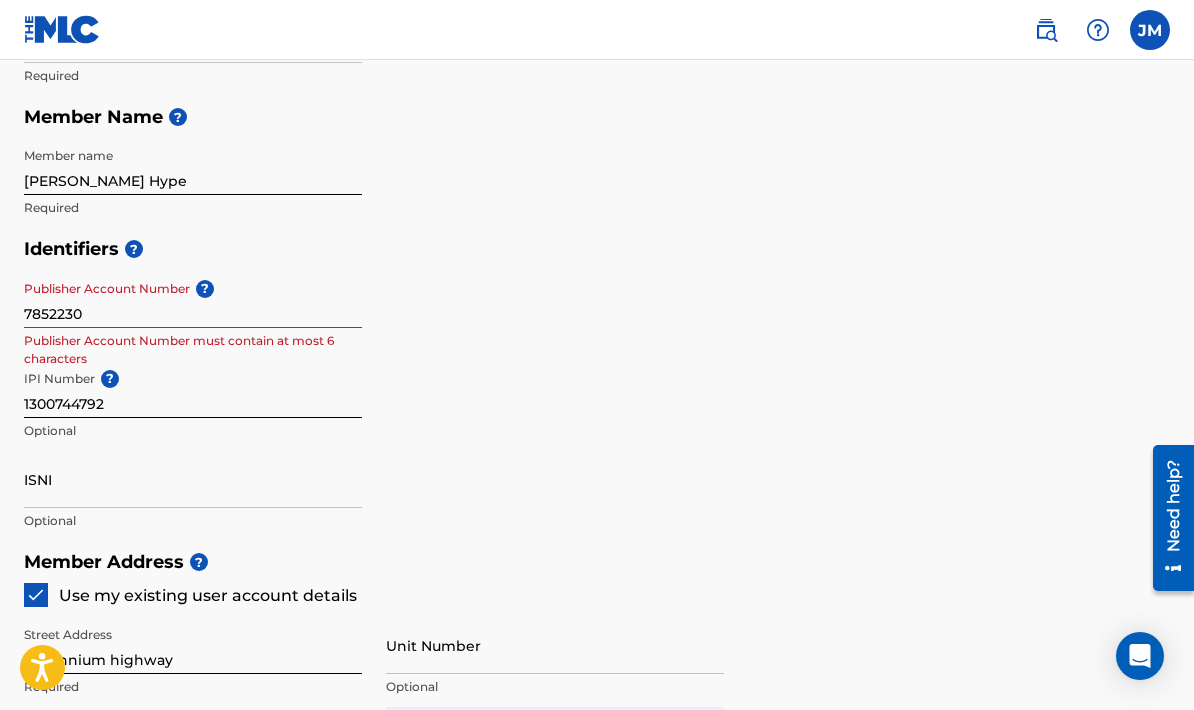 click on "7852230" at bounding box center [193, 299] 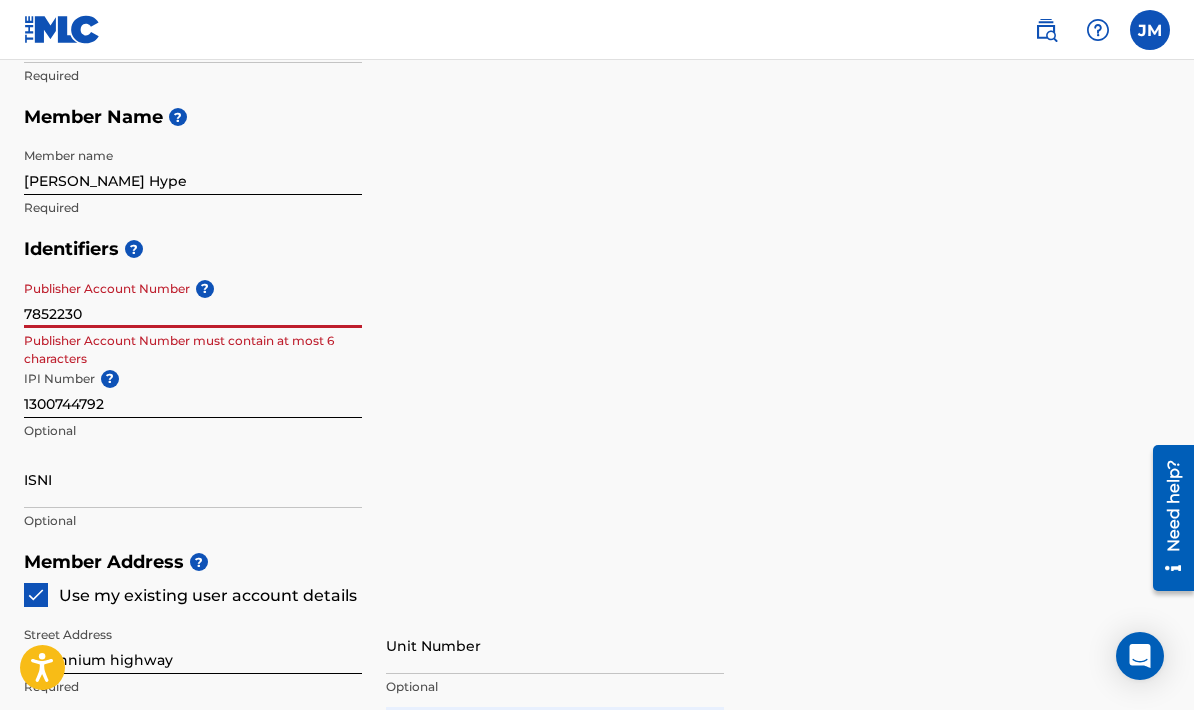 scroll, scrollTop: 460, scrollLeft: 0, axis: vertical 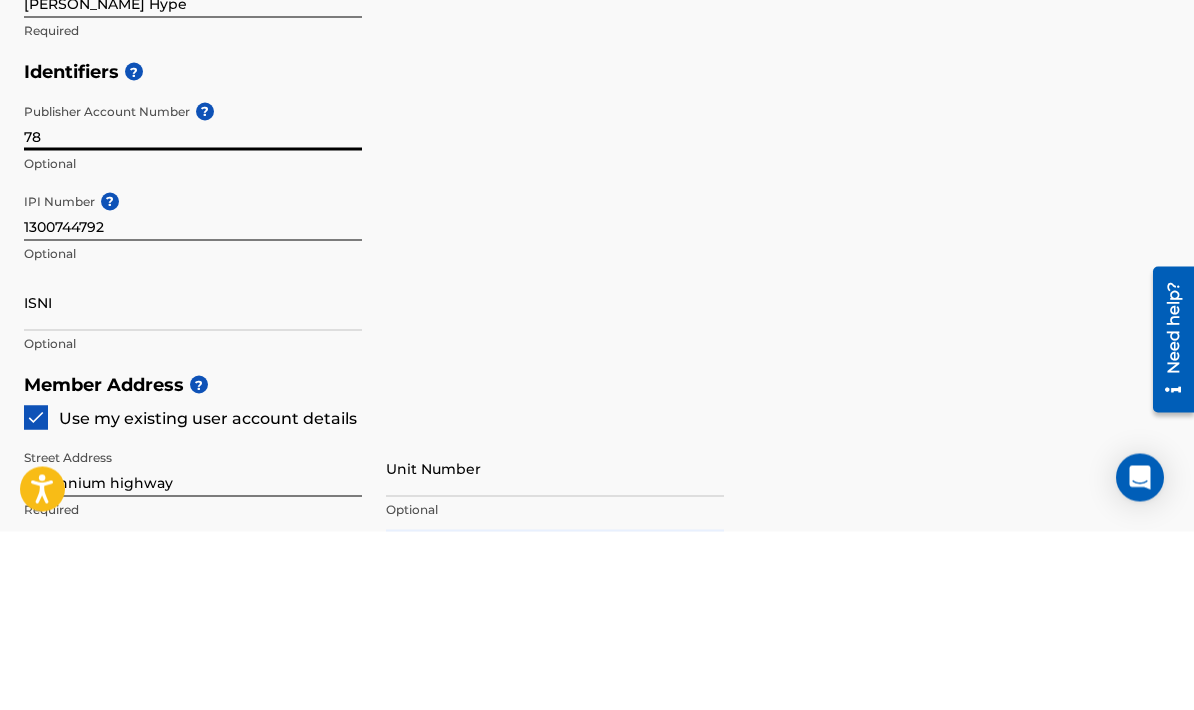 type on "7" 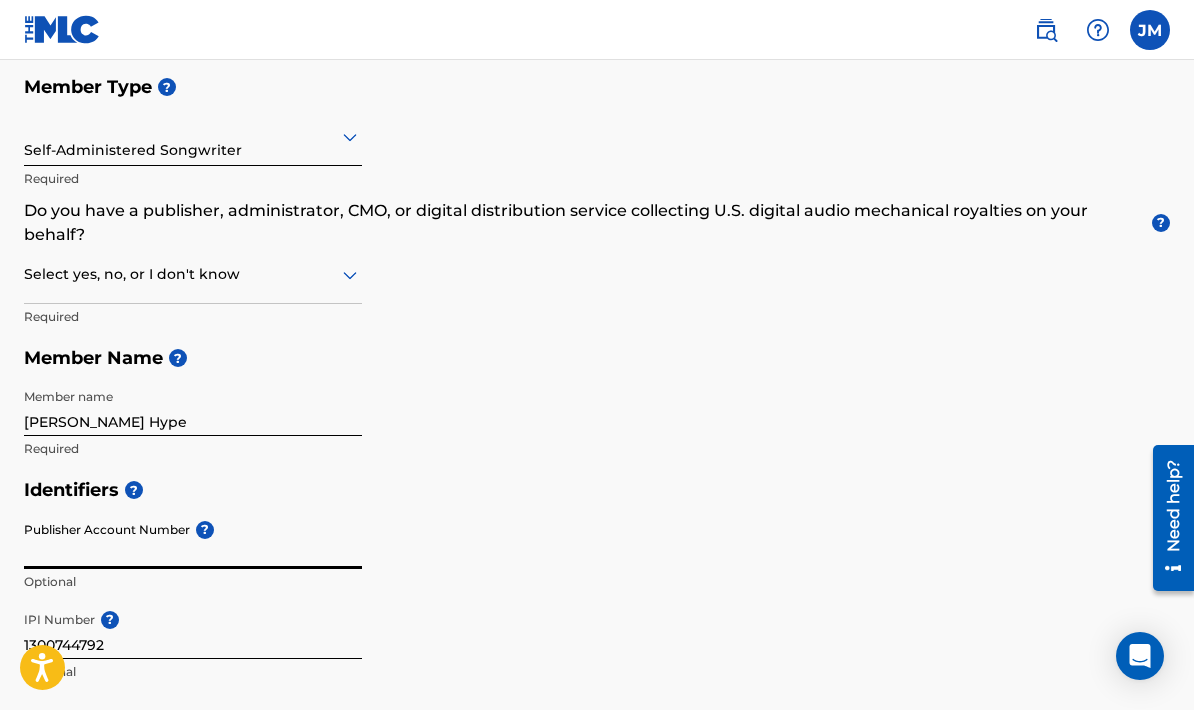 scroll, scrollTop: 217, scrollLeft: 0, axis: vertical 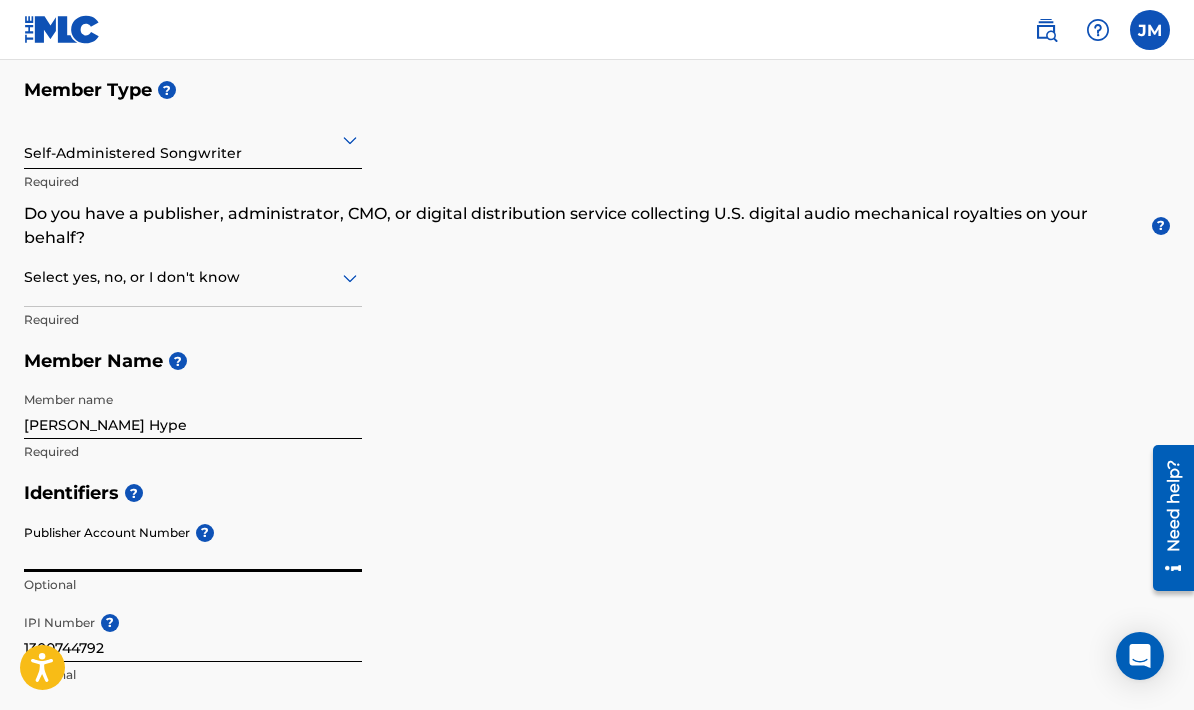 type 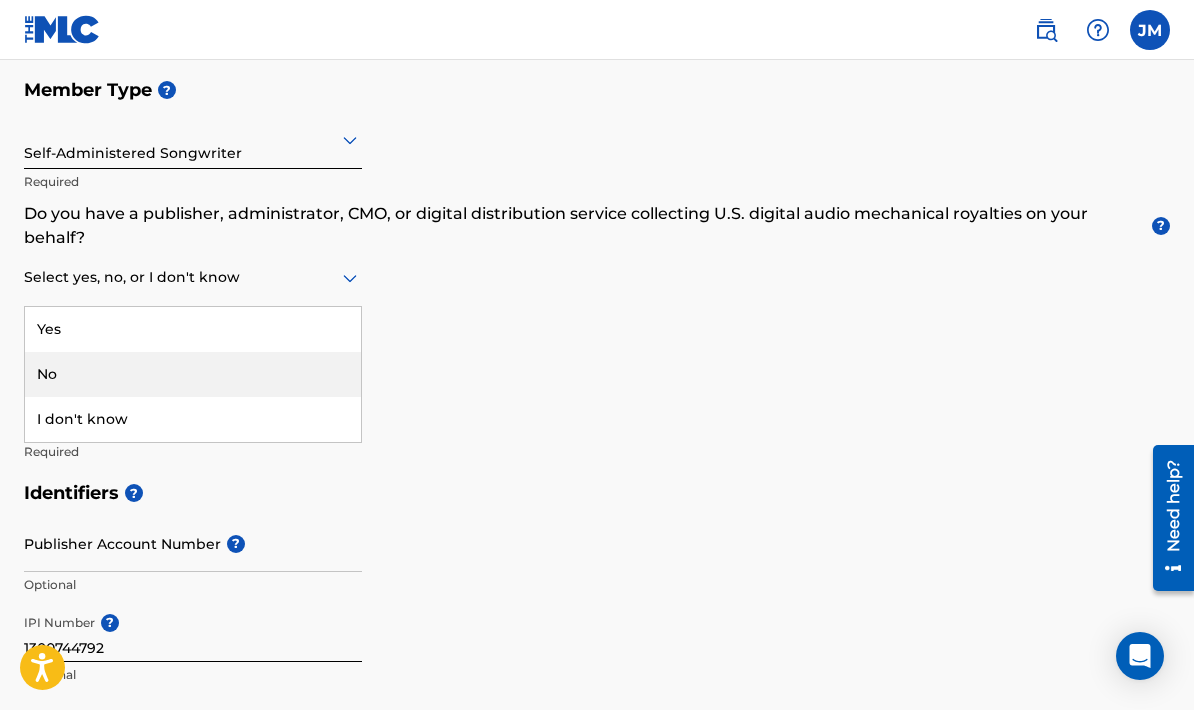 click on "No" at bounding box center [193, 374] 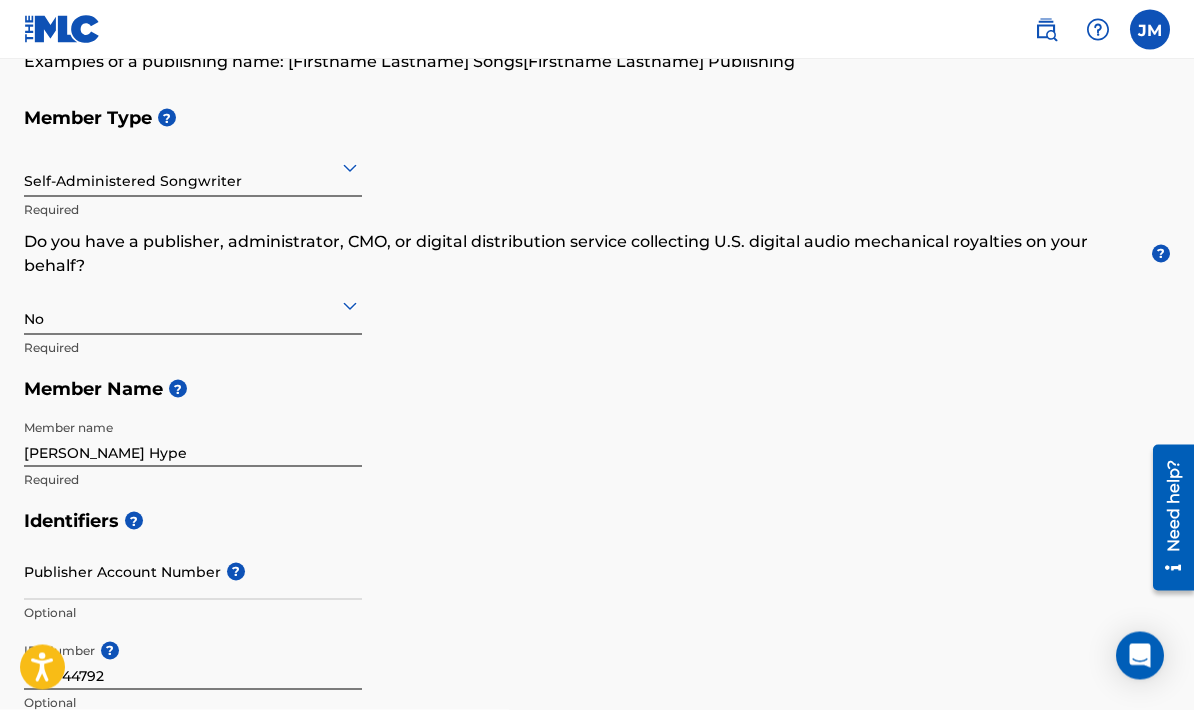 scroll, scrollTop: 190, scrollLeft: 0, axis: vertical 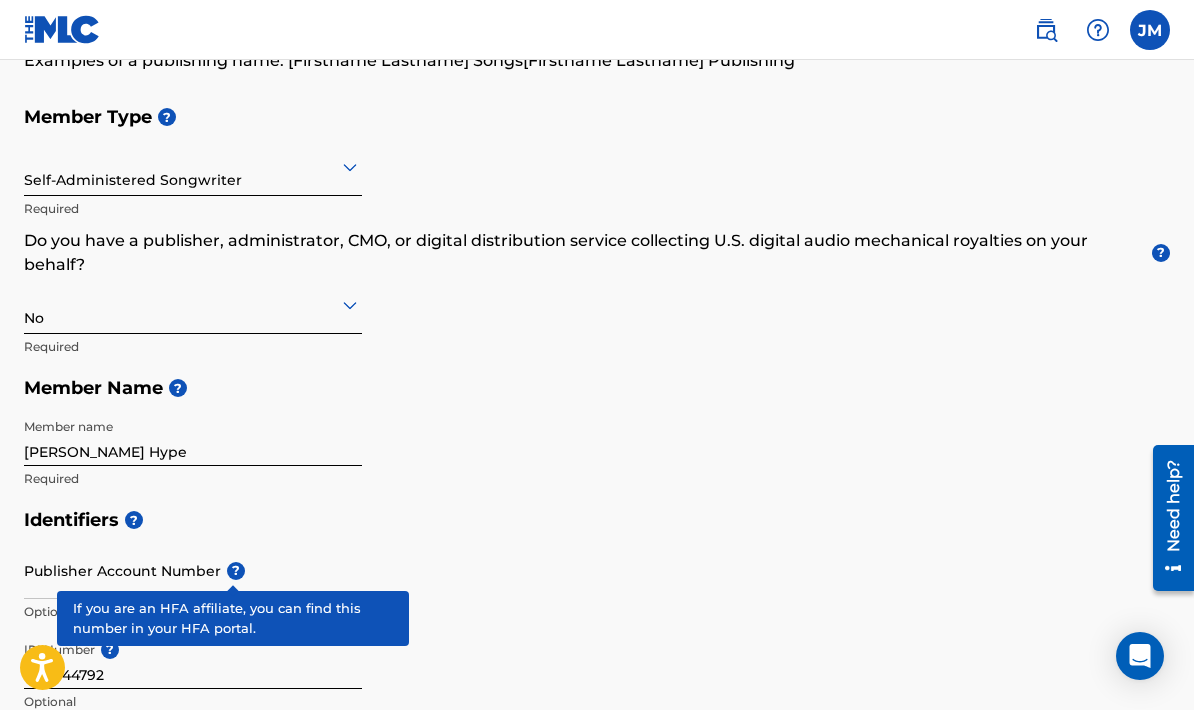 click on "?" at bounding box center (236, 571) 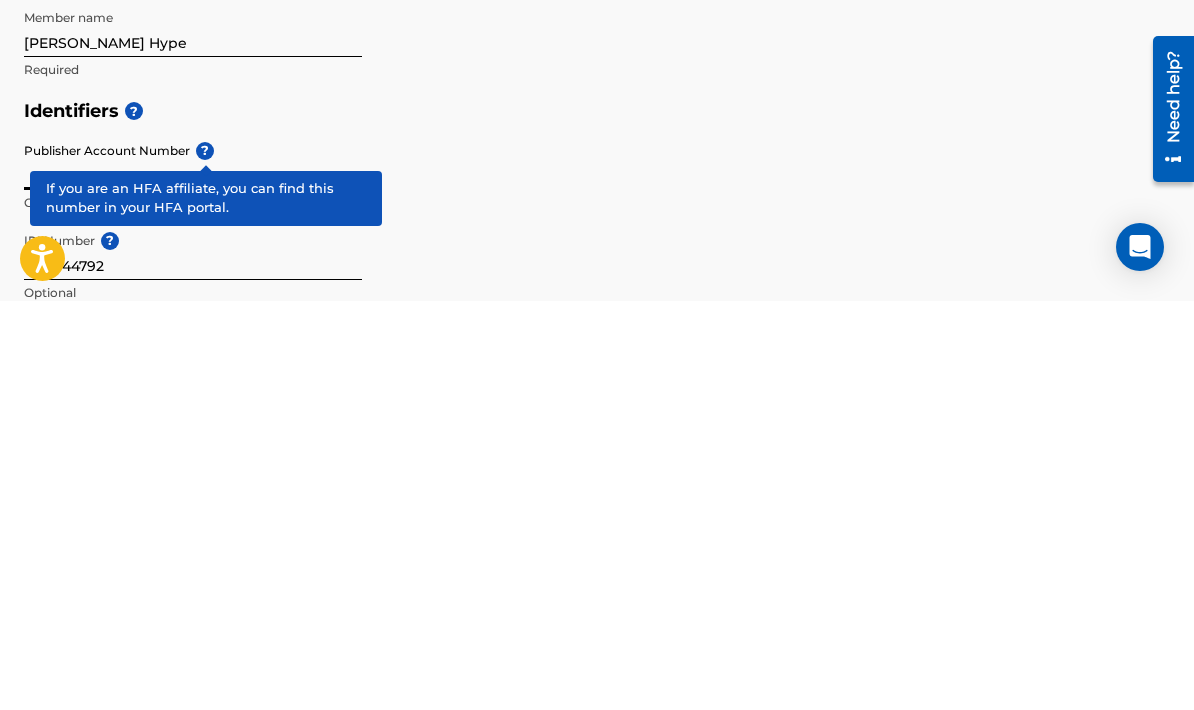 click on "Identifiers ? Publisher Account Number ? Optional IPI Number ? 1300744792 Optional ISNI Optional" at bounding box center (597, 655) 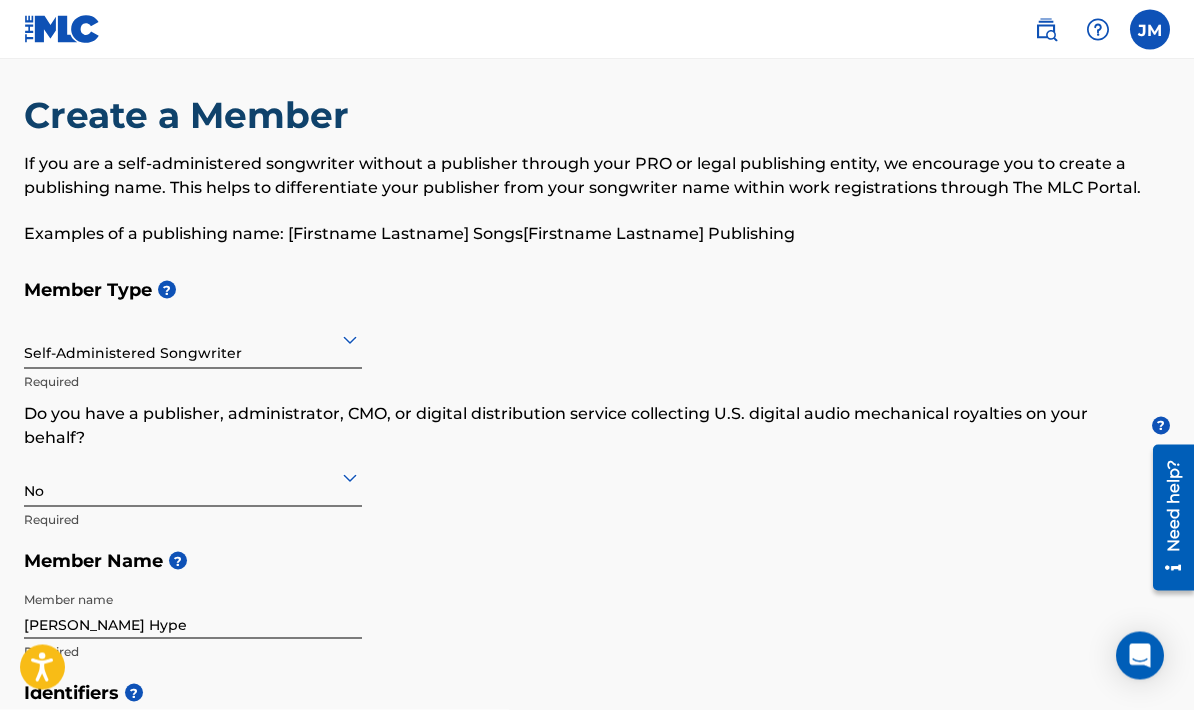 scroll, scrollTop: 19, scrollLeft: 0, axis: vertical 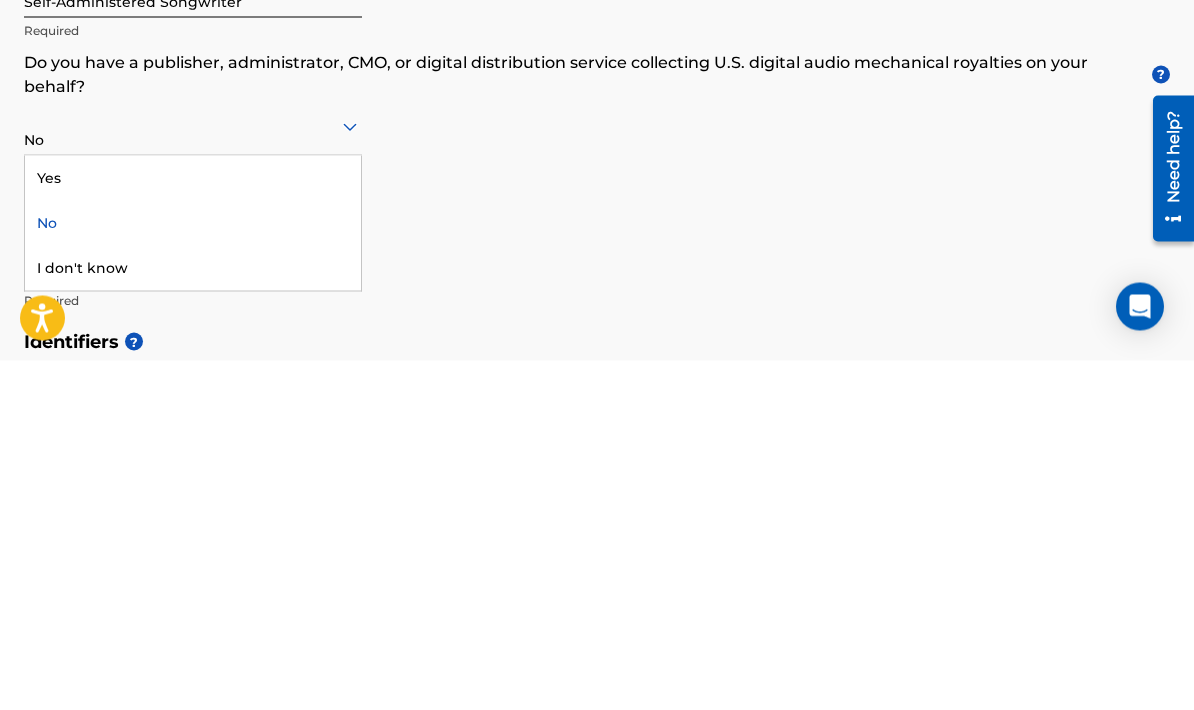click on "No" at bounding box center [193, 572] 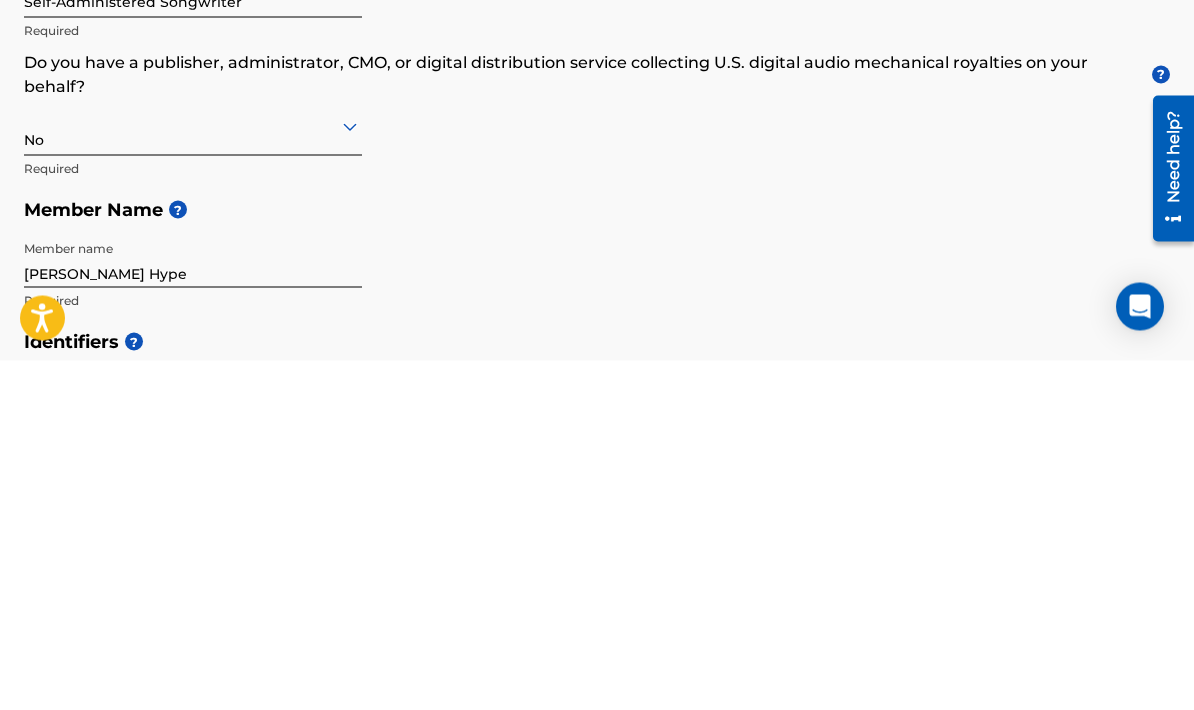 scroll, scrollTop: 369, scrollLeft: 0, axis: vertical 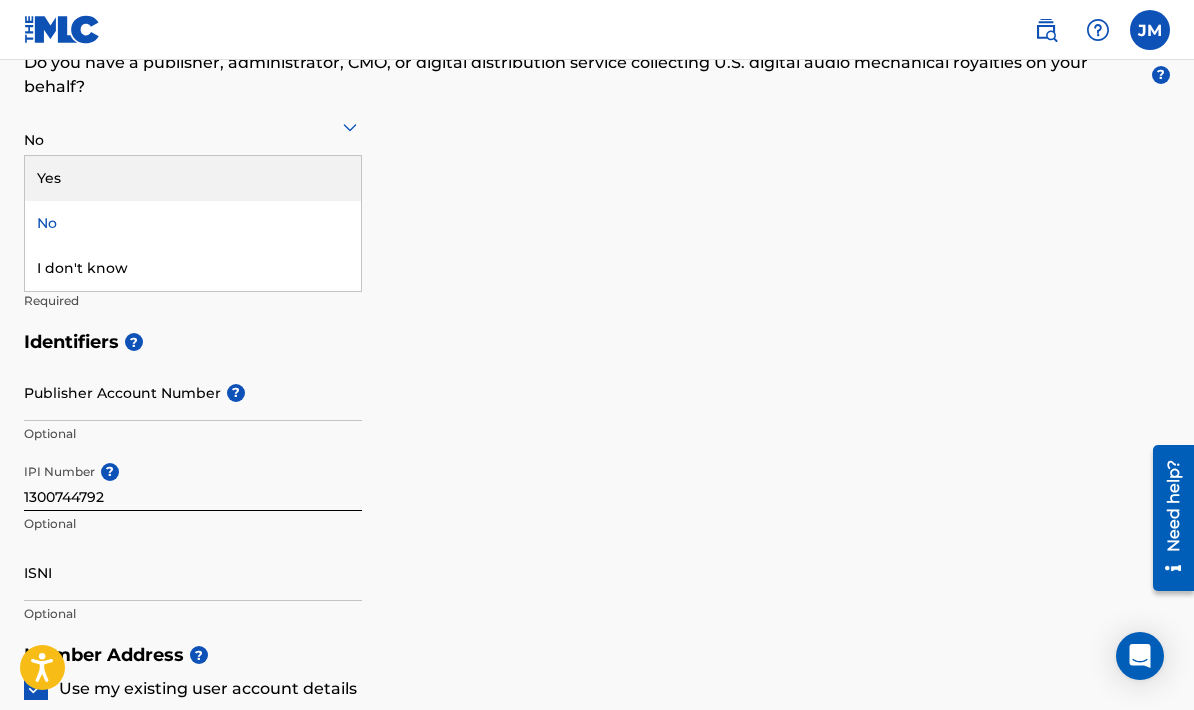 click on "Yes" at bounding box center (193, 178) 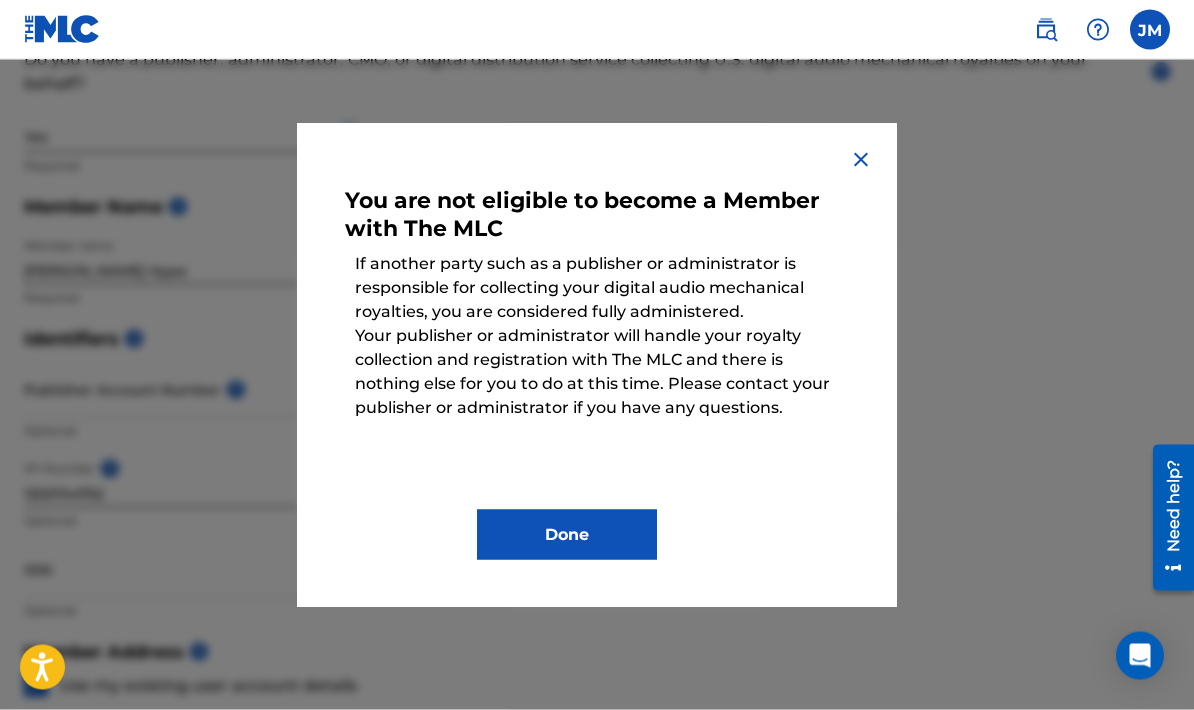 scroll, scrollTop: 371, scrollLeft: 0, axis: vertical 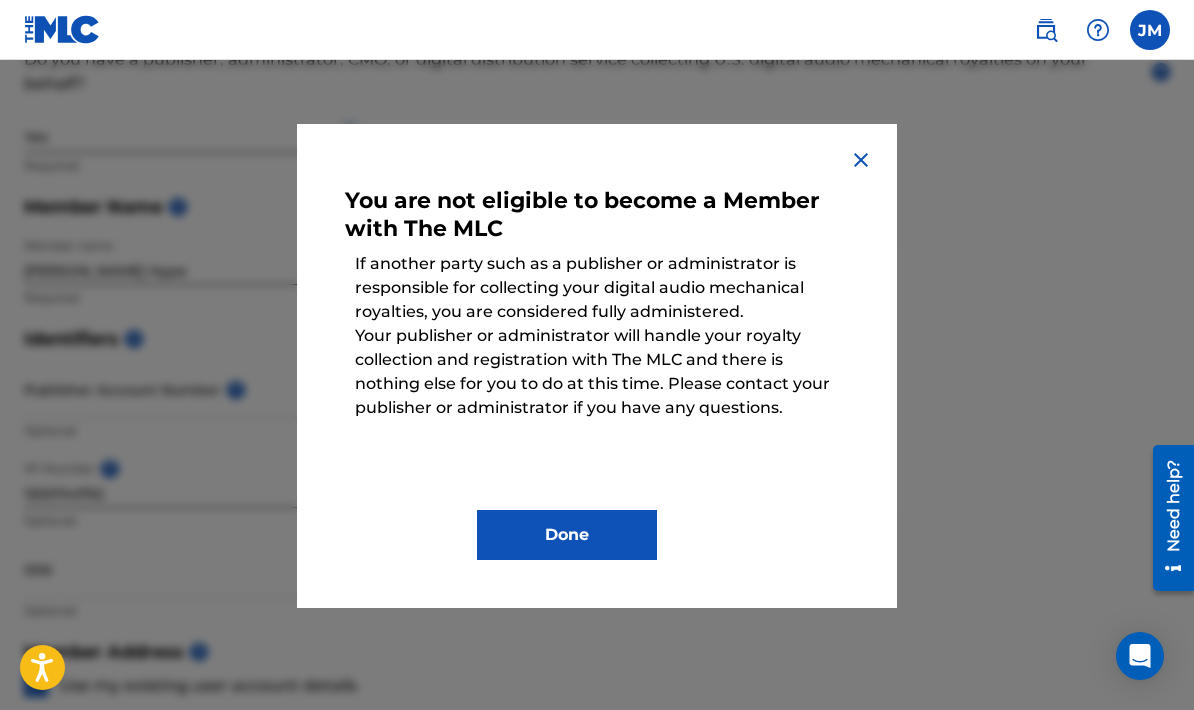 click at bounding box center (861, 160) 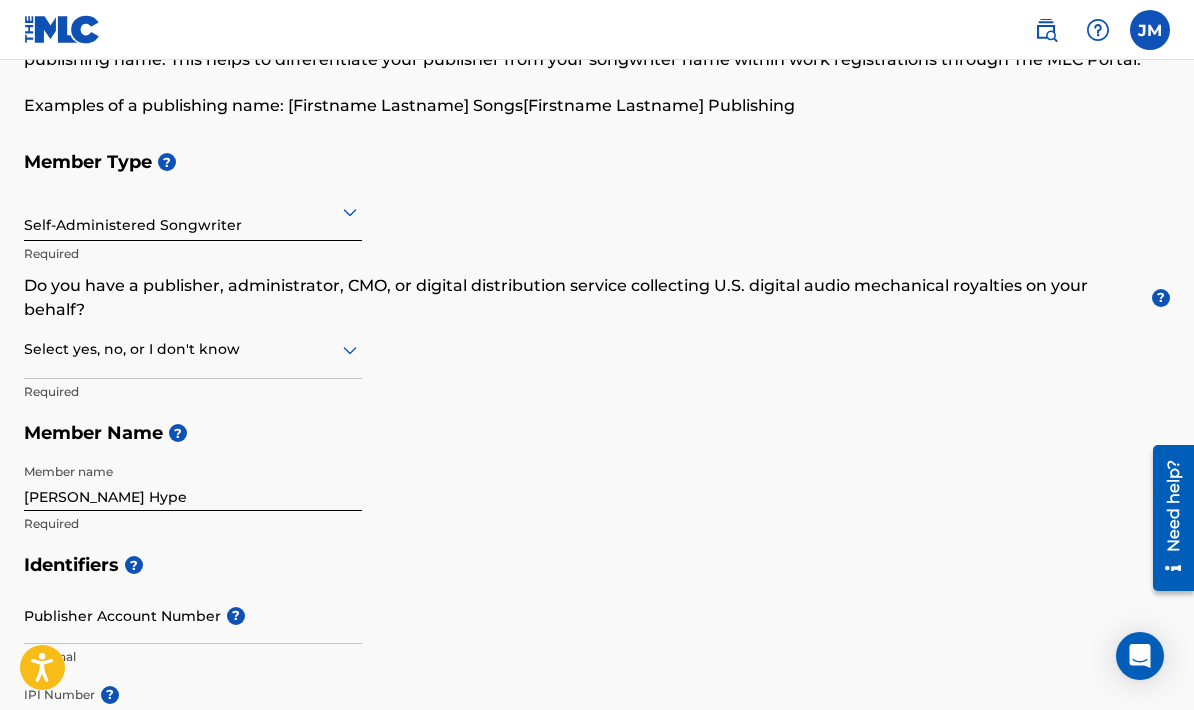 scroll, scrollTop: 144, scrollLeft: 0, axis: vertical 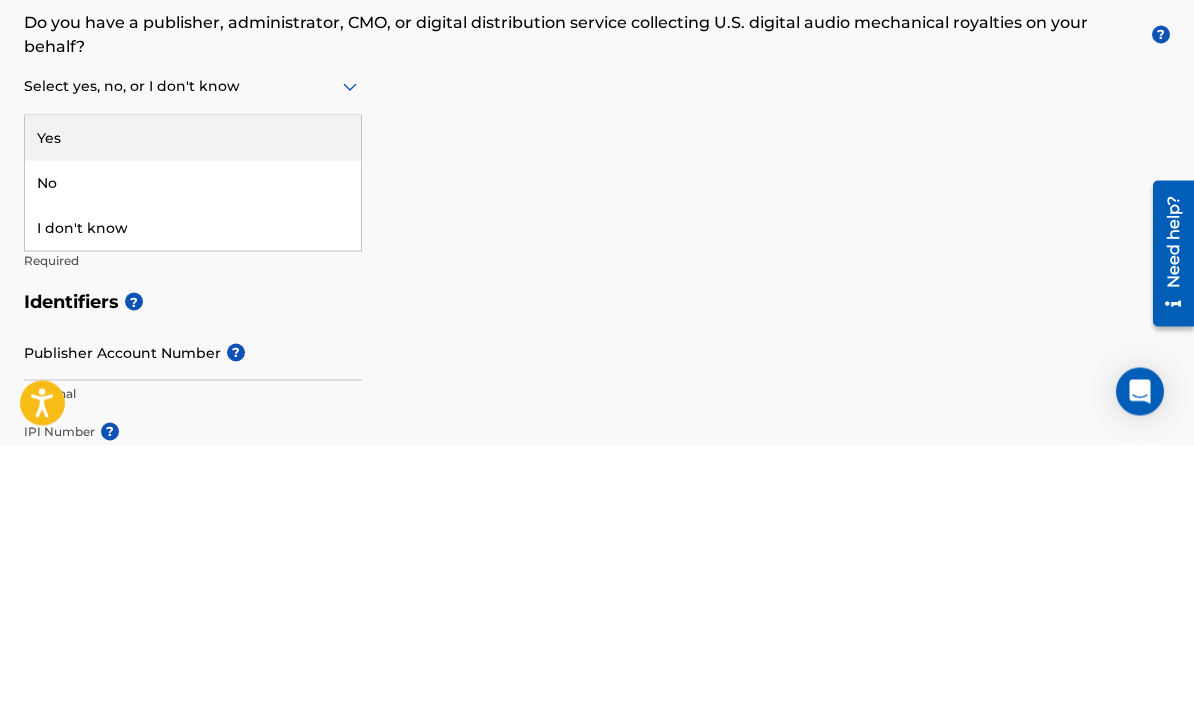 click on "No" at bounding box center [193, 447] 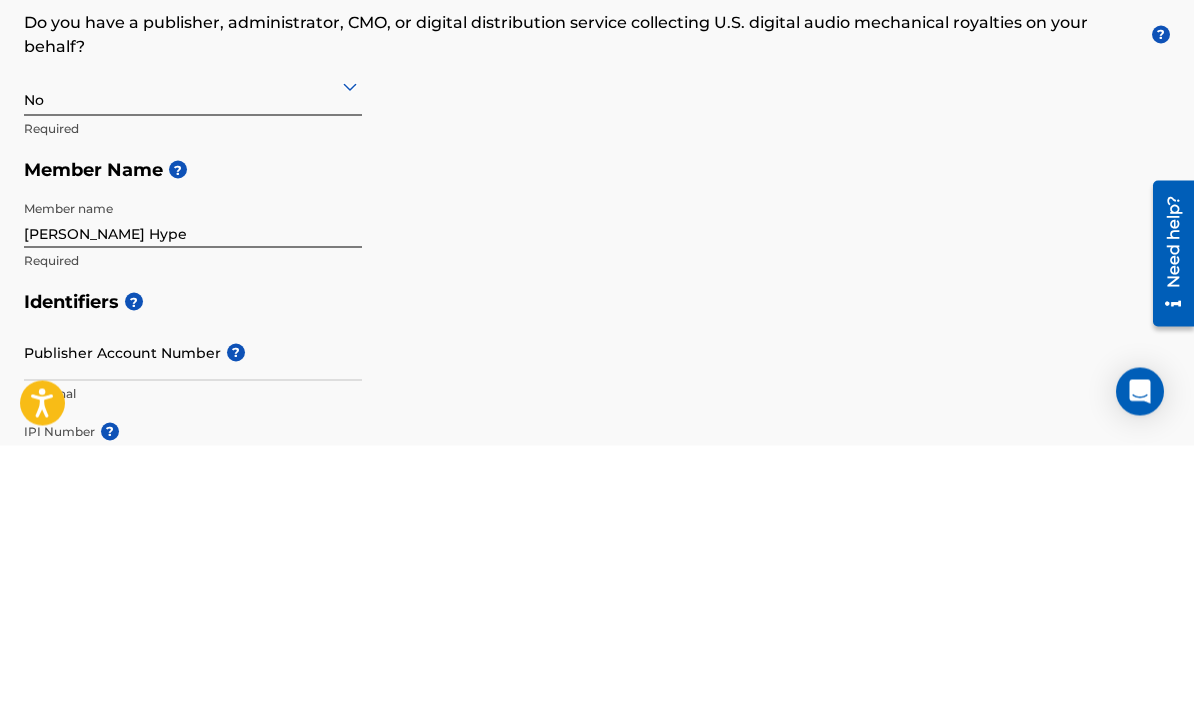 scroll, scrollTop: 409, scrollLeft: 0, axis: vertical 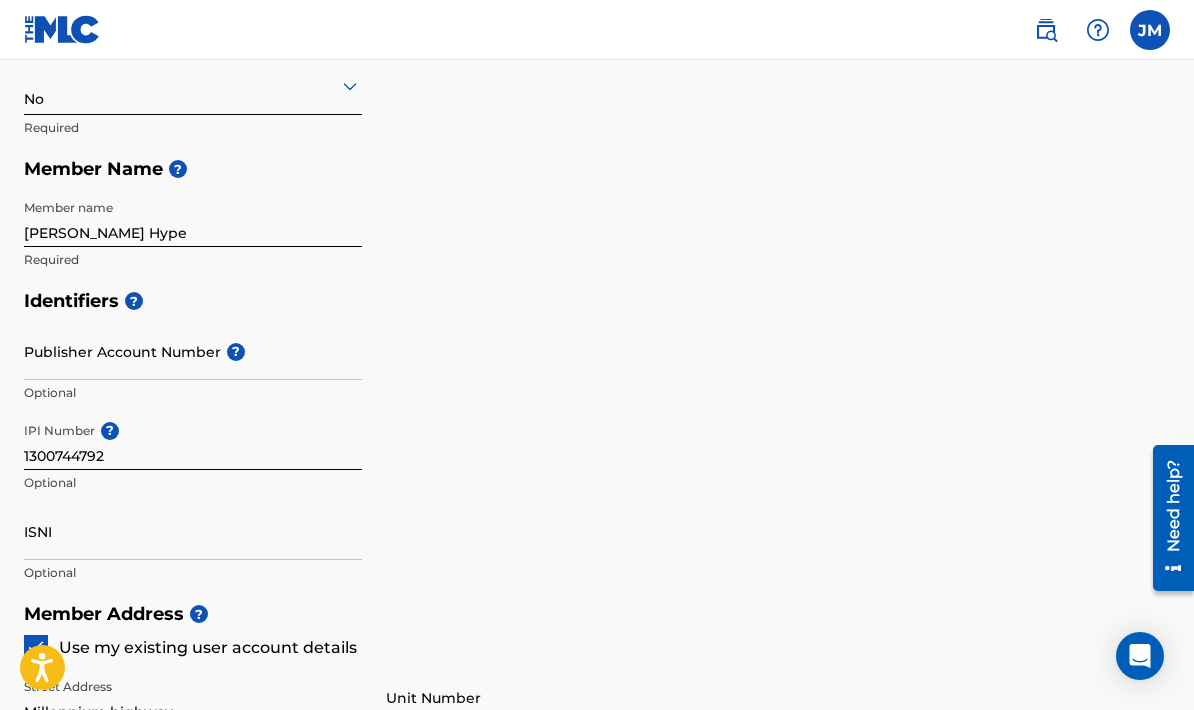 click on "1300744792" at bounding box center (193, 441) 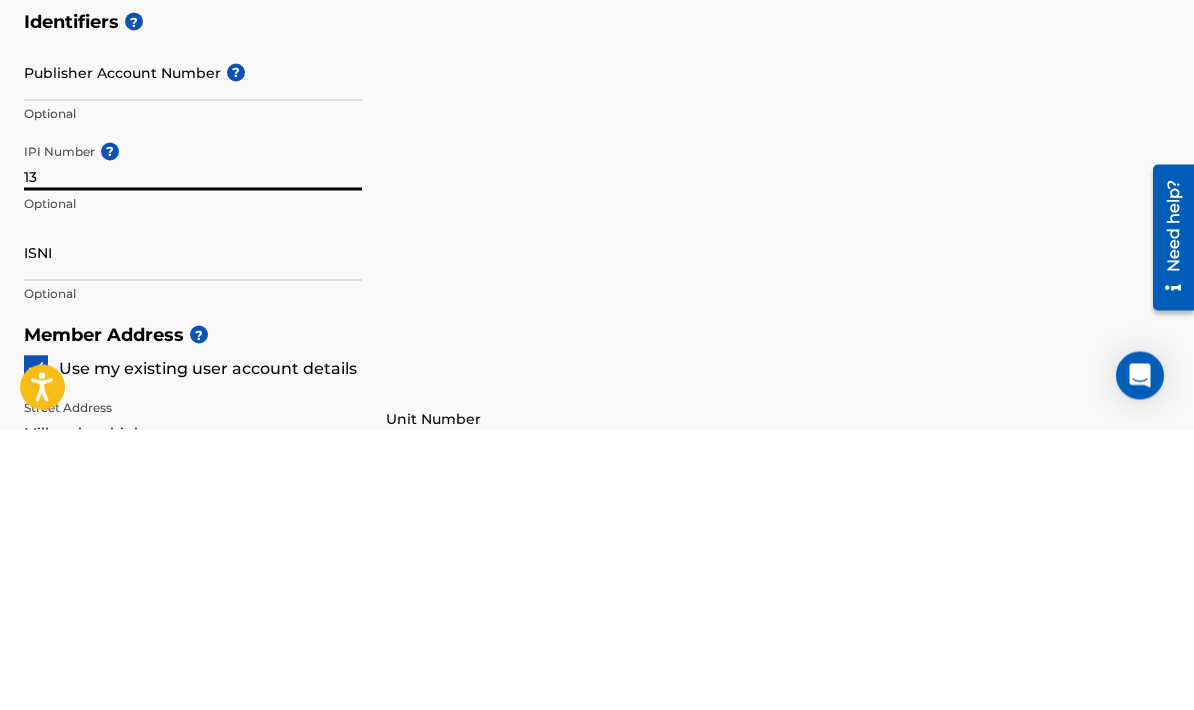 type on "1" 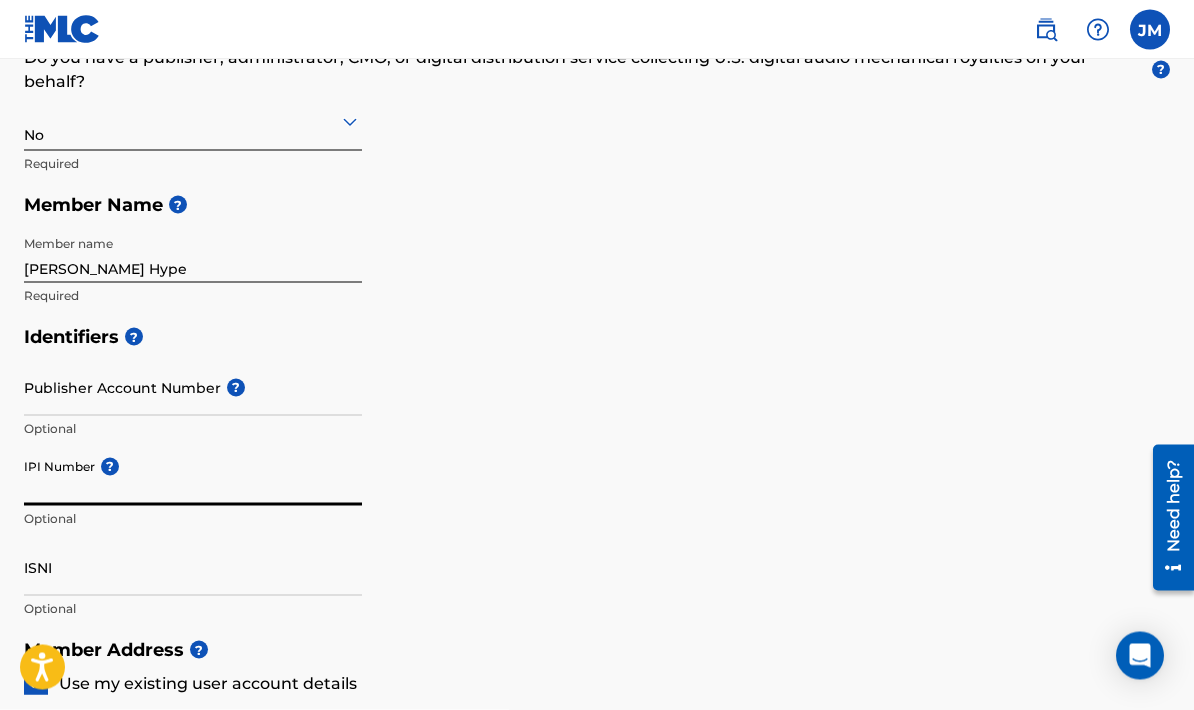 scroll, scrollTop: 374, scrollLeft: 0, axis: vertical 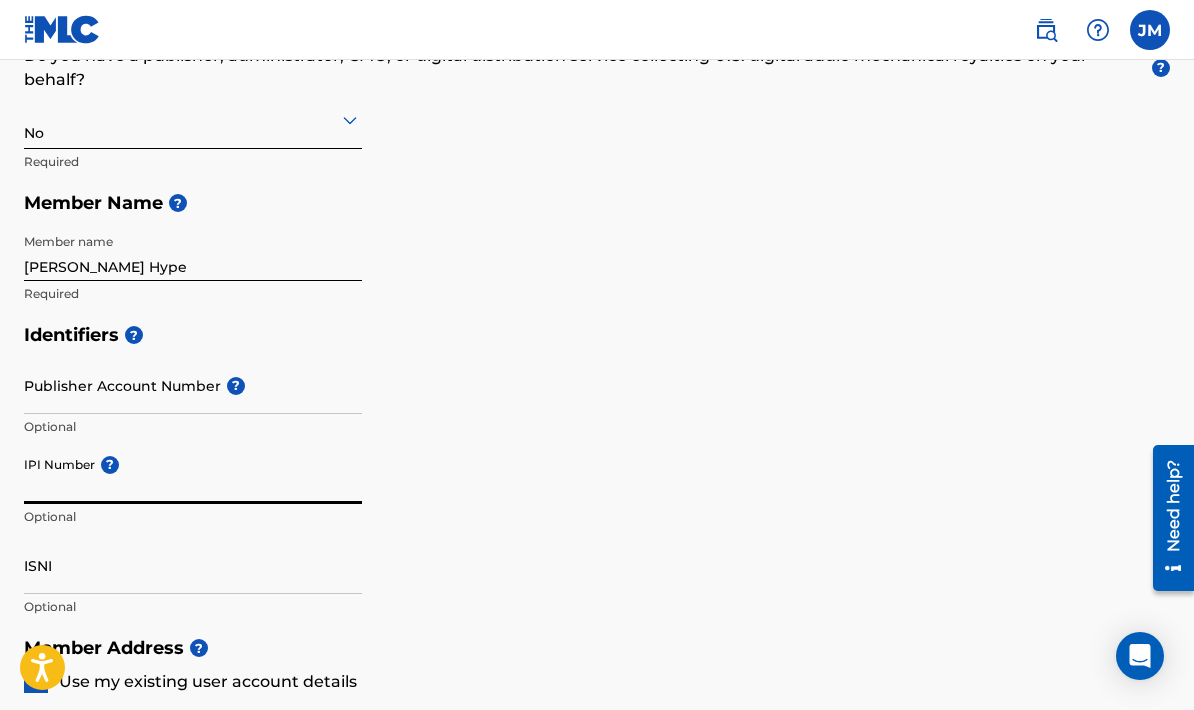 click on "IPI Number ?" at bounding box center [193, 475] 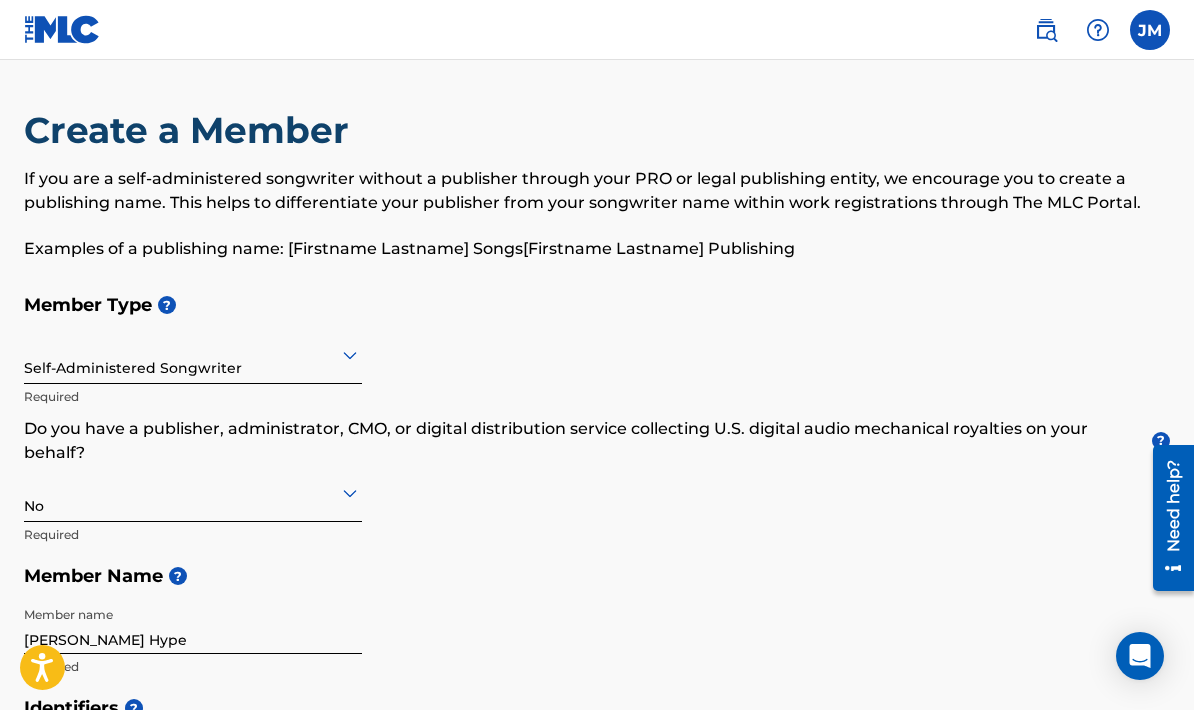 scroll, scrollTop: 0, scrollLeft: 0, axis: both 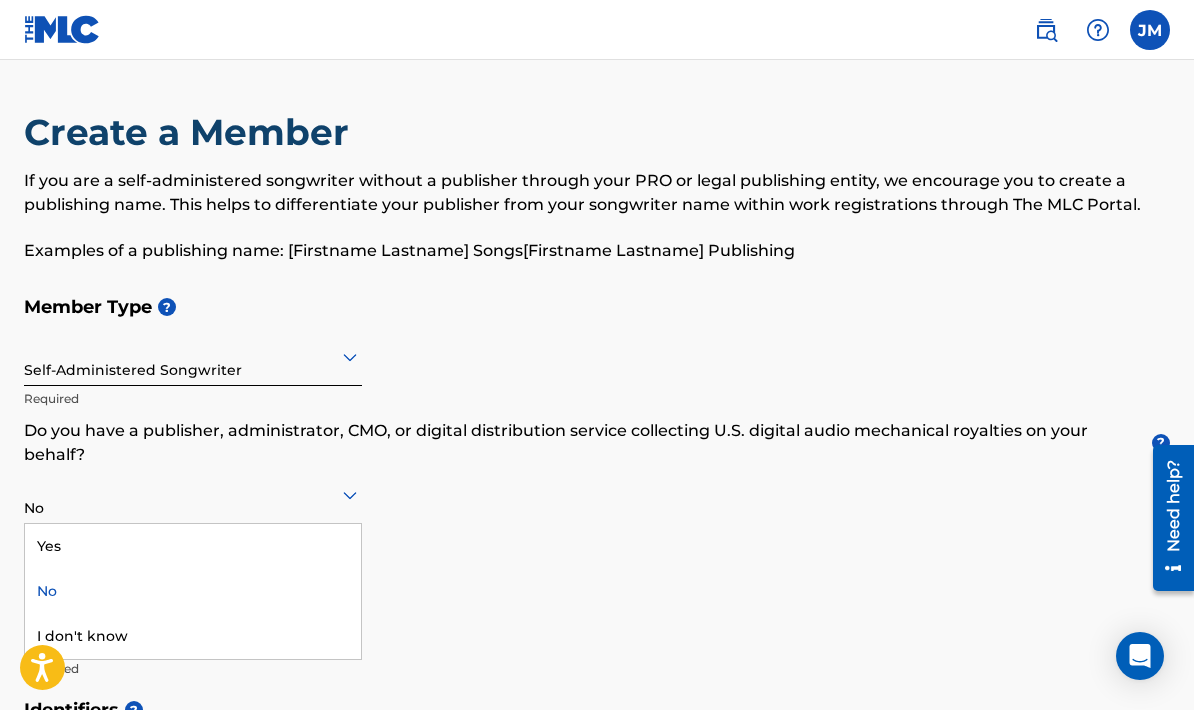 click on "I don't know" at bounding box center [193, 636] 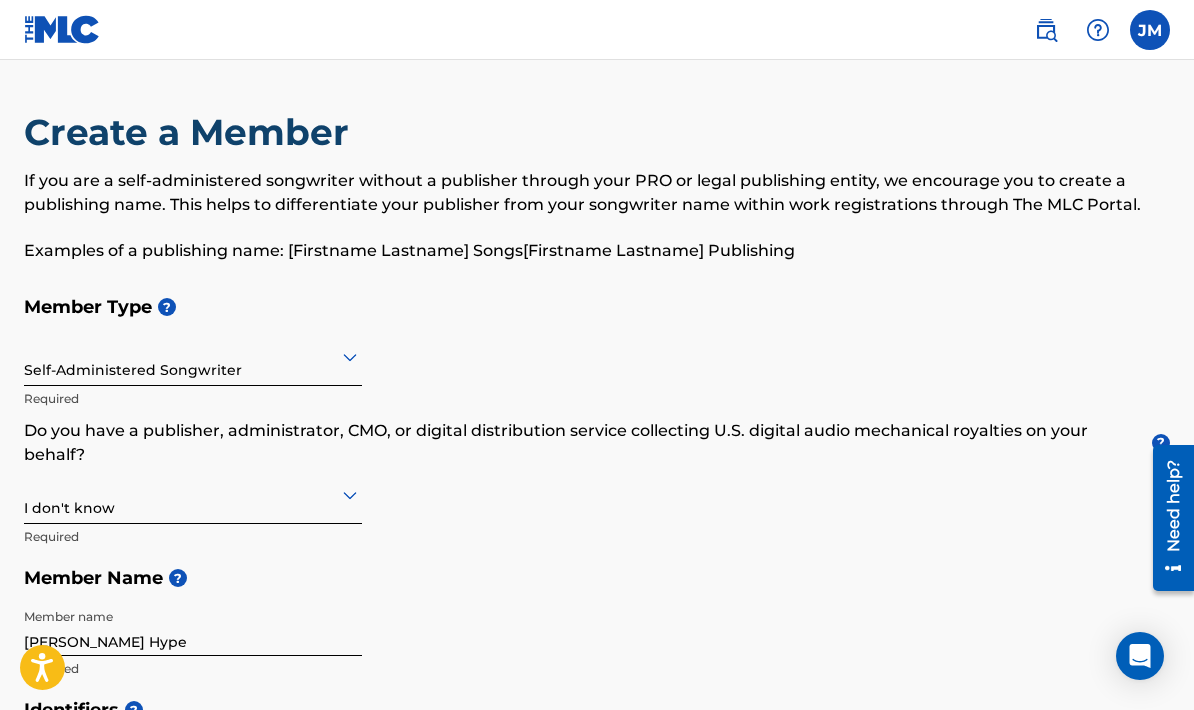 scroll, scrollTop: 335, scrollLeft: 0, axis: vertical 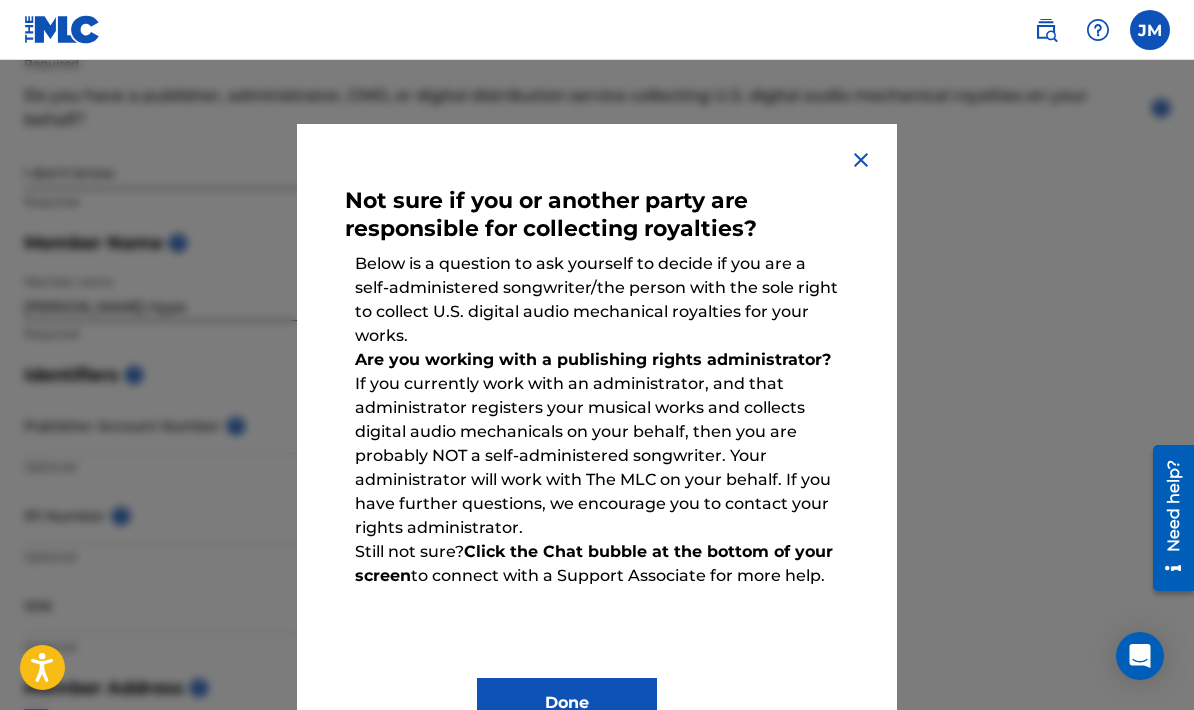 click at bounding box center [861, 160] 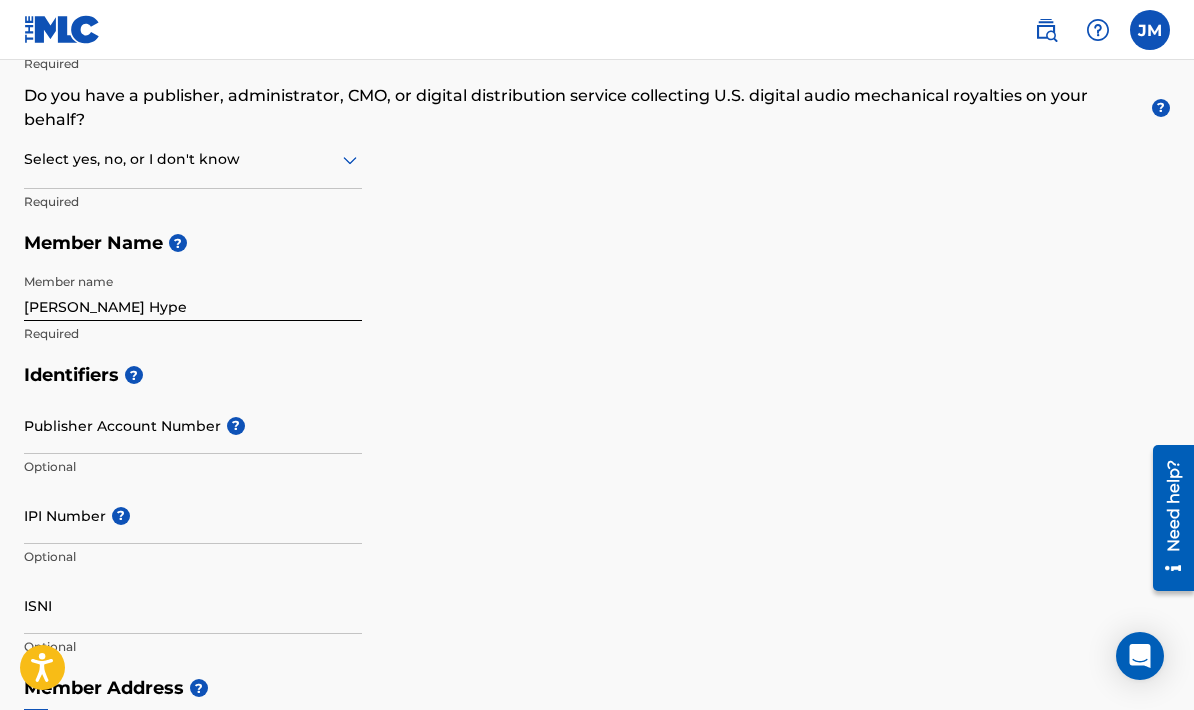 click on "IPI Number ?" at bounding box center (193, 515) 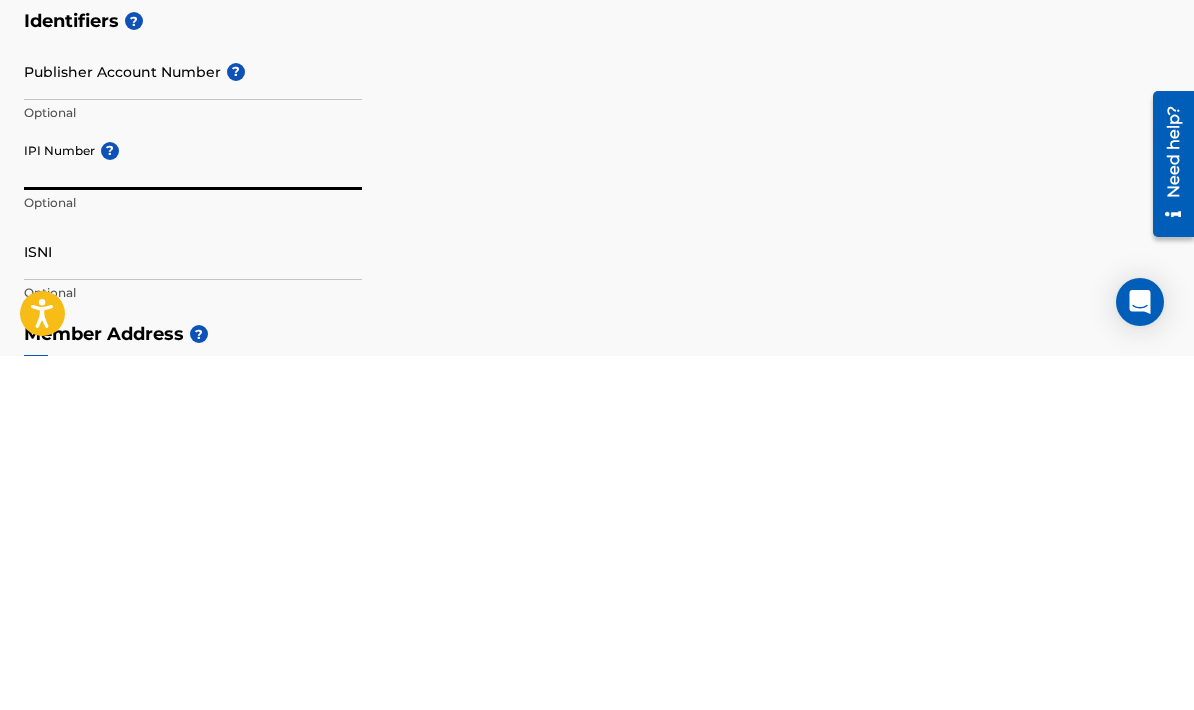 scroll, scrollTop: 769, scrollLeft: 0, axis: vertical 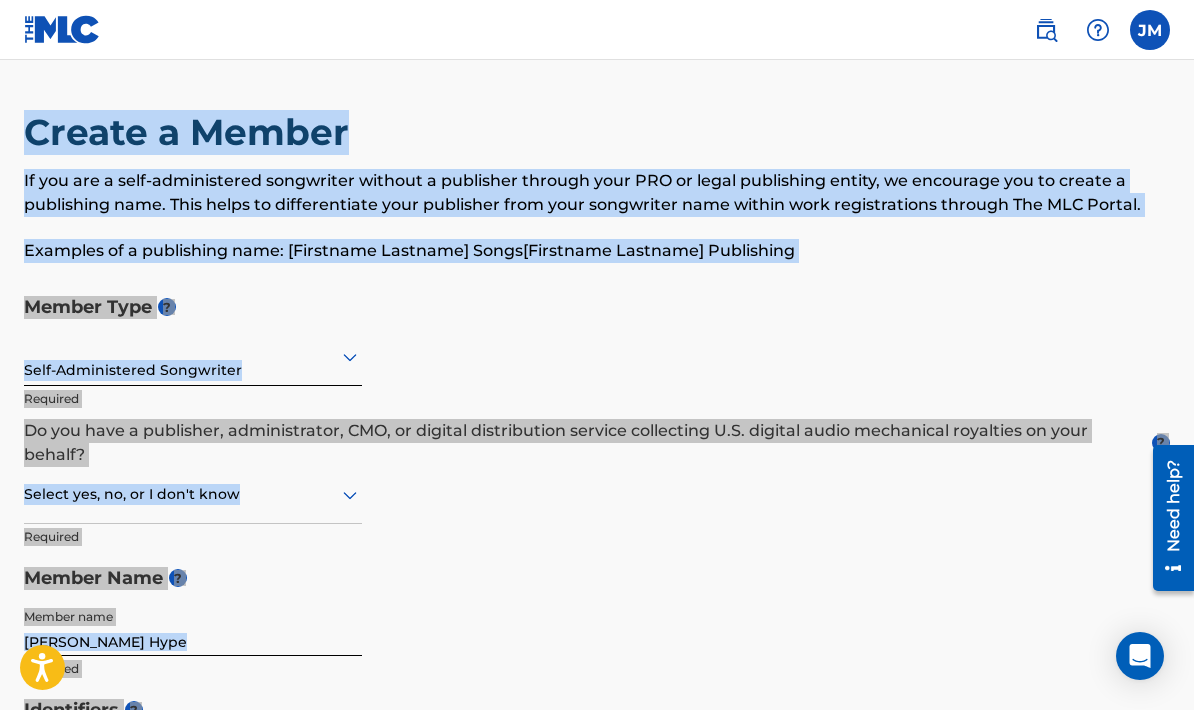 click on "Create a Member If you are a self-administered songwriter without a publisher through your PRO or legal publishing entity, we encourage you to create a publishing name. This helps to differentiate your publisher from your songwriter name within work registrations through The MLC Portal. Examples of a publishing name: [Firstname Lastname] Songs[Firstname Lastname] Publishing" at bounding box center [597, 198] 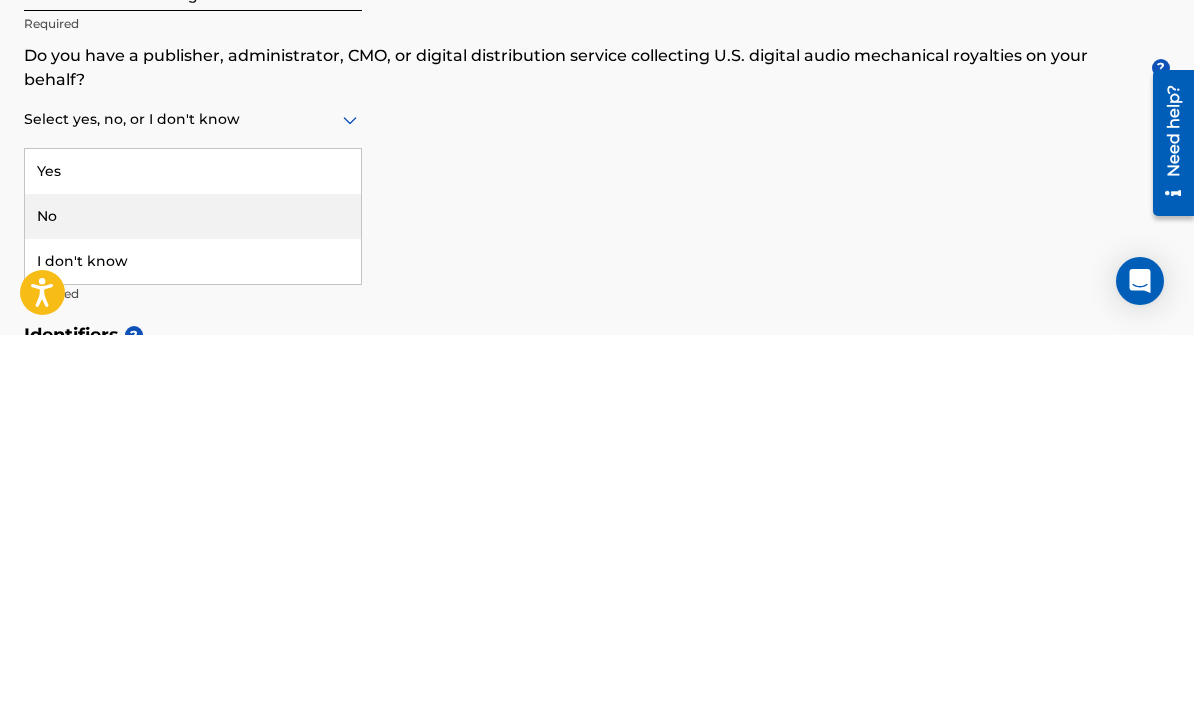 click on "No" at bounding box center [193, 591] 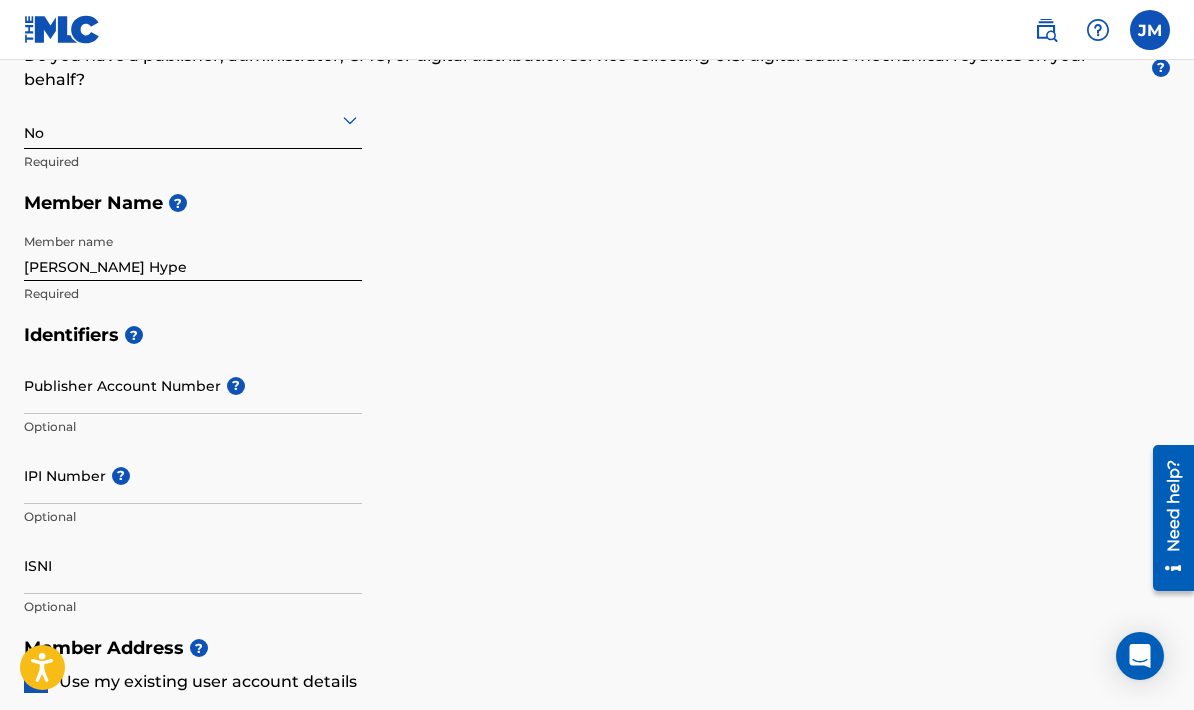 click on "IPI Number ?" at bounding box center (193, 475) 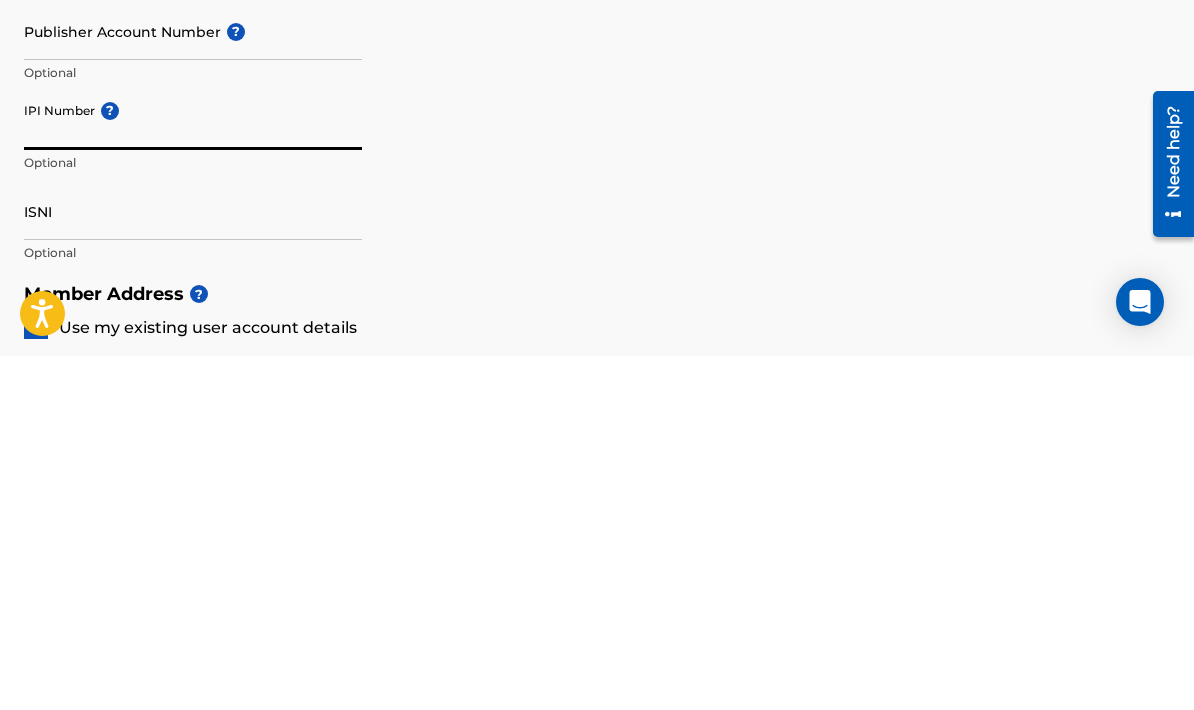 scroll, scrollTop: 729, scrollLeft: 0, axis: vertical 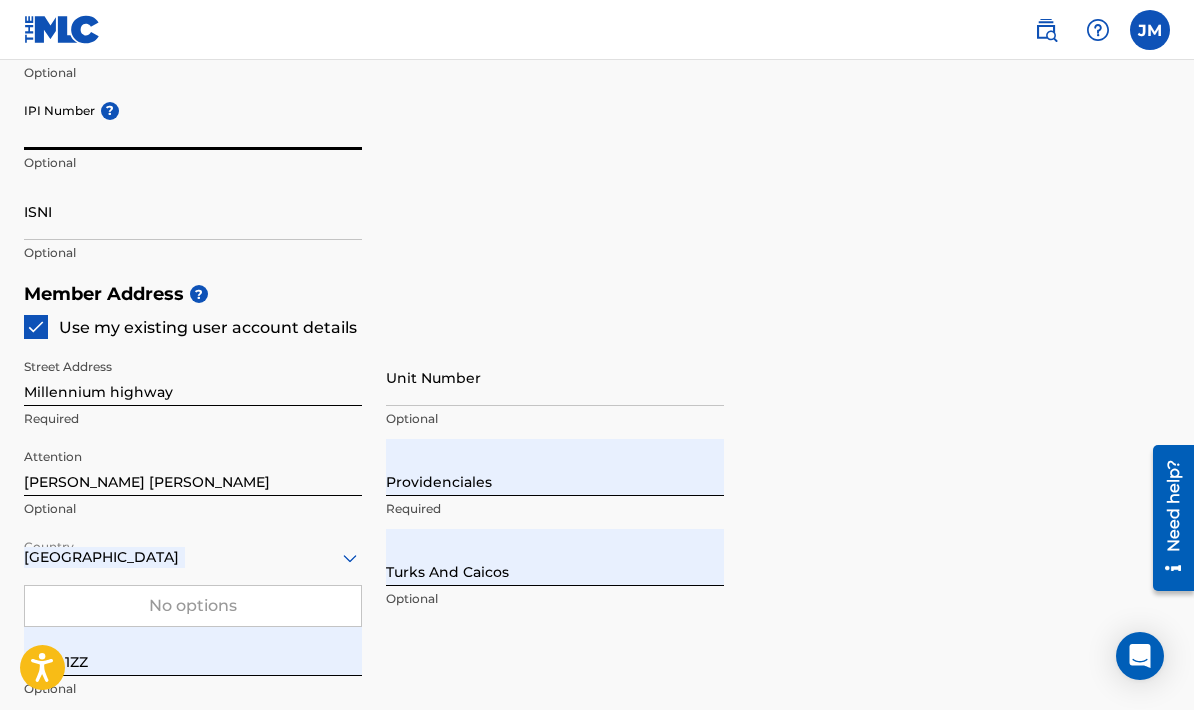 paste on "1300744792" 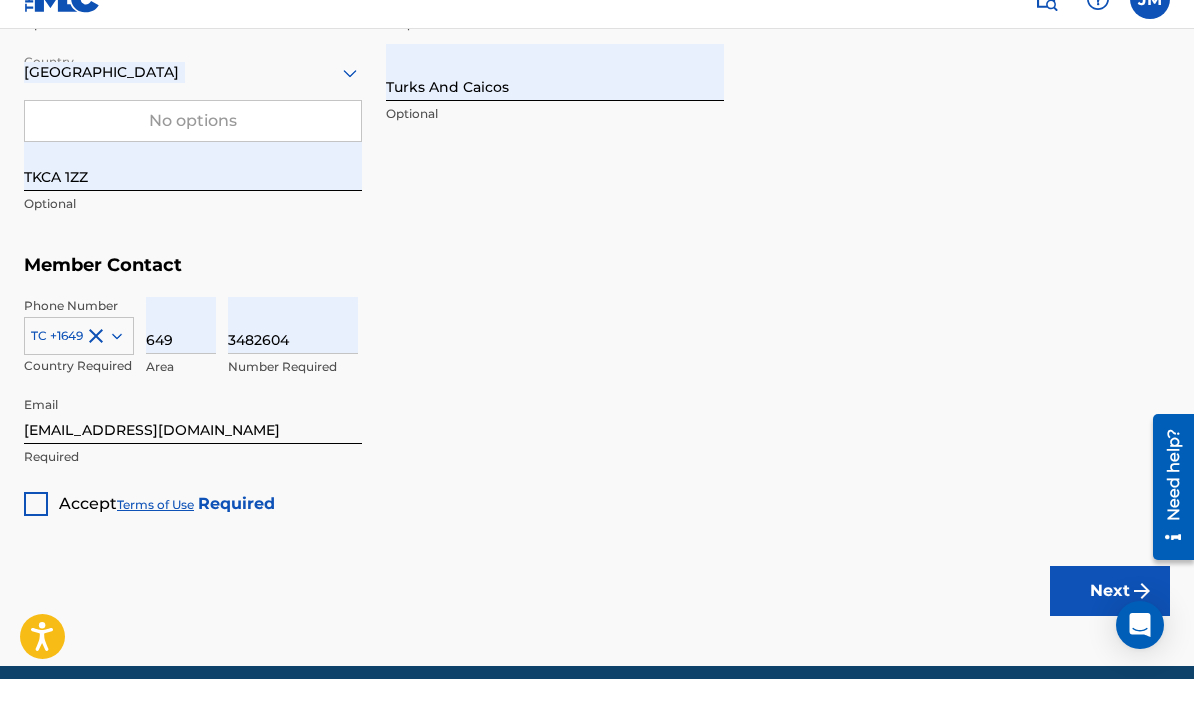 scroll, scrollTop: 1263, scrollLeft: 0, axis: vertical 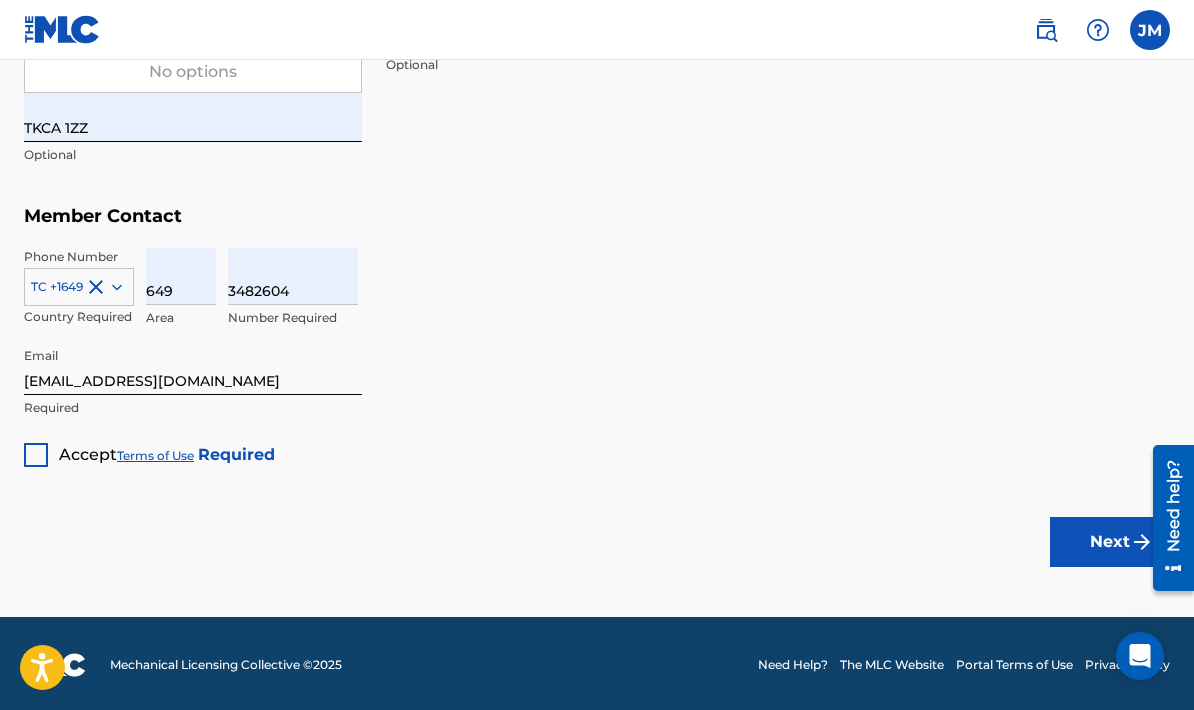 type on "1300744792" 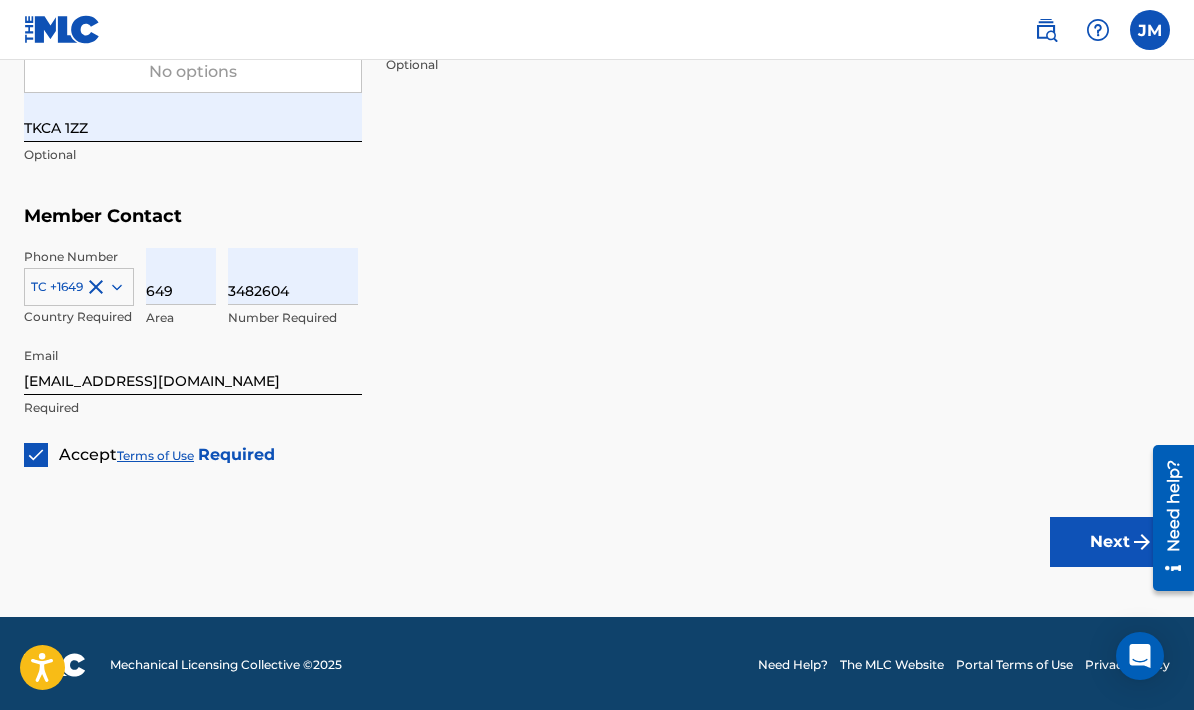 click on "Next" at bounding box center [1110, 542] 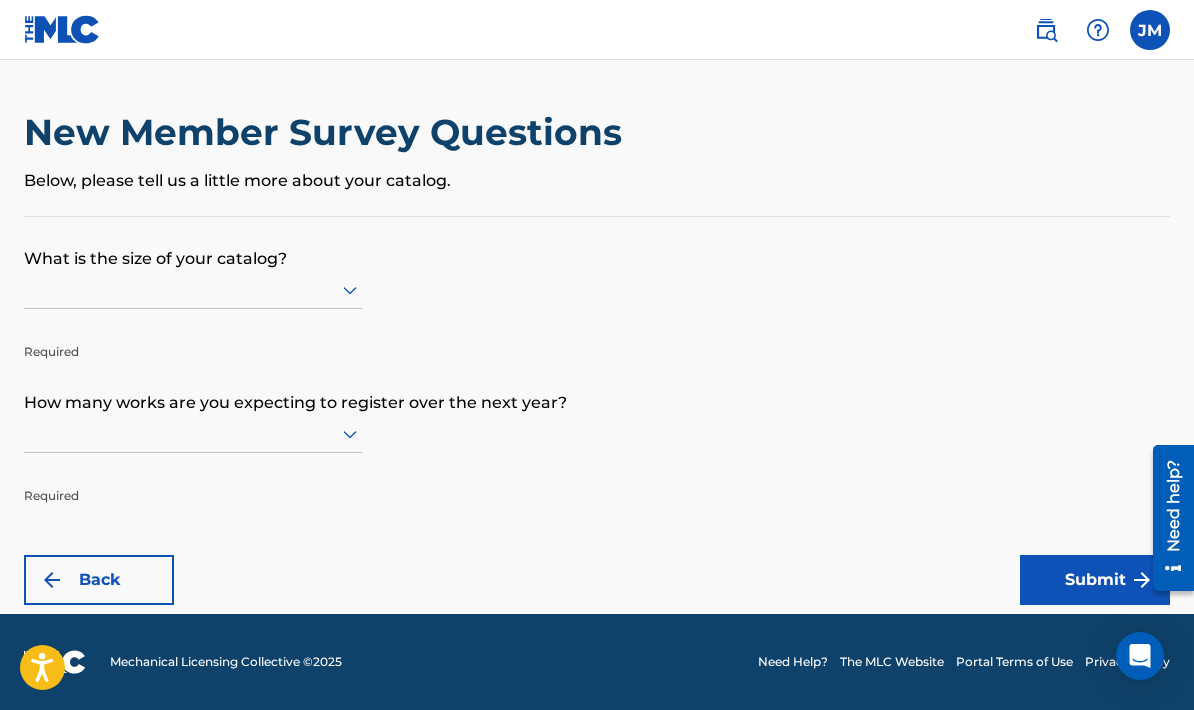 scroll, scrollTop: 0, scrollLeft: 0, axis: both 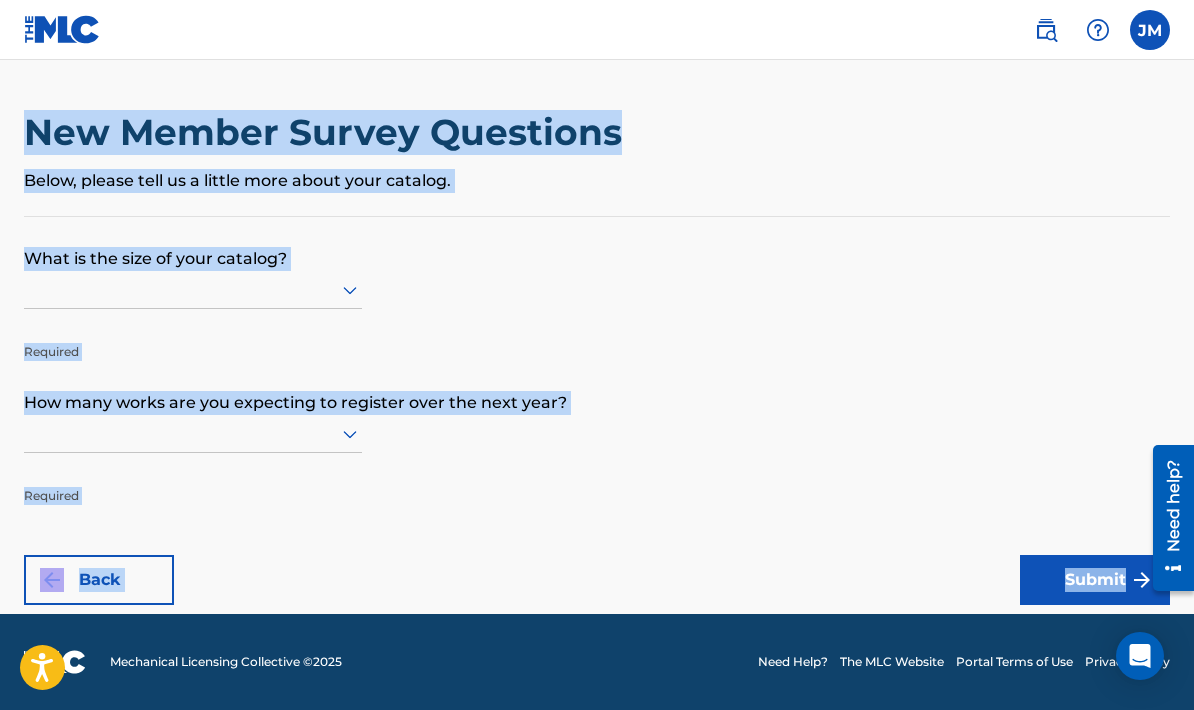 click on "New Member Survey Questions Below, please tell us a little more about your catalog." at bounding box center [597, 163] 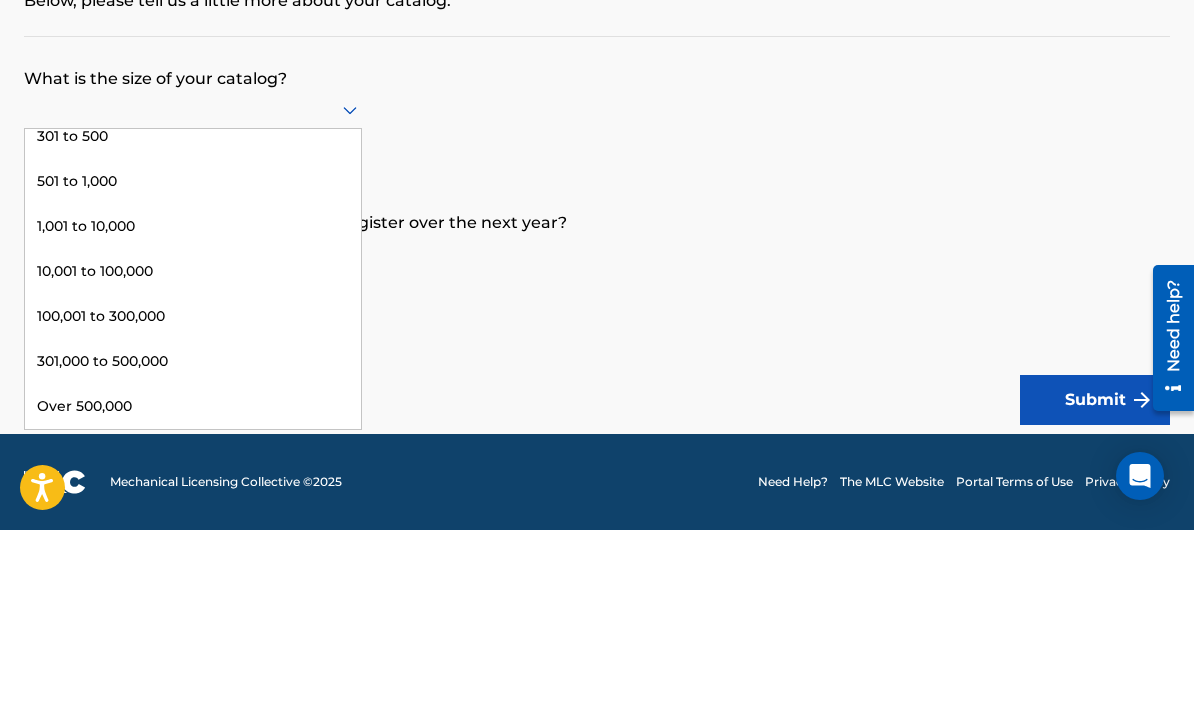 scroll, scrollTop: 105, scrollLeft: 0, axis: vertical 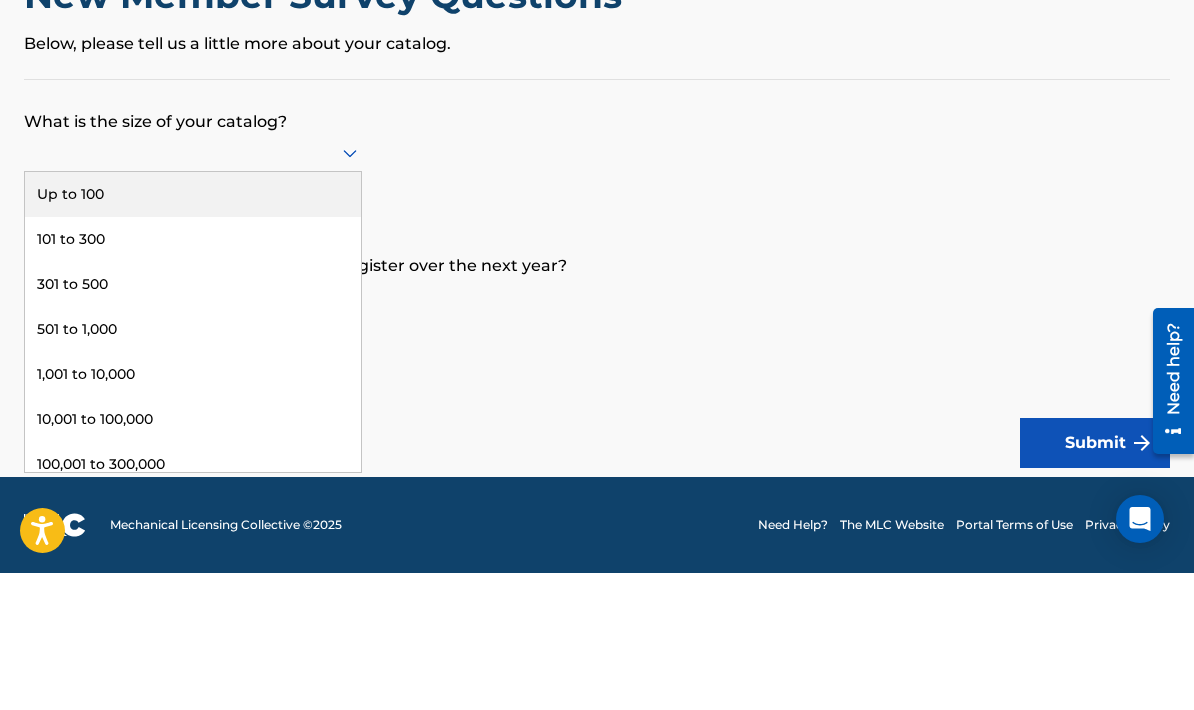 click on "Up to 100" at bounding box center (193, 331) 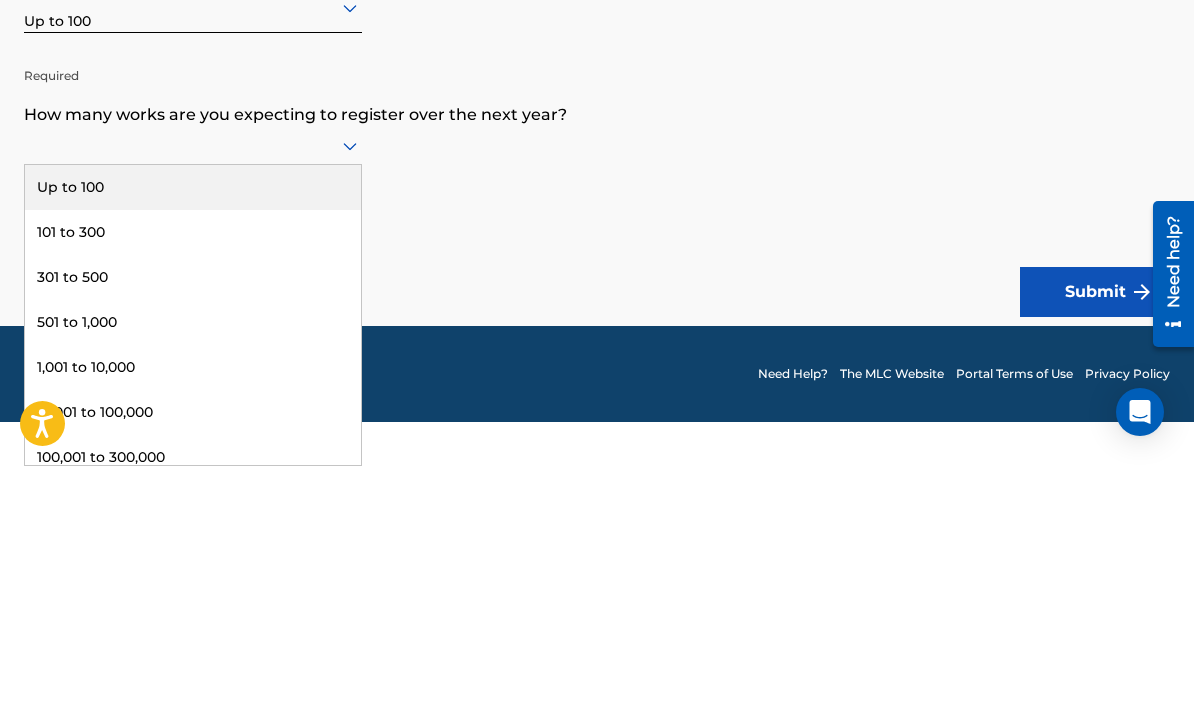 click on "Up to 100" at bounding box center [193, 431] 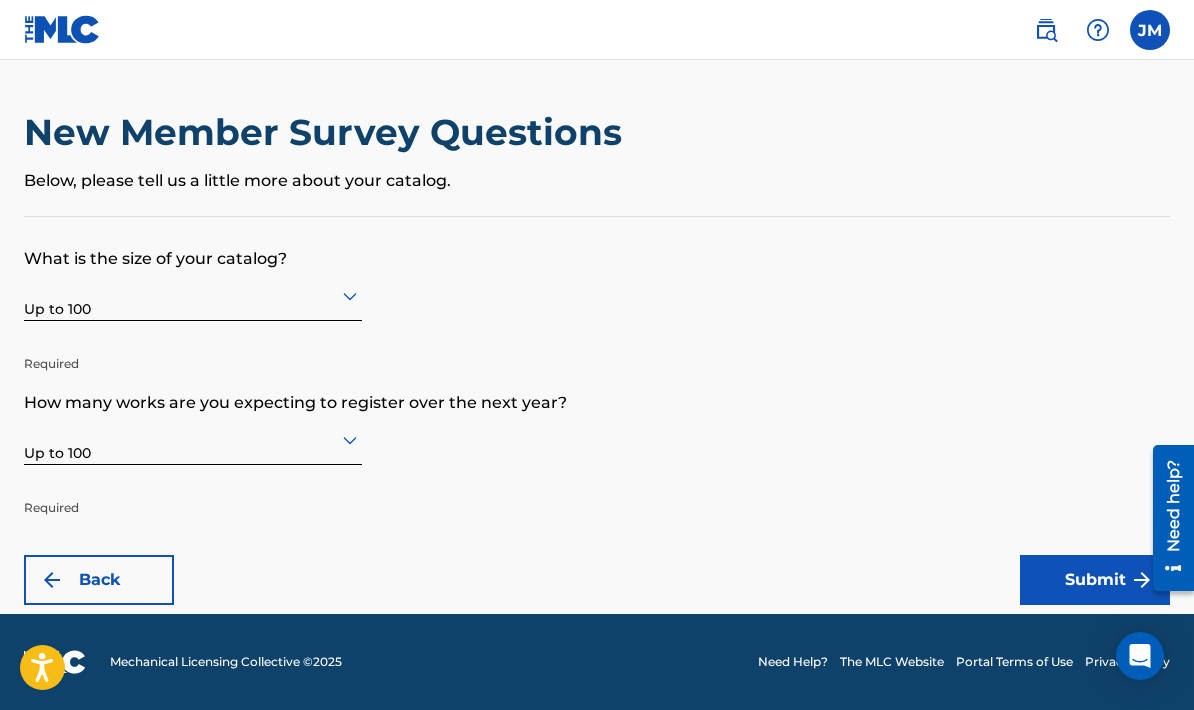 scroll, scrollTop: 0, scrollLeft: 0, axis: both 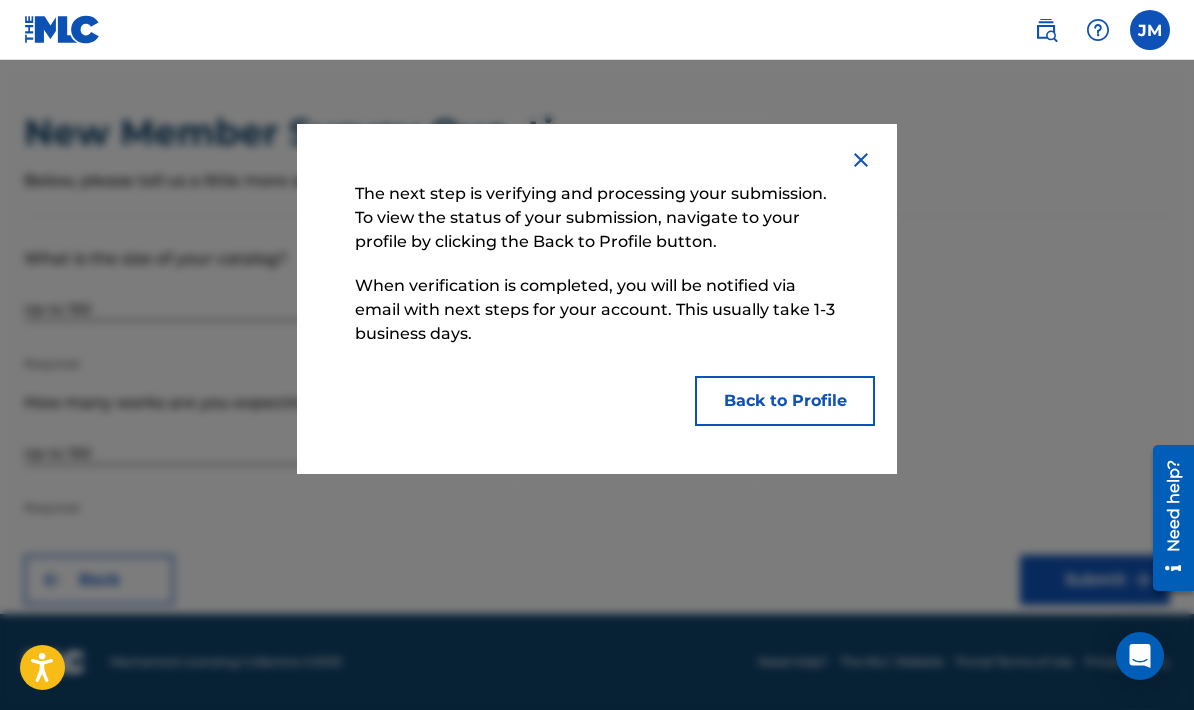 click on "Back to Profile" at bounding box center (785, 401) 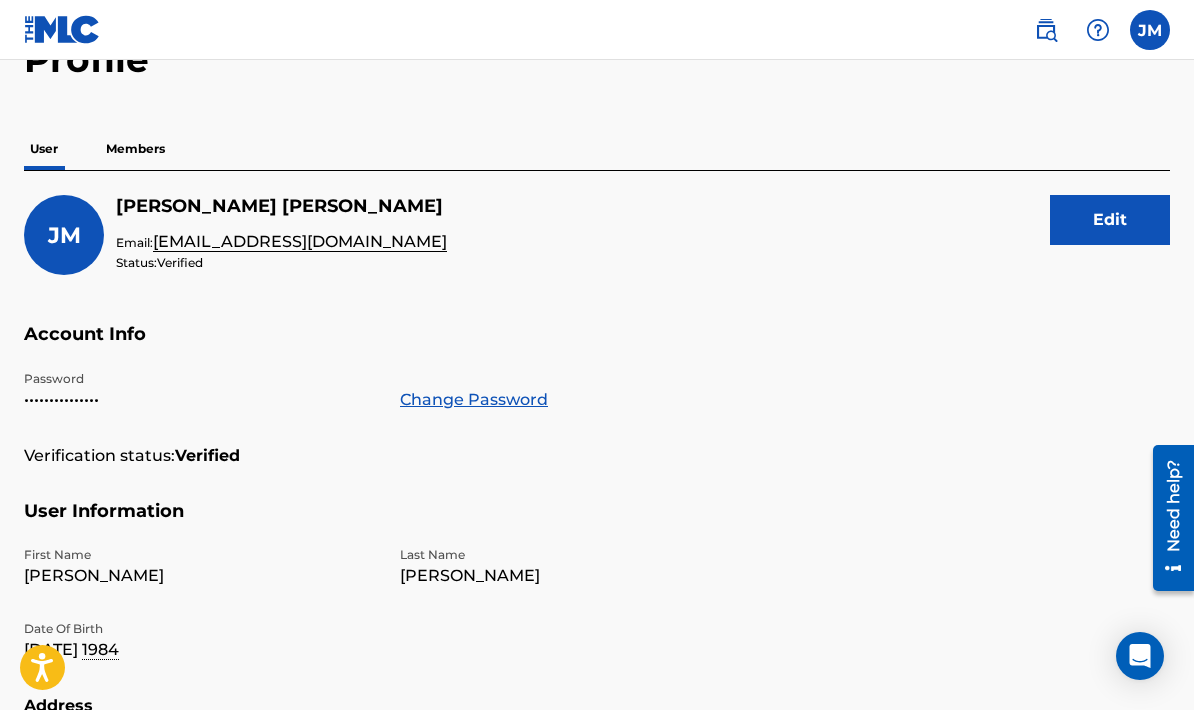 scroll, scrollTop: 0, scrollLeft: 0, axis: both 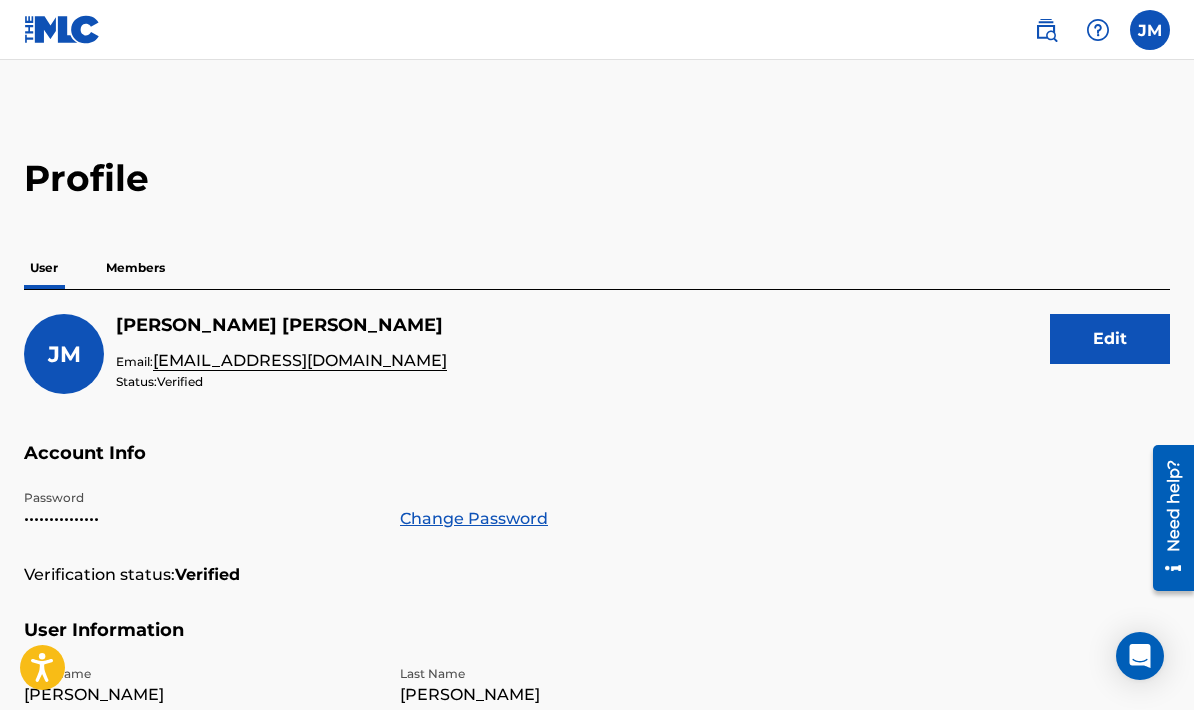 click on "Edit" at bounding box center [1110, 339] 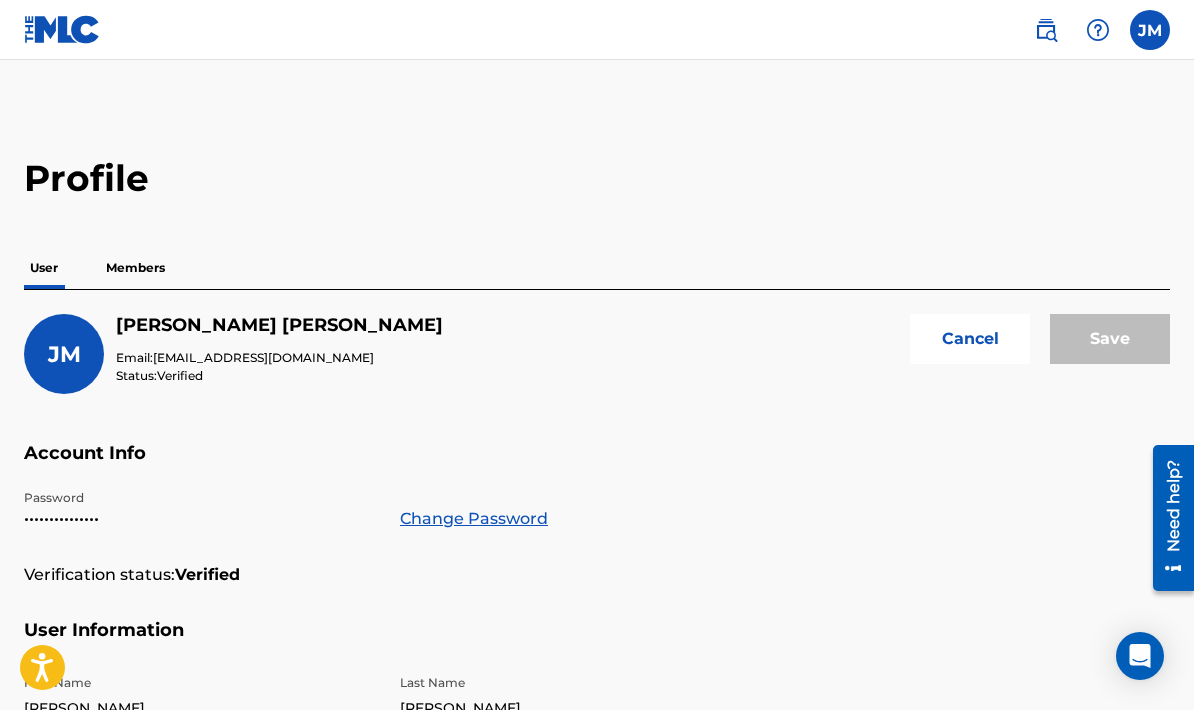 click on "Jermaine   Morris" at bounding box center (279, 325) 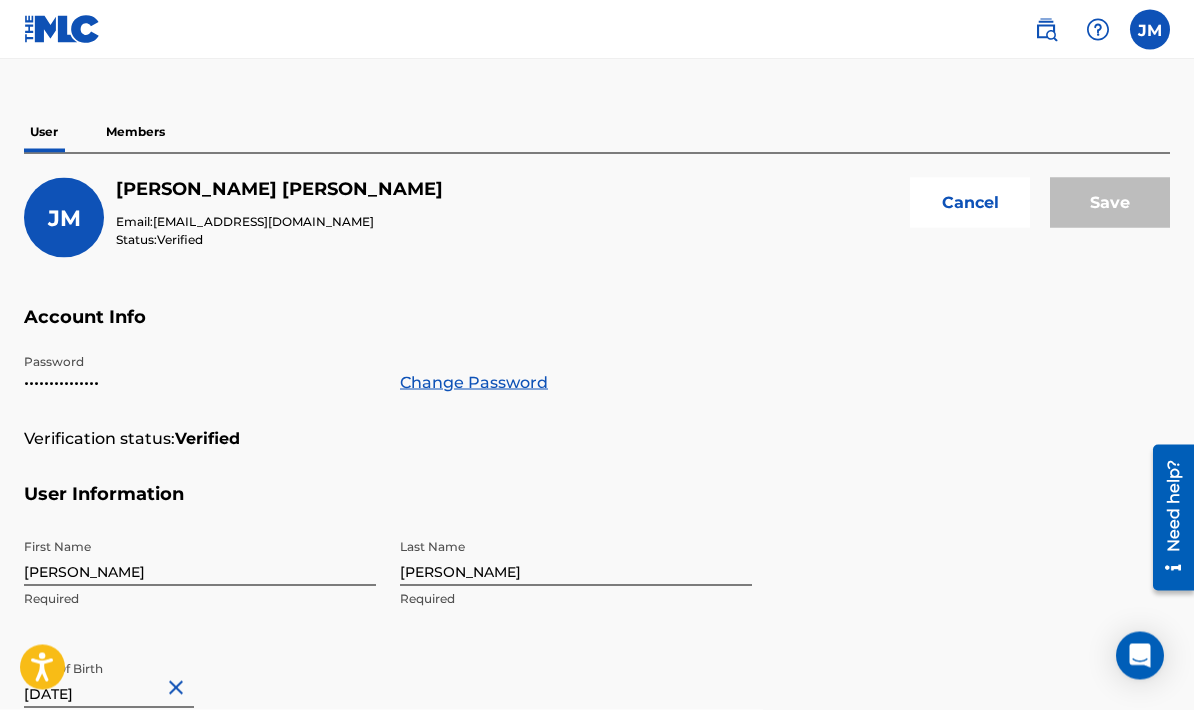 scroll, scrollTop: 129, scrollLeft: 0, axis: vertical 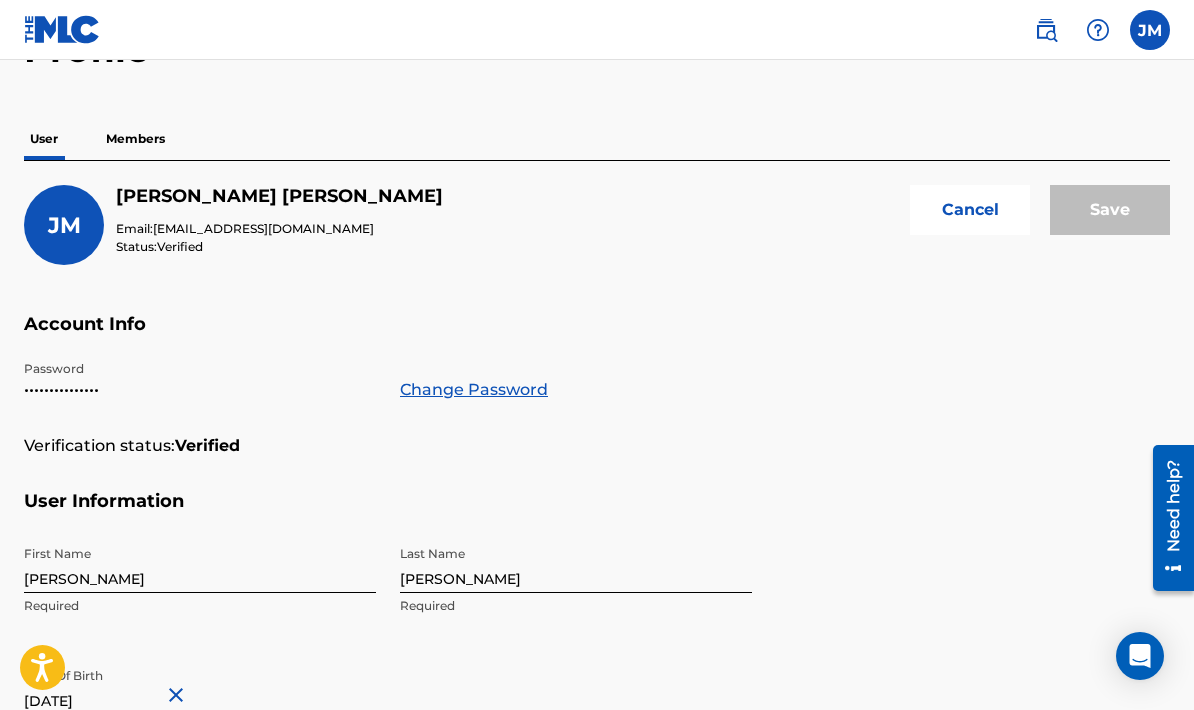 click on "Cancel" at bounding box center [970, 210] 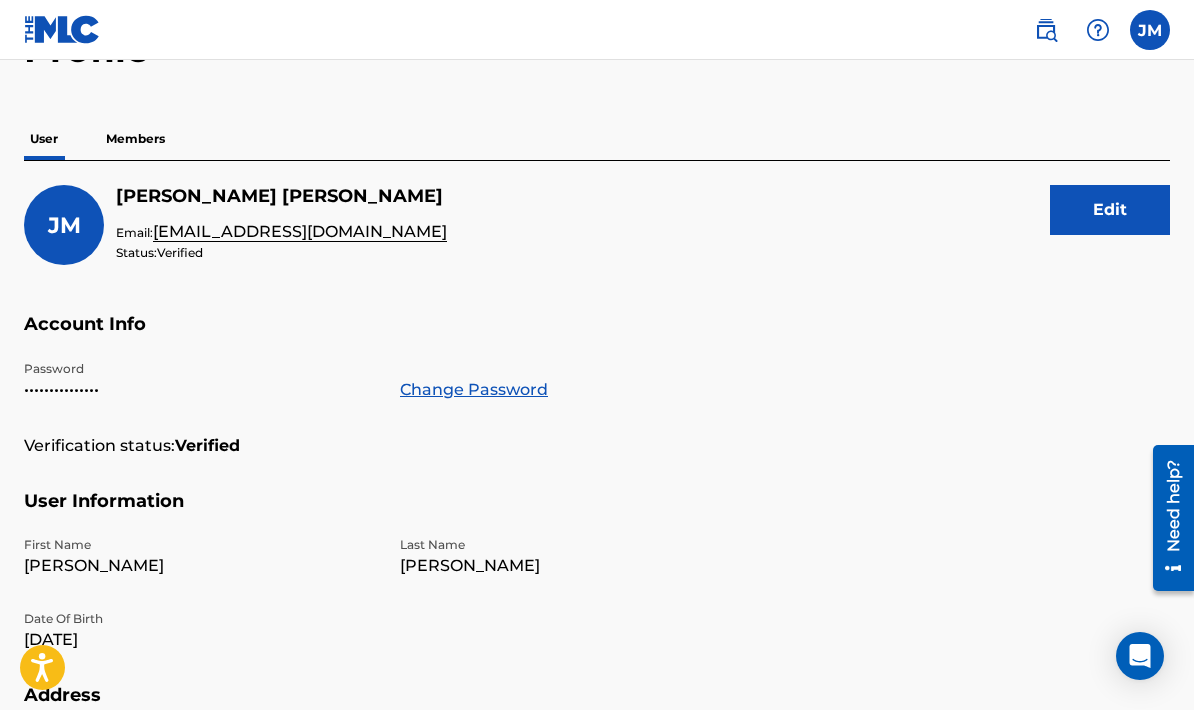 click on "Password" at bounding box center [200, 369] 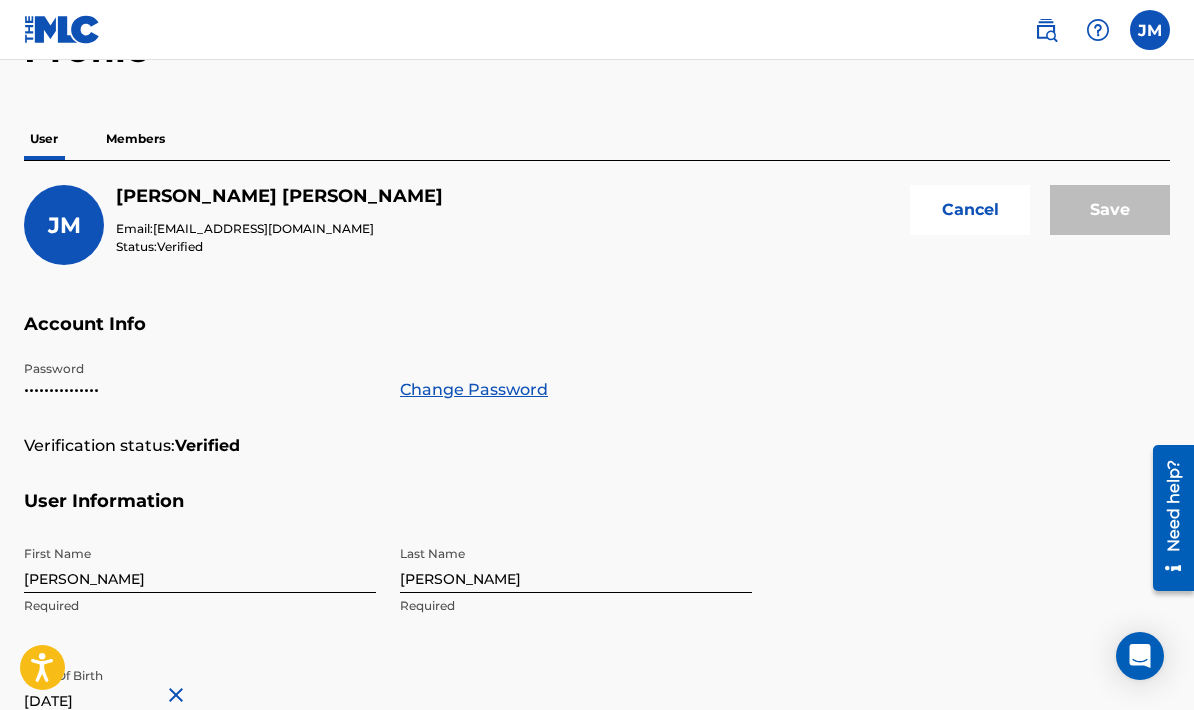 click on "•••••••••••••••" at bounding box center (200, 390) 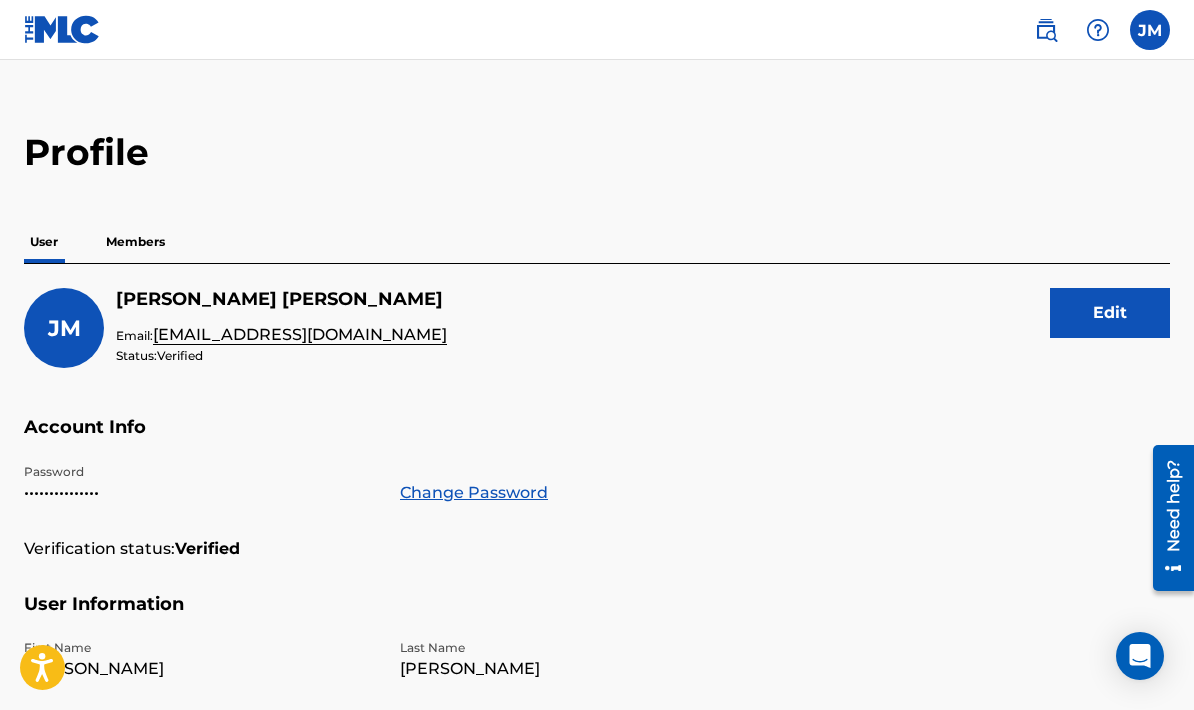 scroll, scrollTop: 0, scrollLeft: 0, axis: both 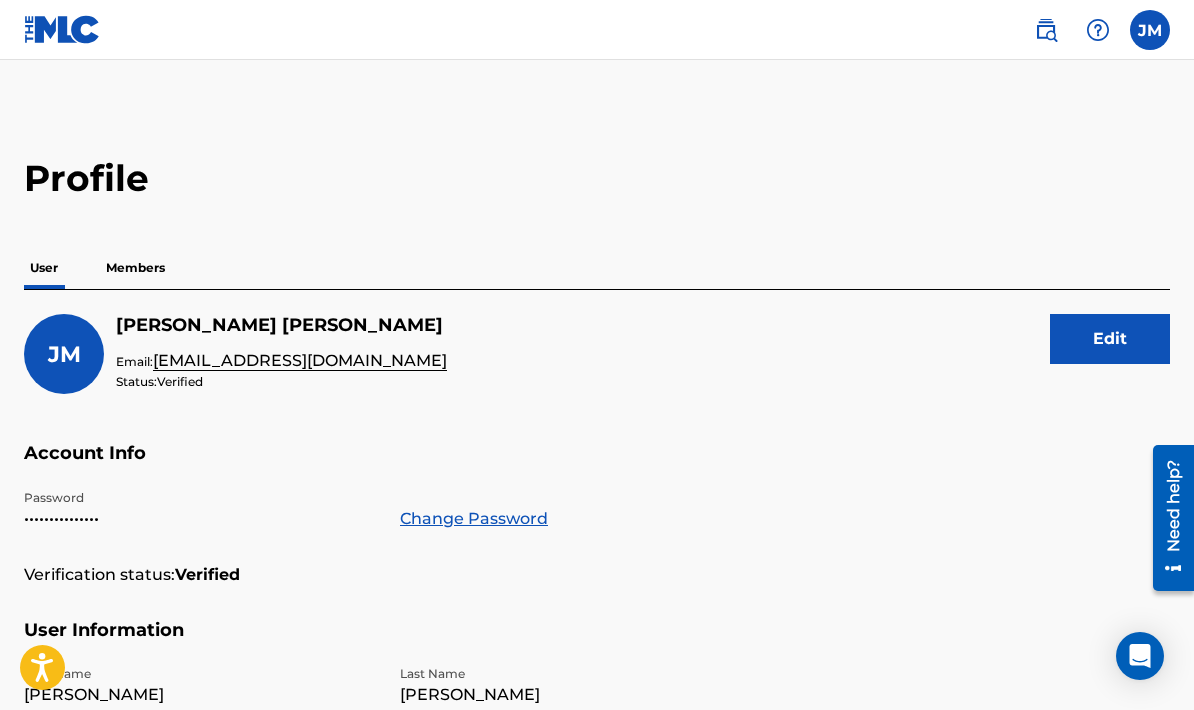 click on "Members" at bounding box center (135, 268) 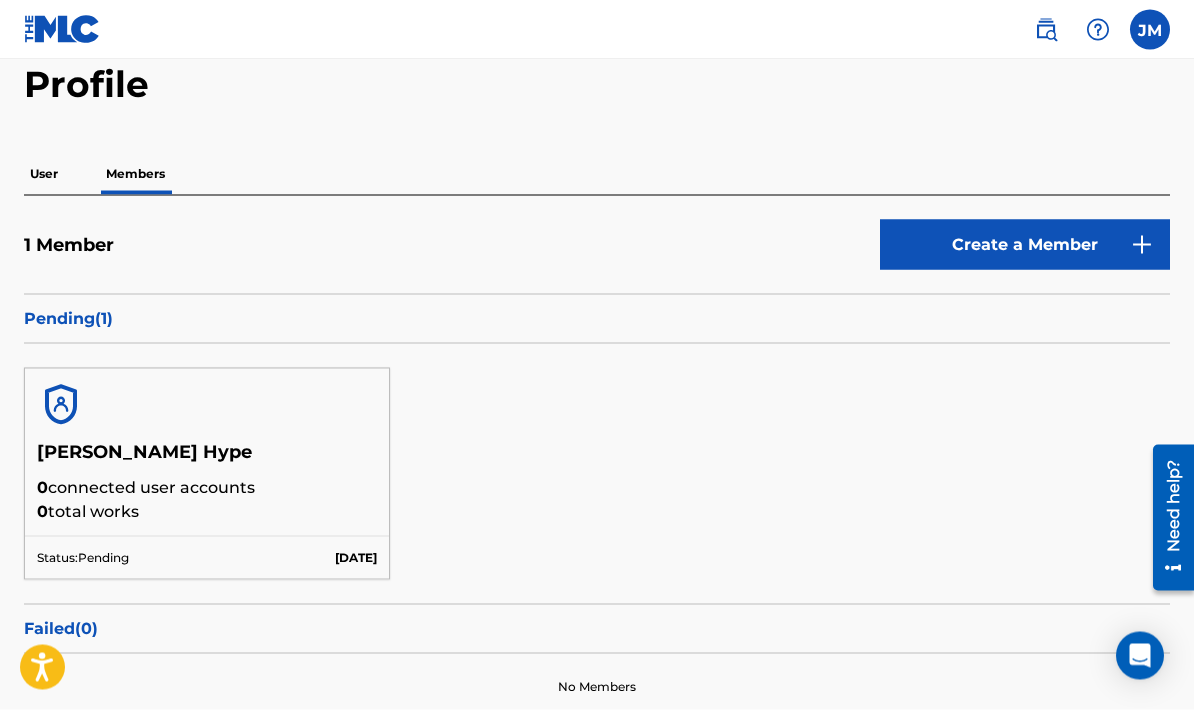 scroll, scrollTop: 167, scrollLeft: 0, axis: vertical 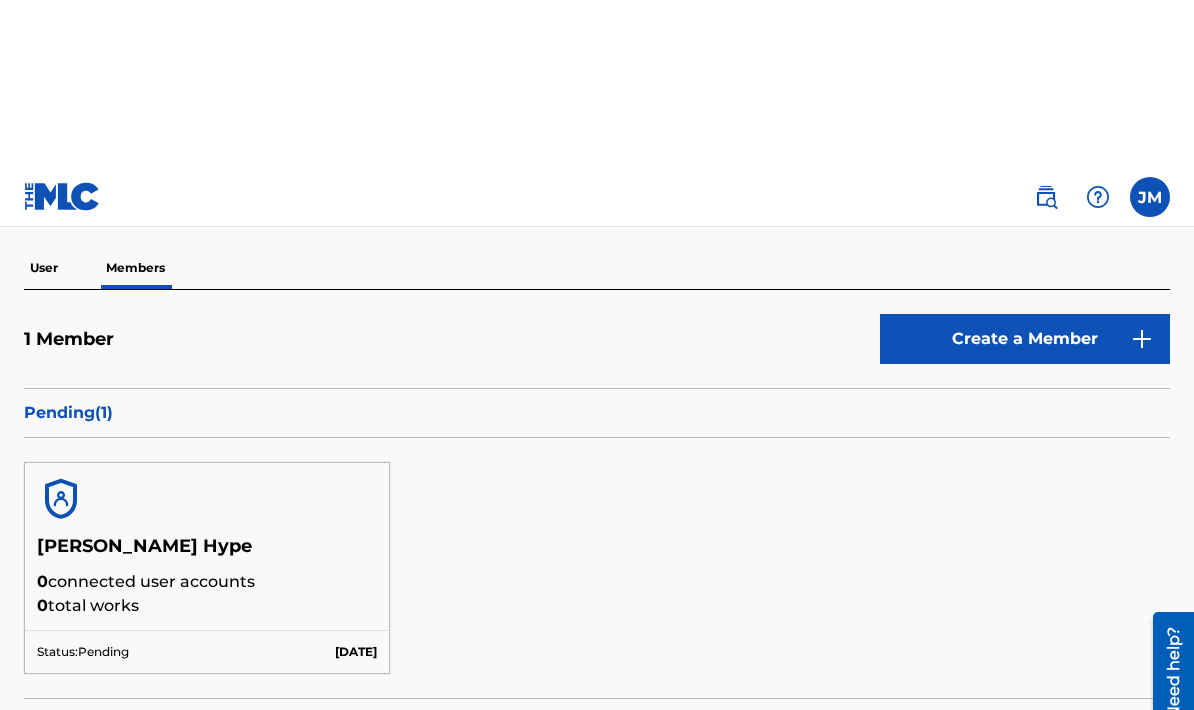 click on "User" at bounding box center (44, 101) 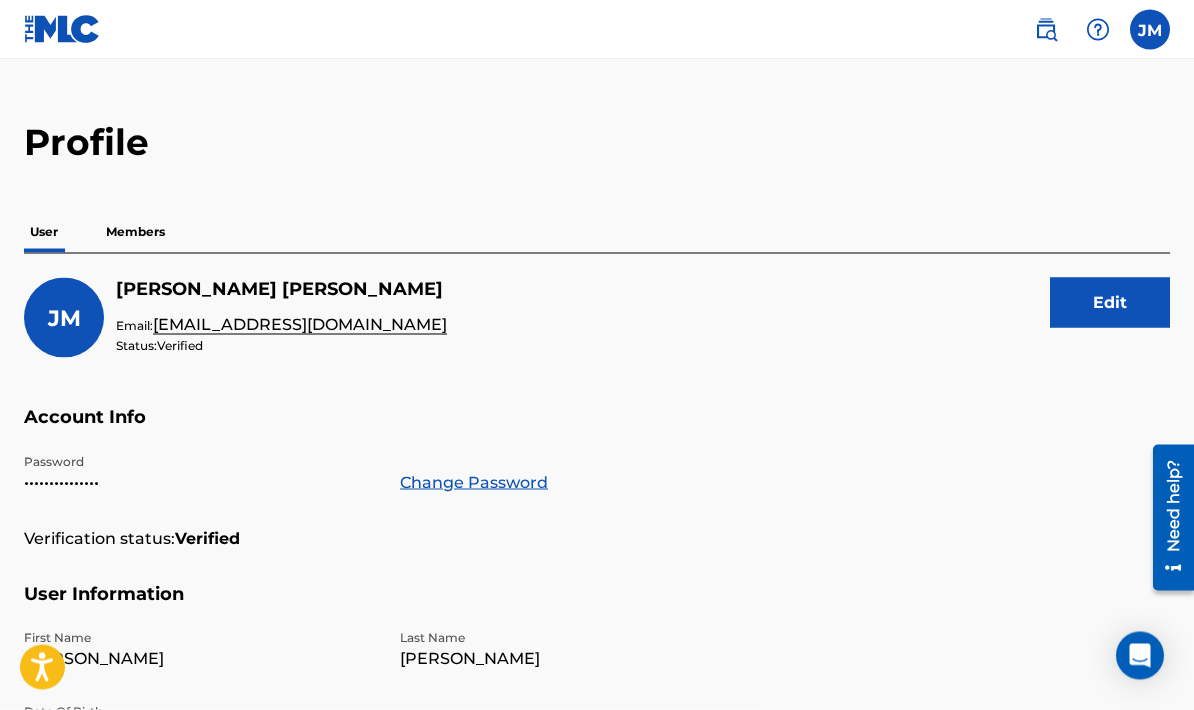 scroll, scrollTop: 0, scrollLeft: 0, axis: both 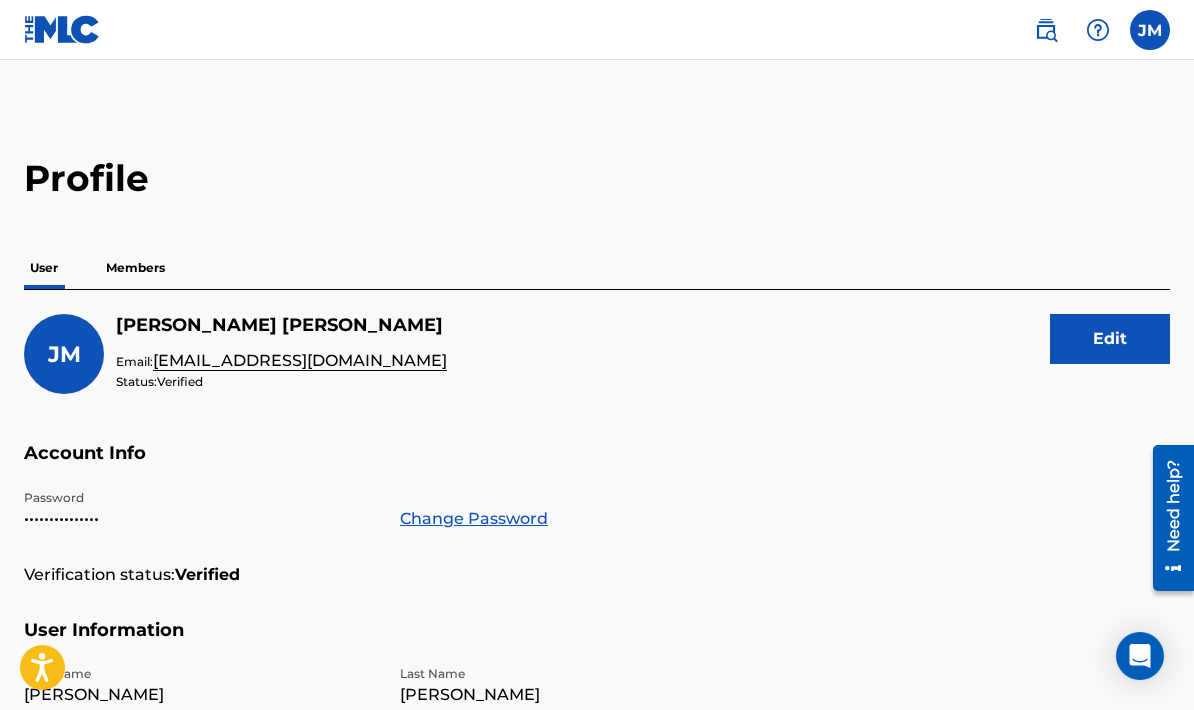 click on "Members" at bounding box center (135, 268) 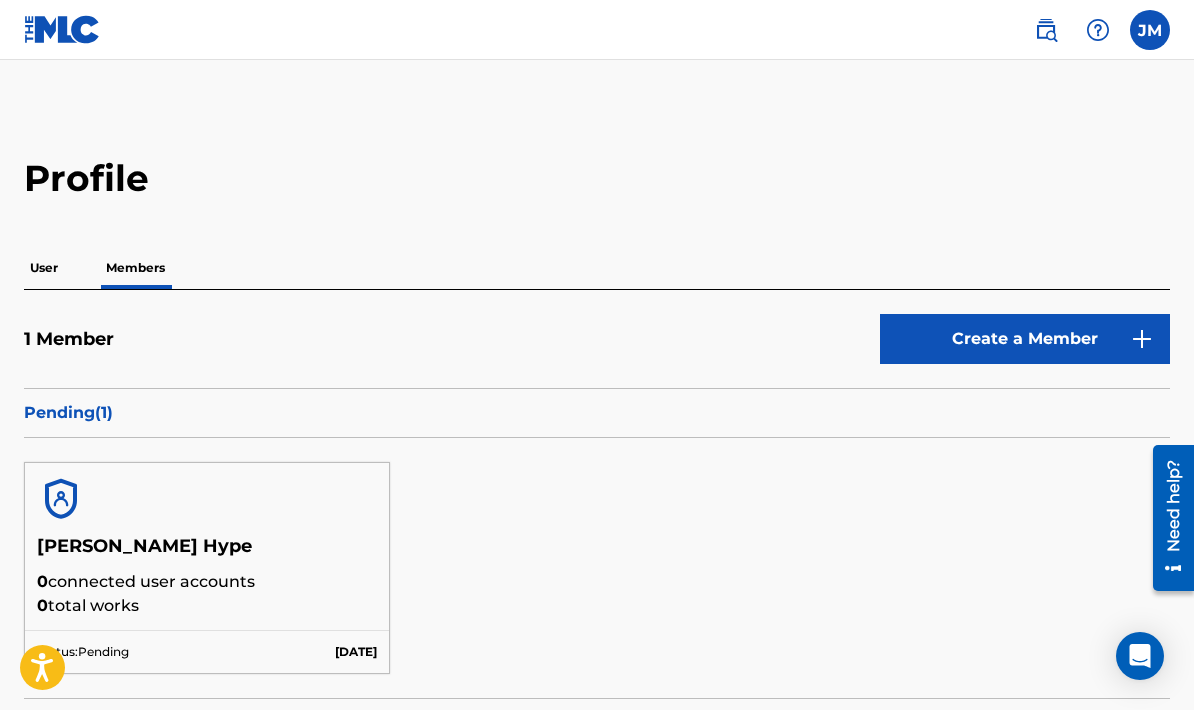 click on "User" at bounding box center [44, 268] 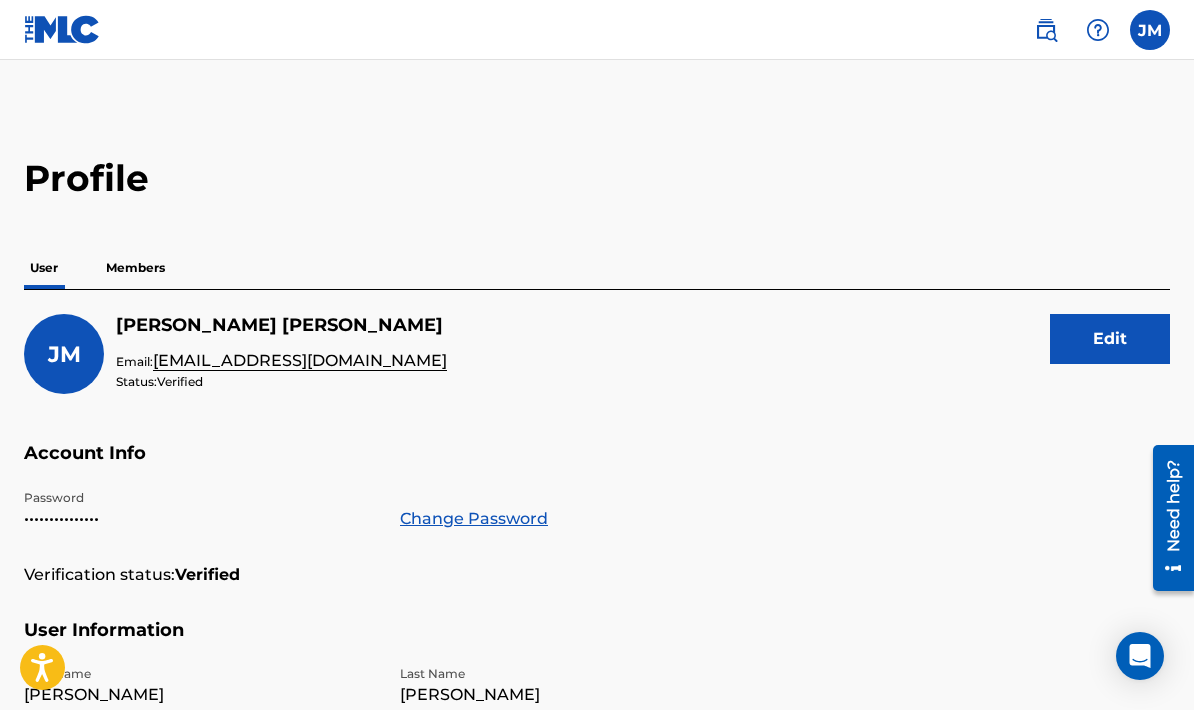 click on "Members" at bounding box center (135, 268) 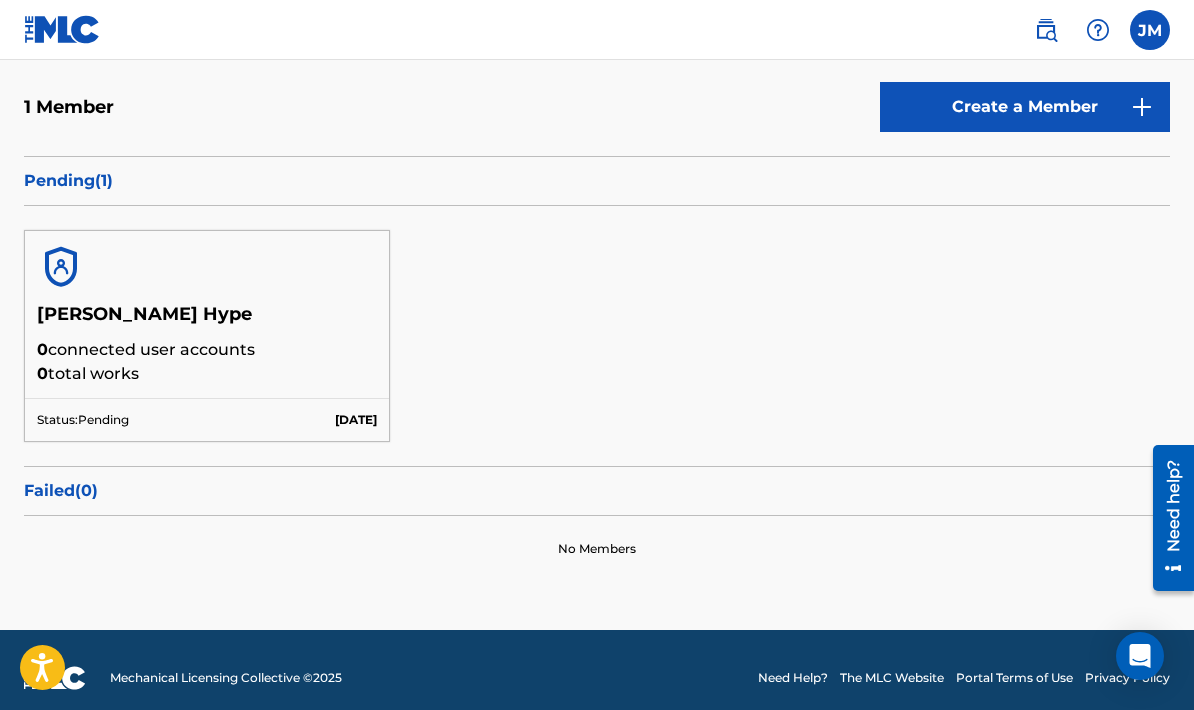 scroll, scrollTop: 247, scrollLeft: 0, axis: vertical 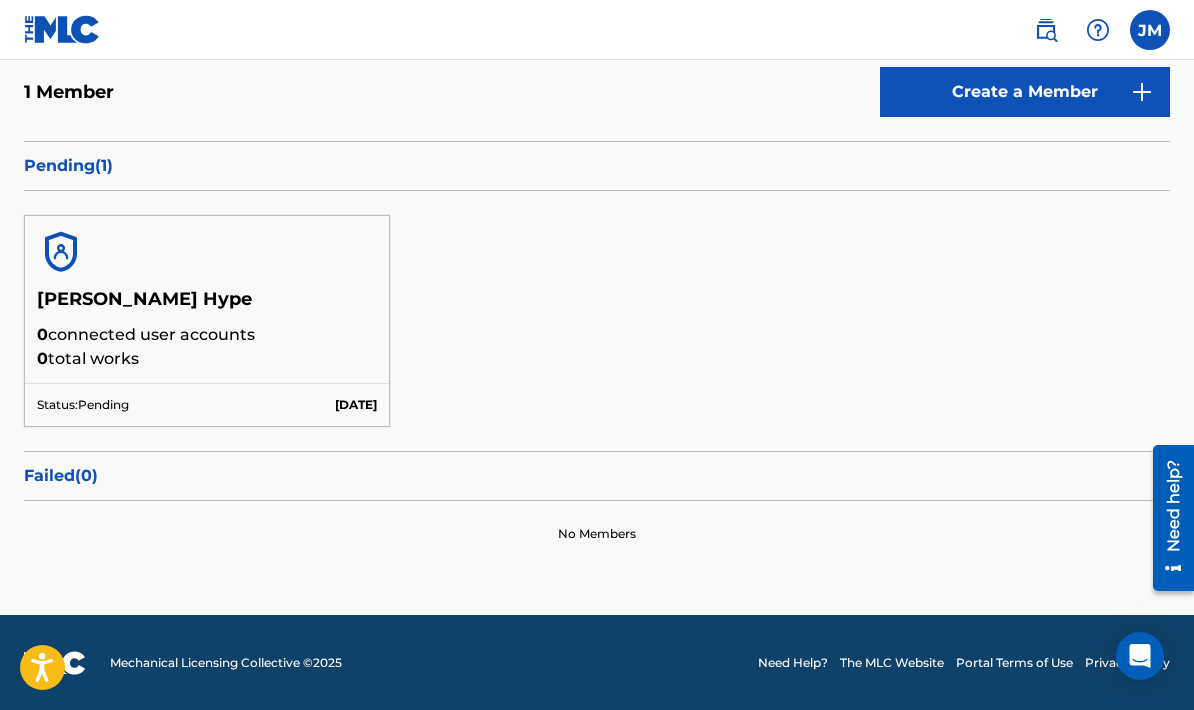 click on "0  connected user accounts" at bounding box center [207, 335] 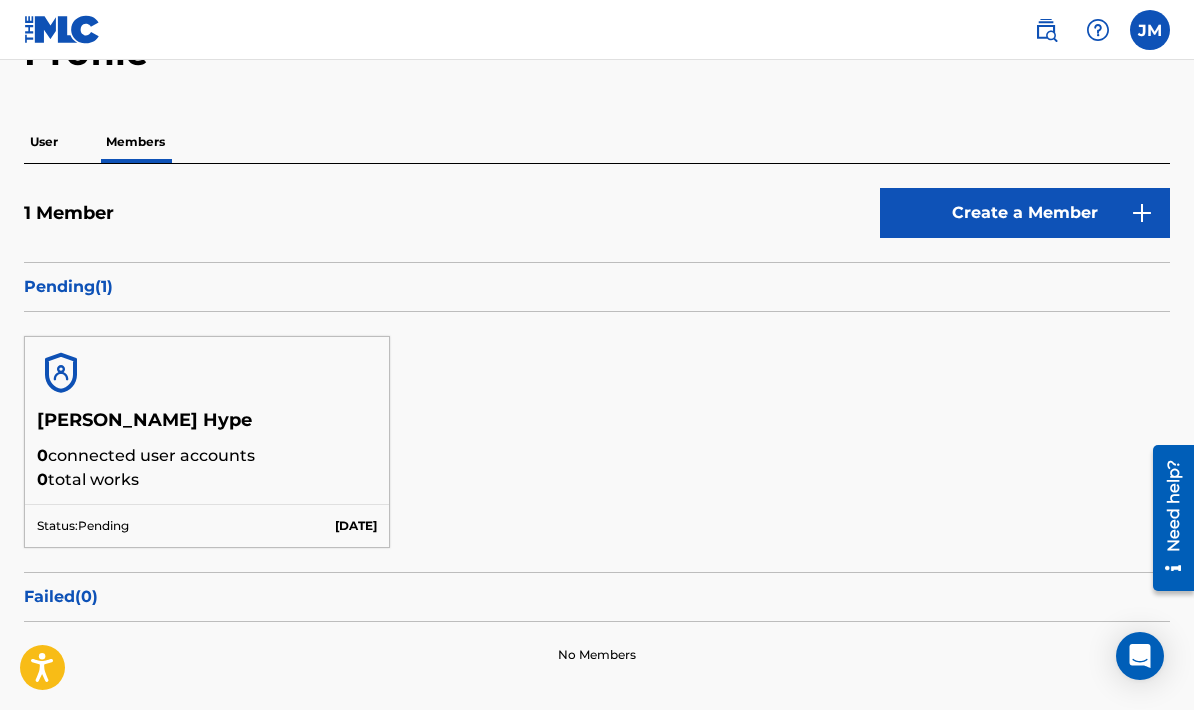 scroll, scrollTop: 0, scrollLeft: 0, axis: both 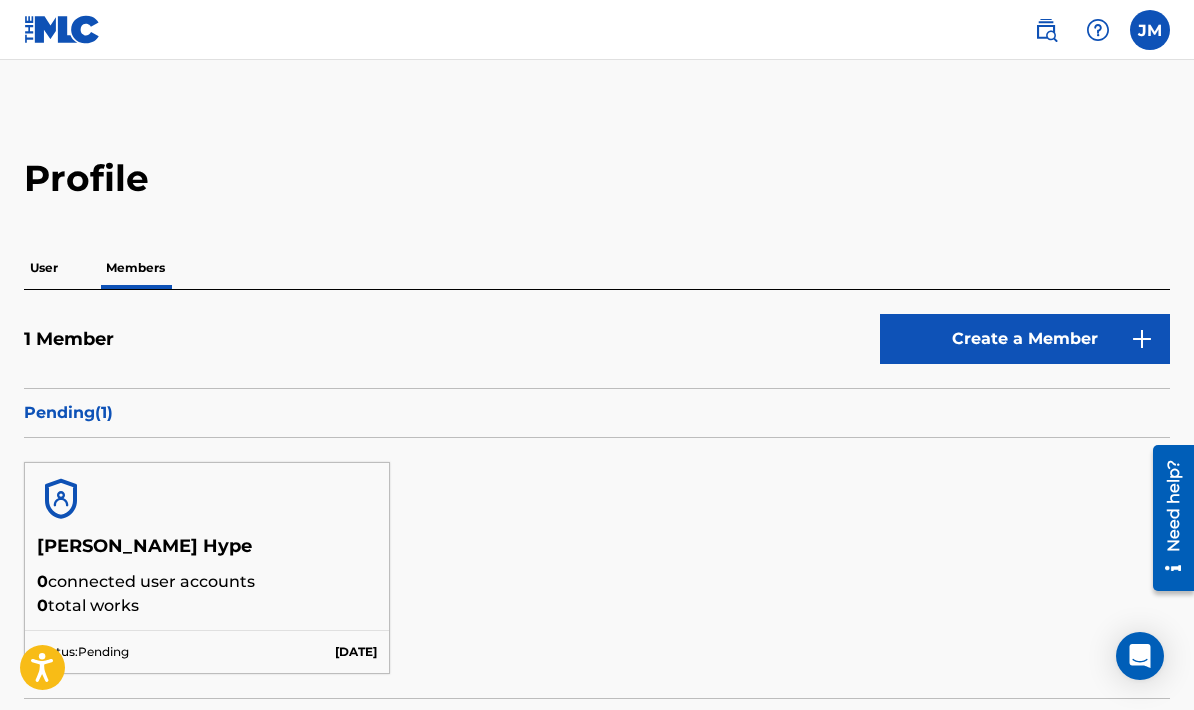 click at bounding box center [1150, 30] 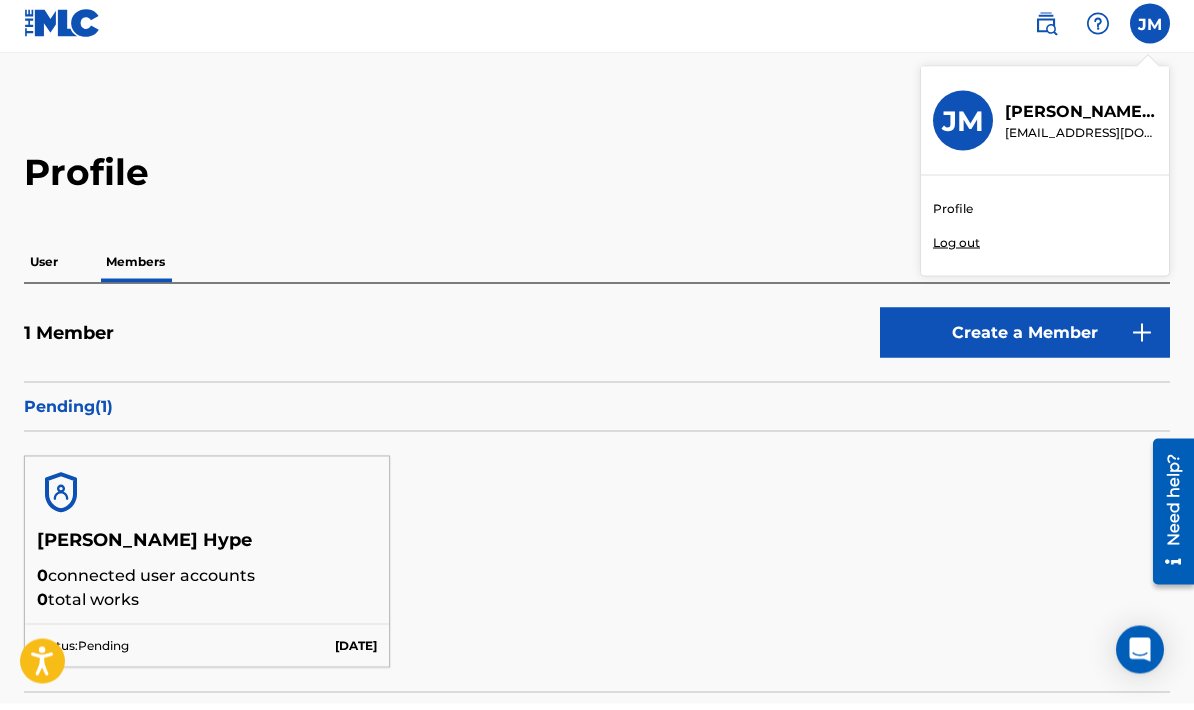click on "Profile" at bounding box center [953, 215] 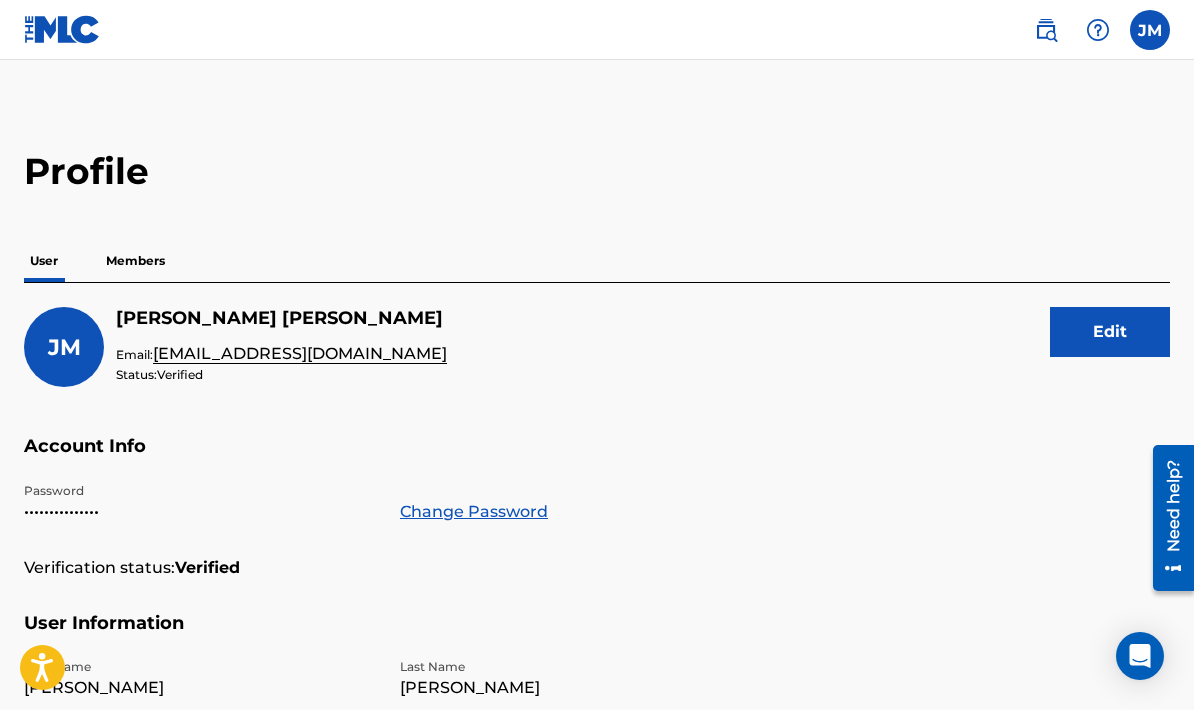 click at bounding box center (62, 29) 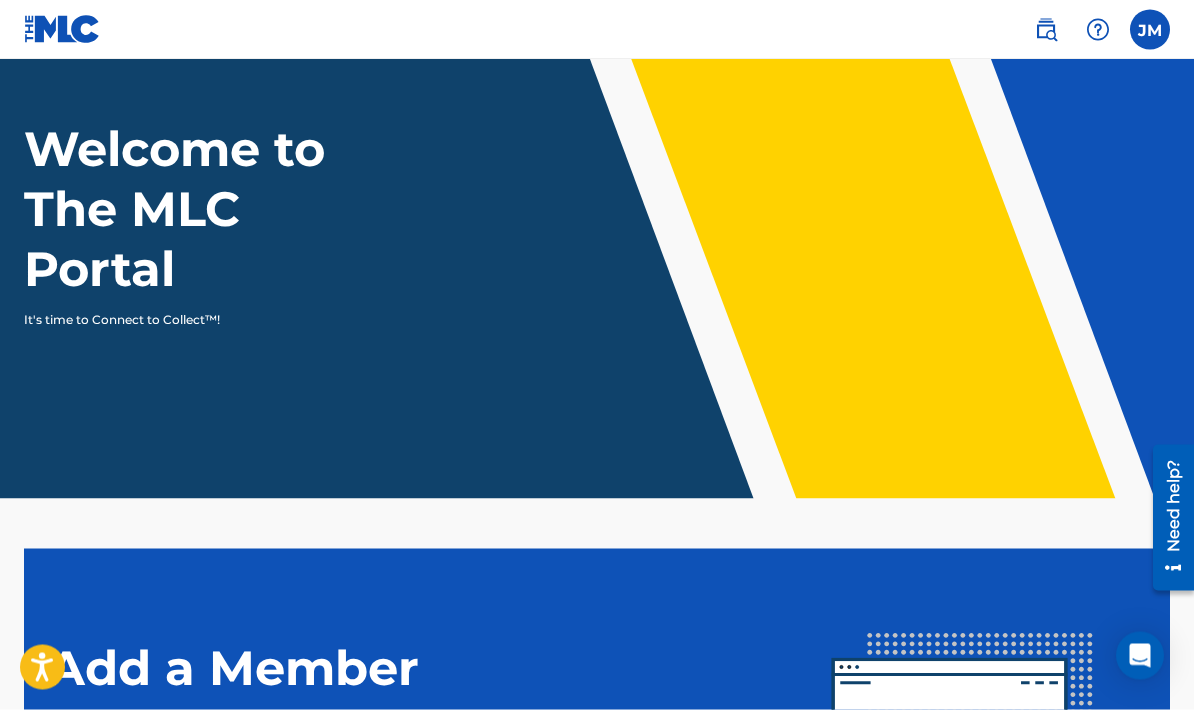 scroll, scrollTop: 0, scrollLeft: 0, axis: both 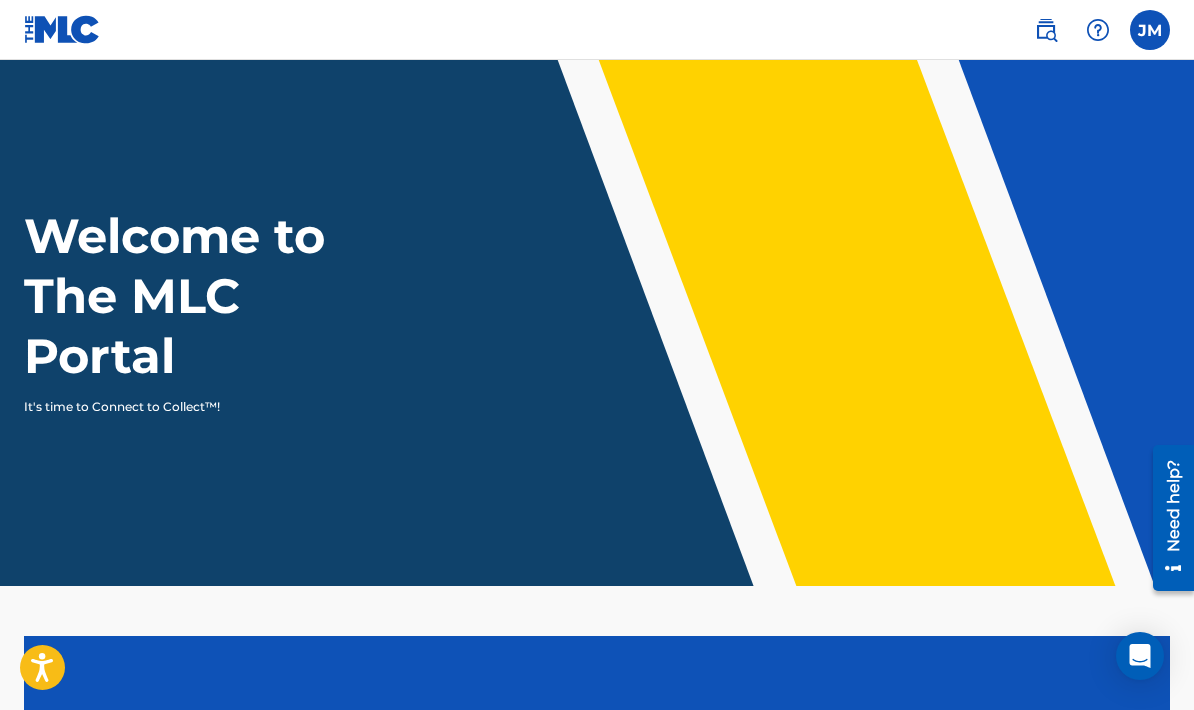 click at bounding box center [1150, 30] 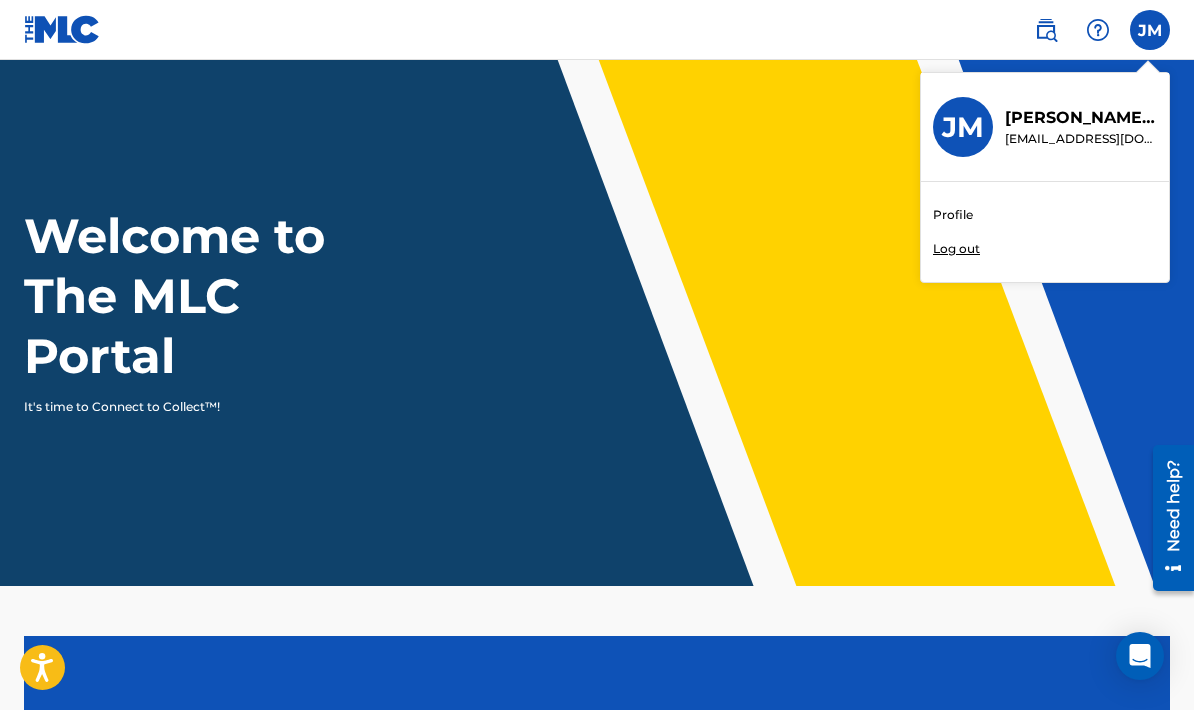 click on "Welcome to The MLC Portal It's time to Connect to Collect™!" at bounding box center (597, 323) 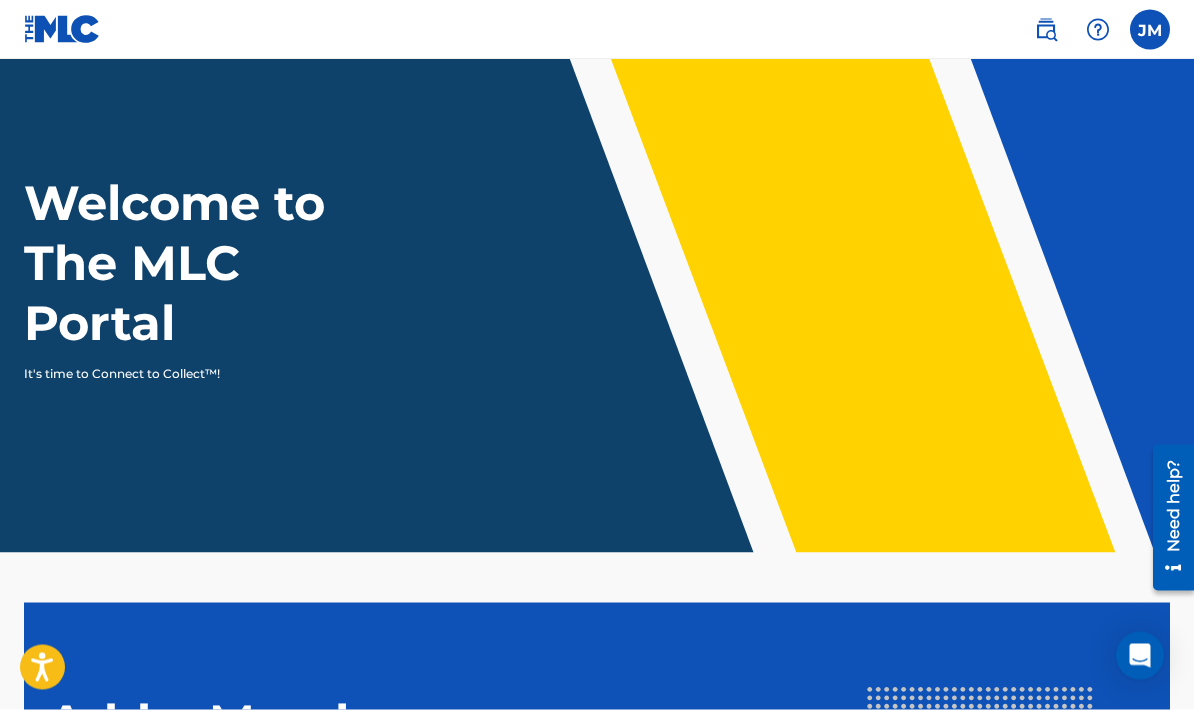scroll, scrollTop: 0, scrollLeft: 0, axis: both 